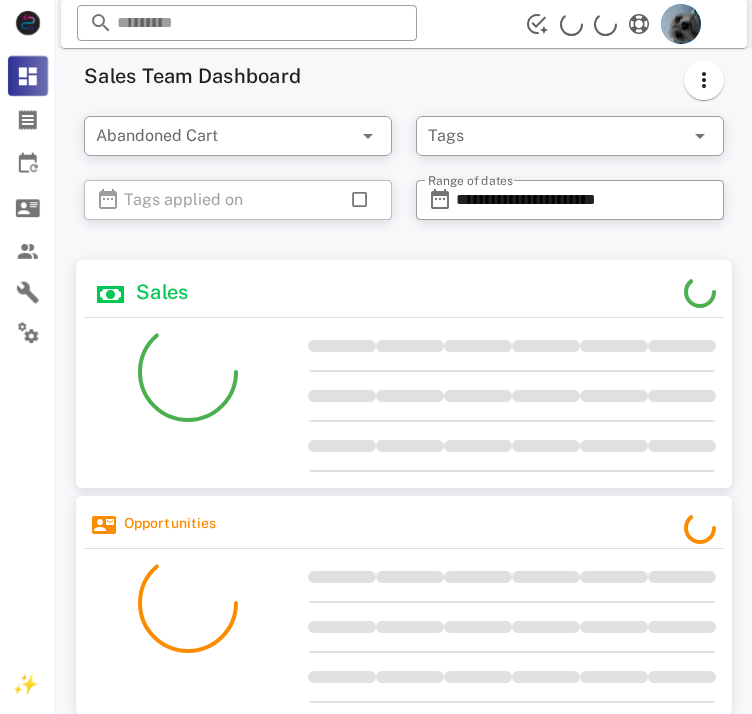 scroll, scrollTop: 0, scrollLeft: 0, axis: both 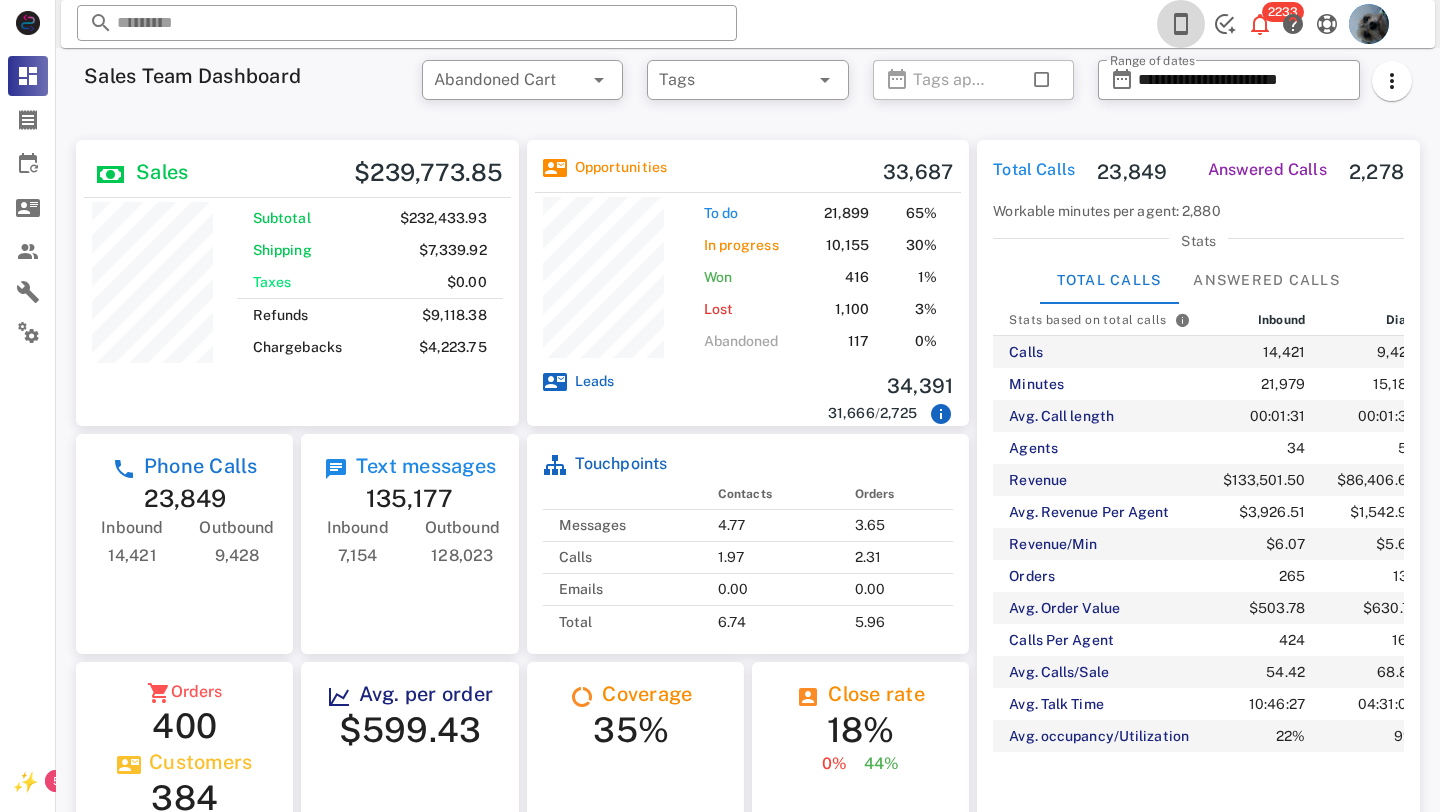 click at bounding box center (1181, 24) 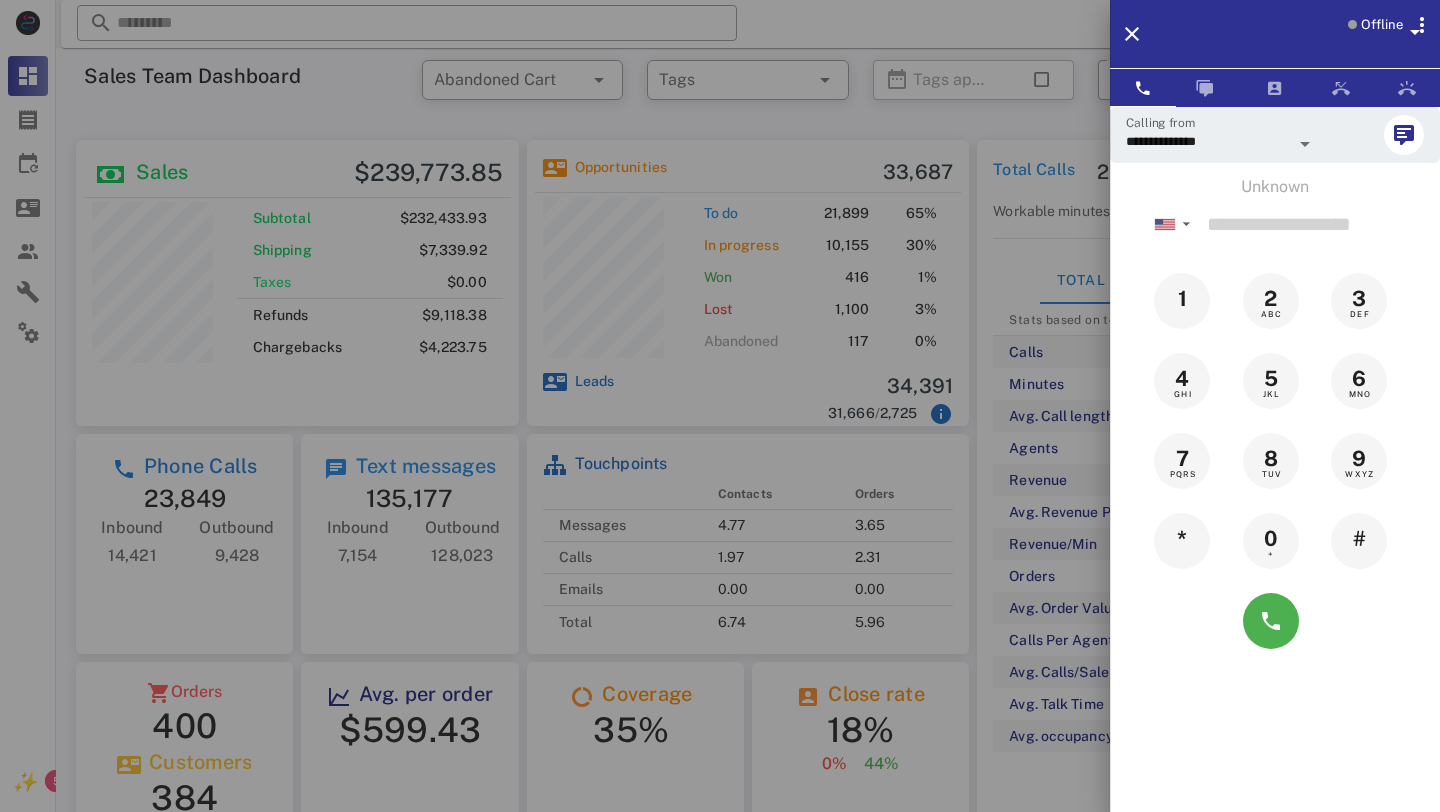 click on "Offline" at bounding box center (1382, 25) 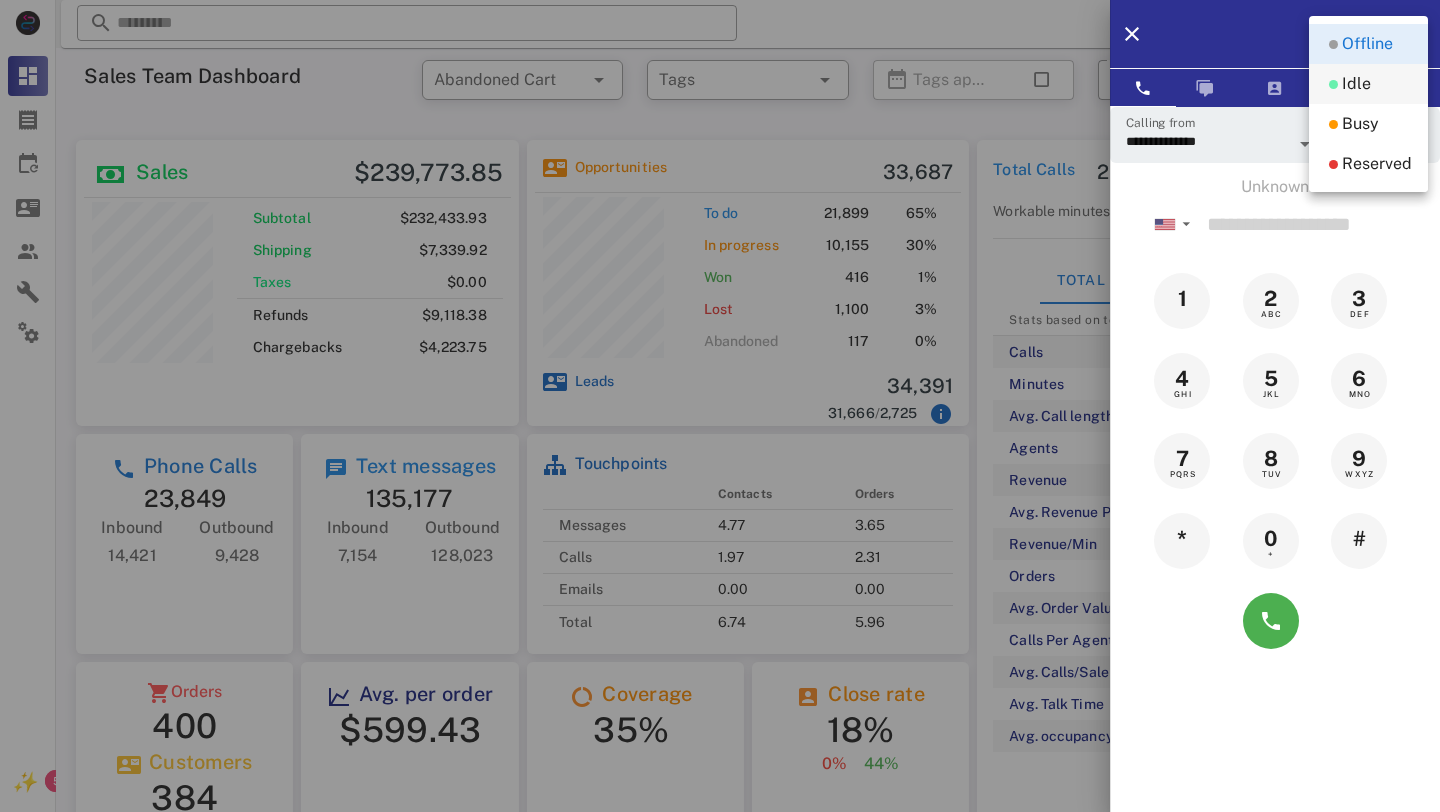 click on "Idle" at bounding box center (1356, 84) 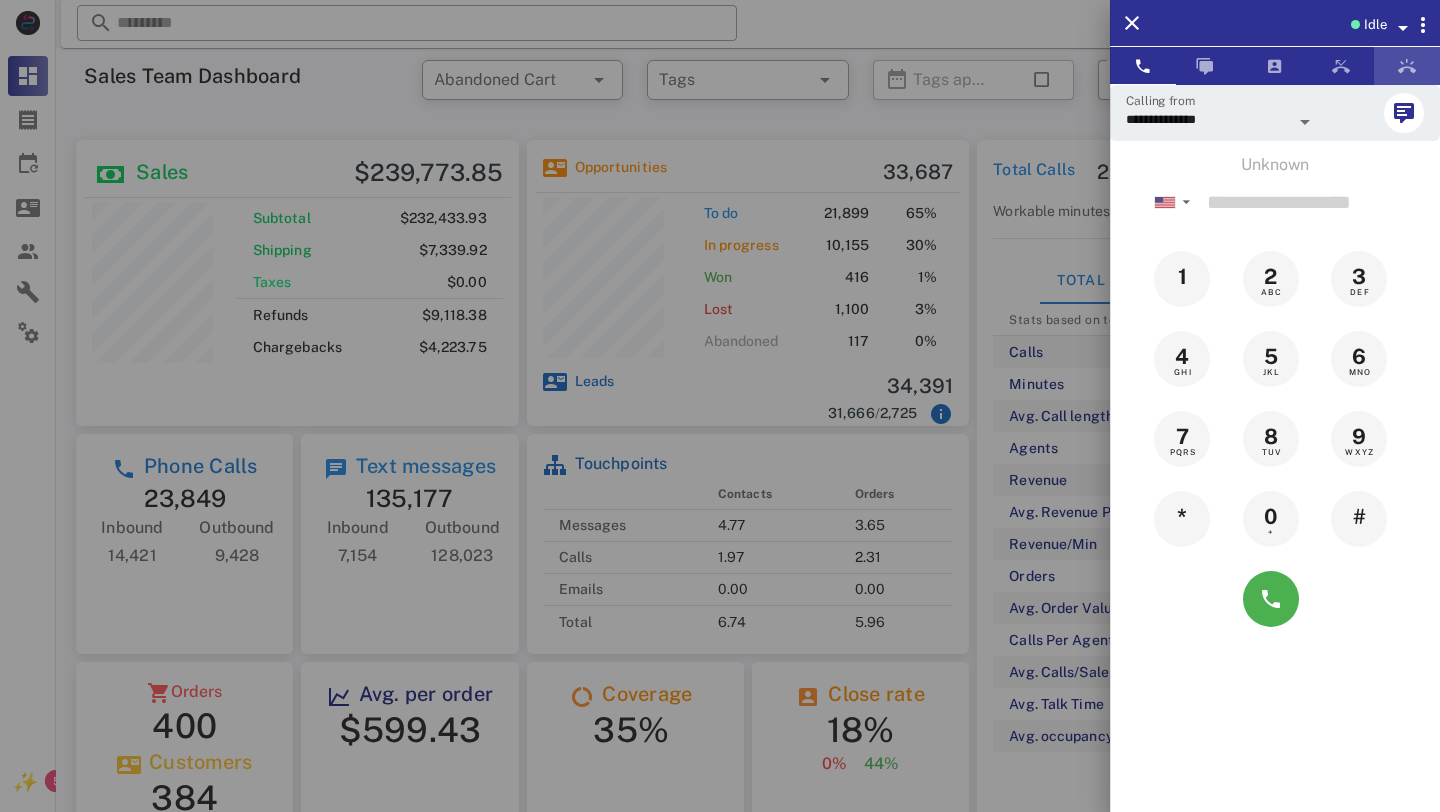 click at bounding box center (1407, 66) 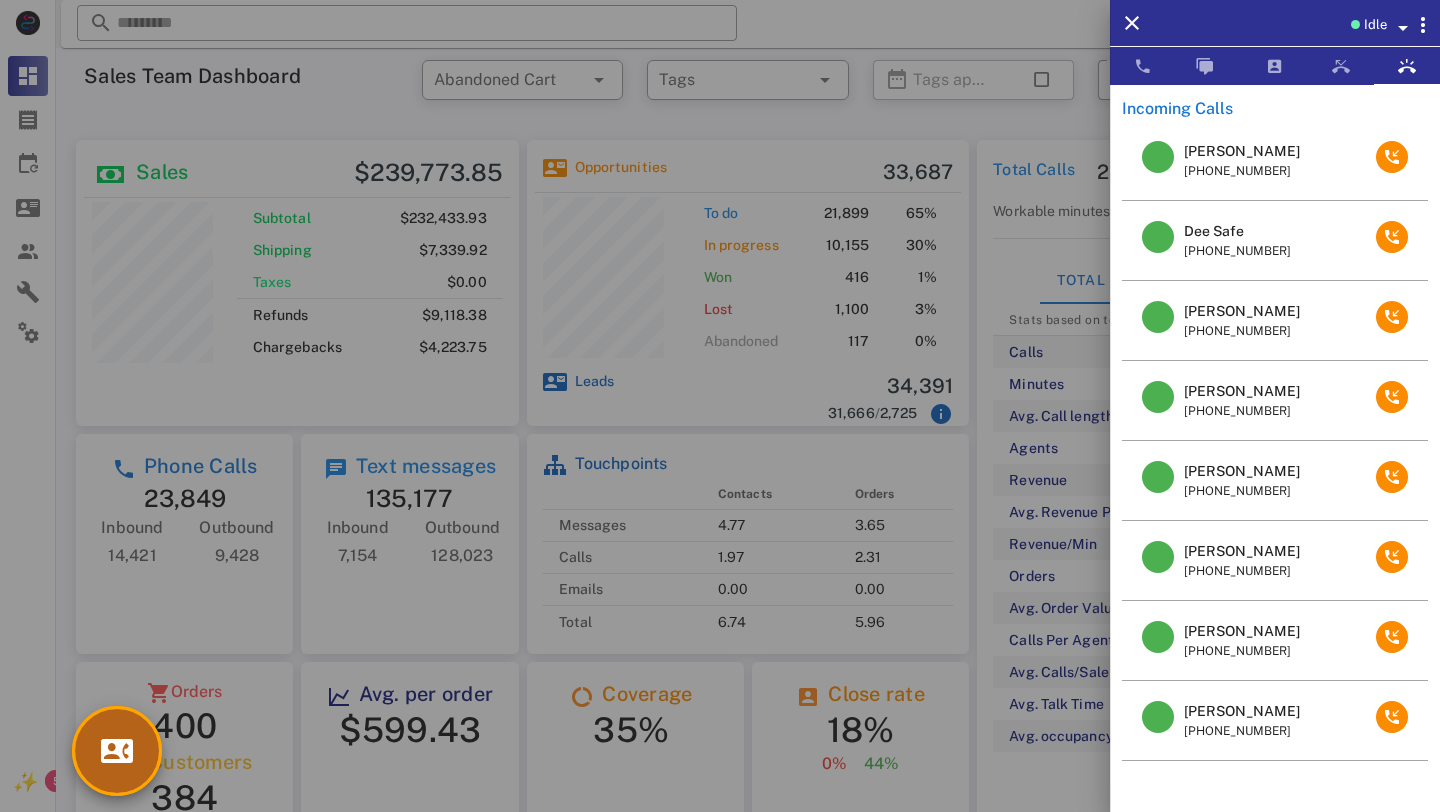 click at bounding box center (117, 751) 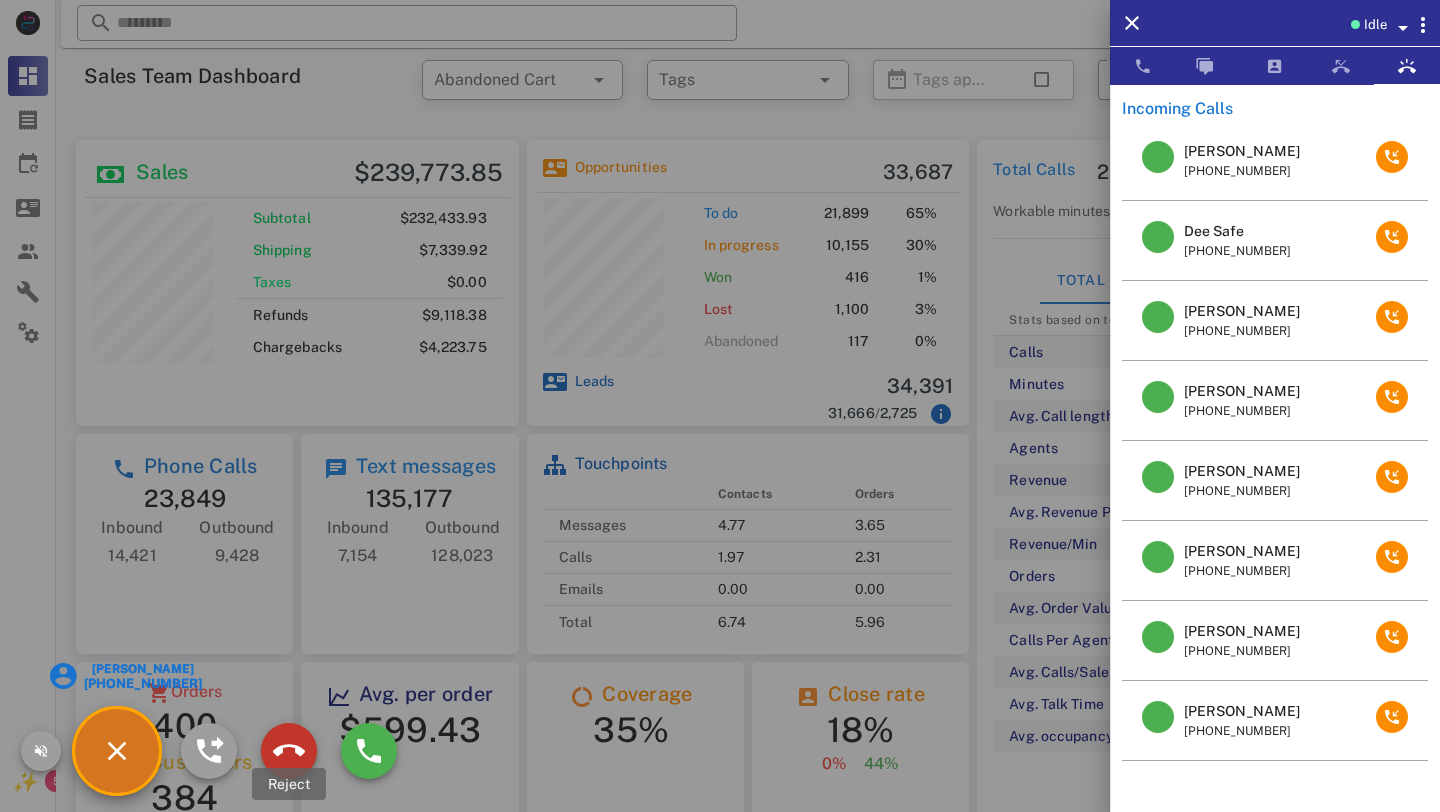 click at bounding box center [289, 751] 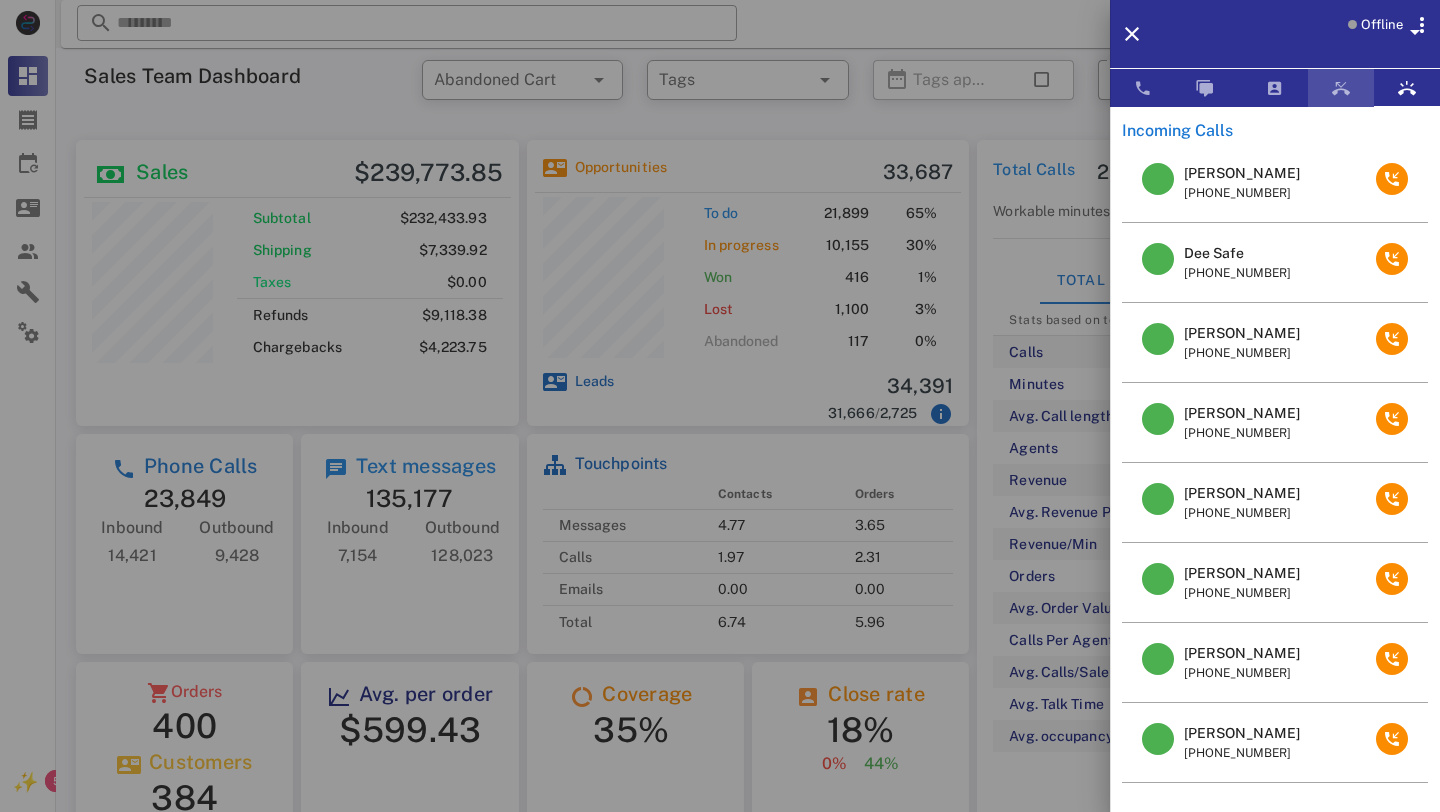click at bounding box center [1341, 88] 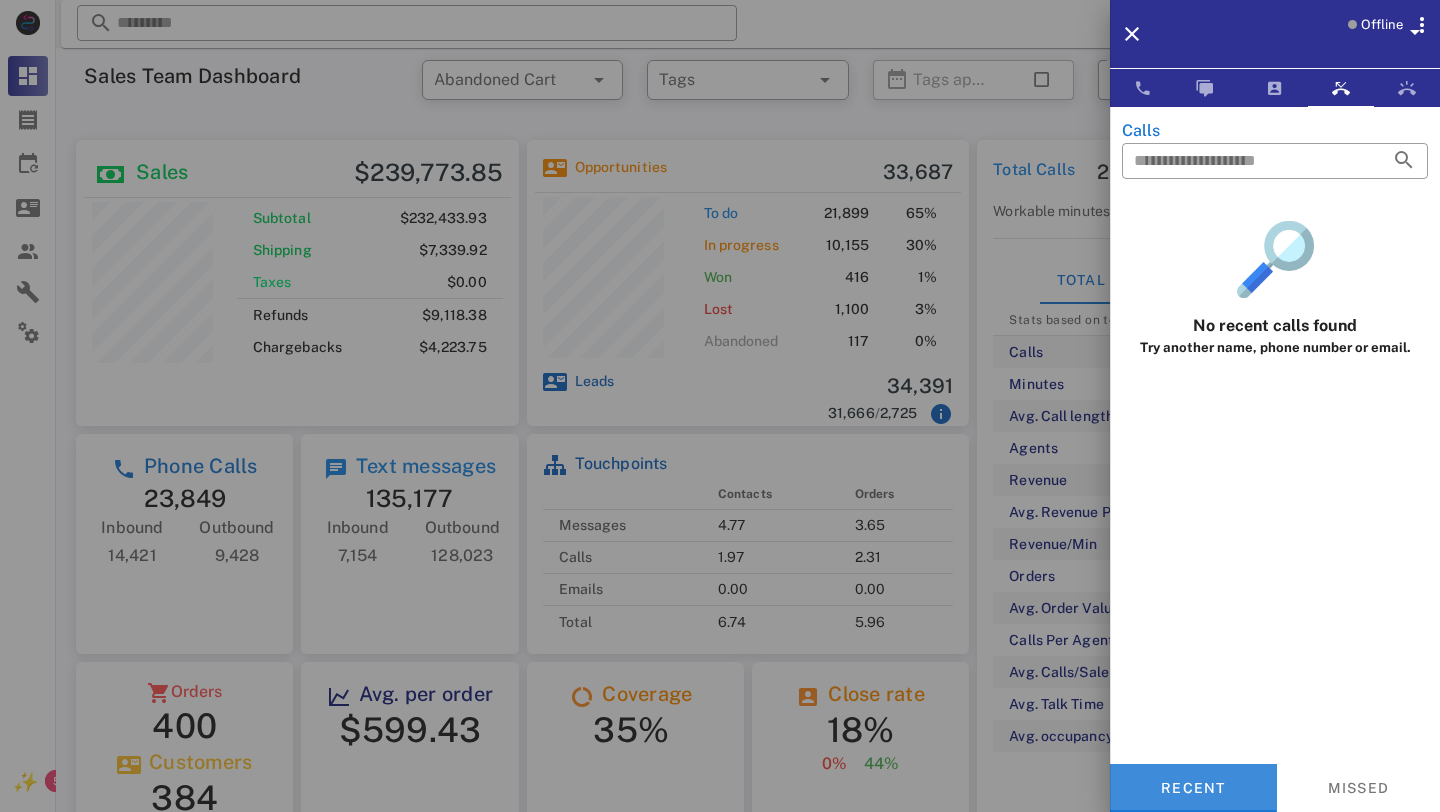 click on "Recent" at bounding box center [1193, 788] 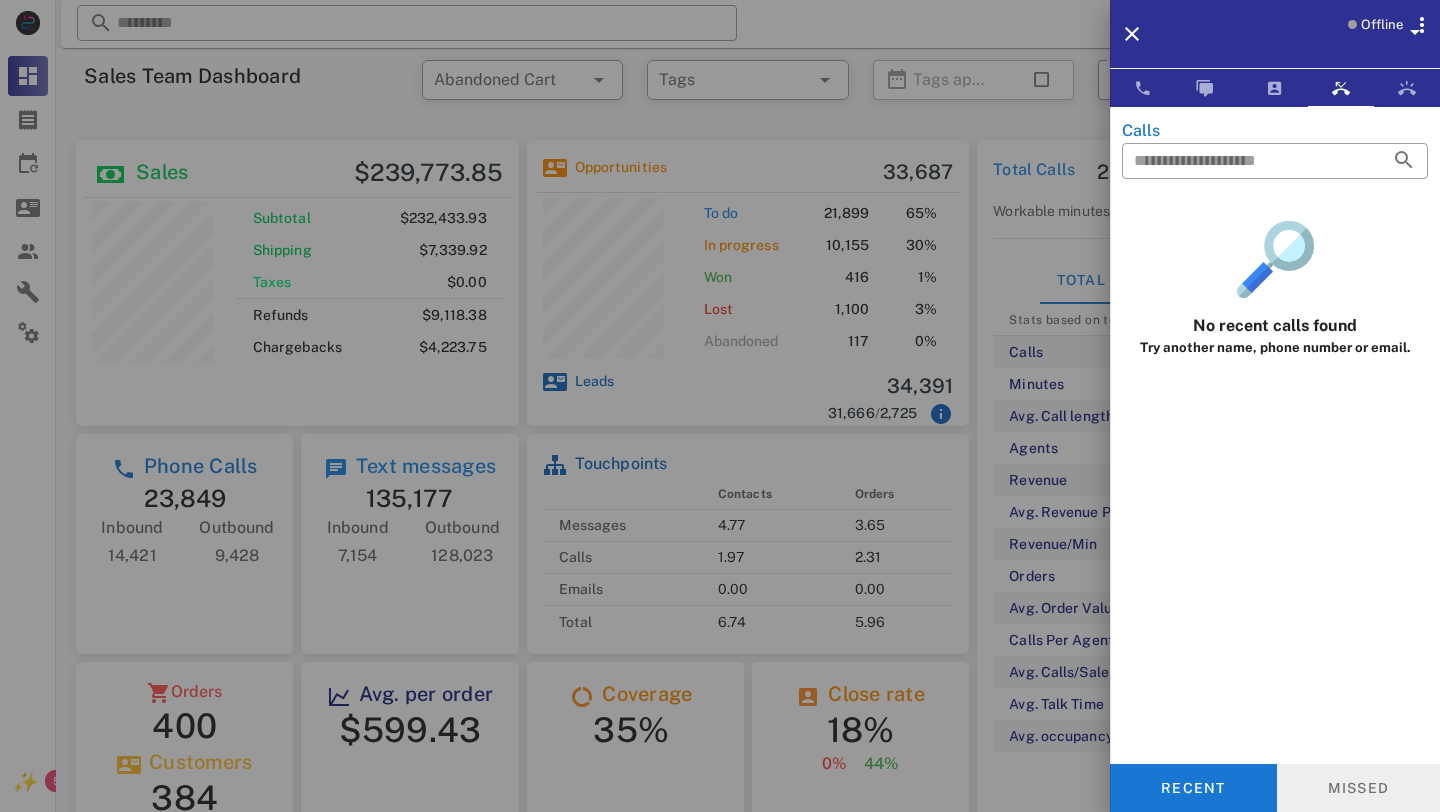 click on "Missed" at bounding box center (1359, 788) 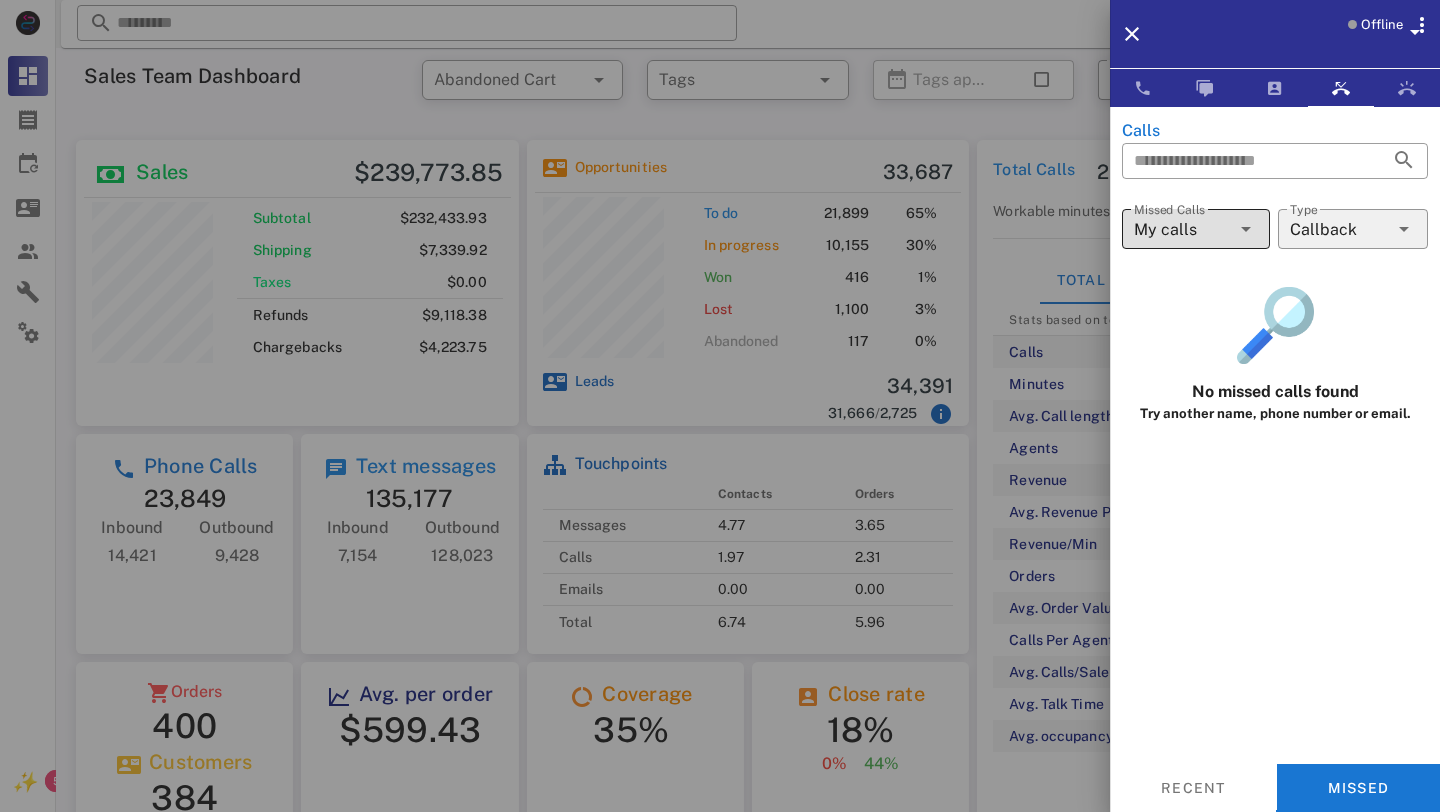 click on "My calls" at bounding box center [1182, 229] 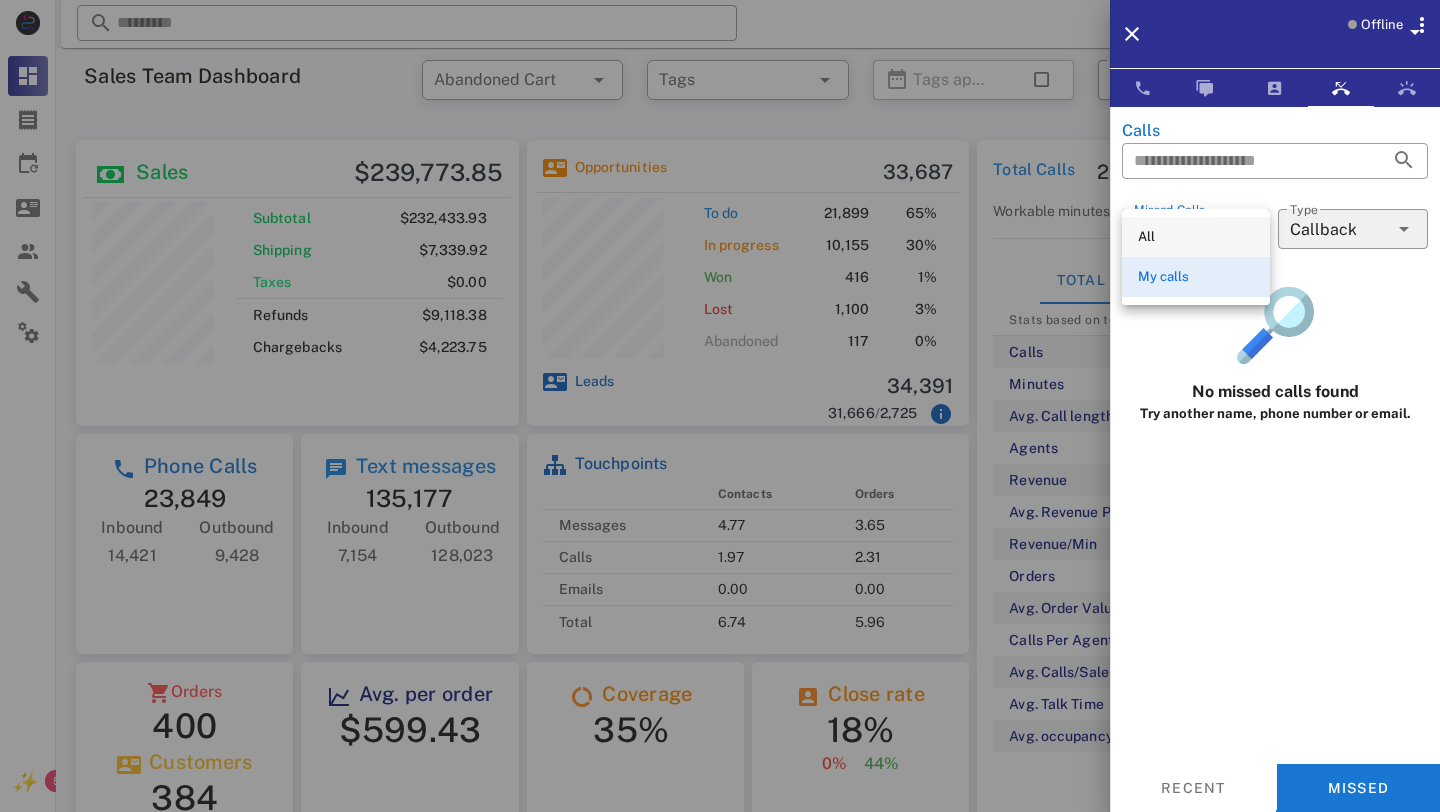 click on "All" at bounding box center [1196, 237] 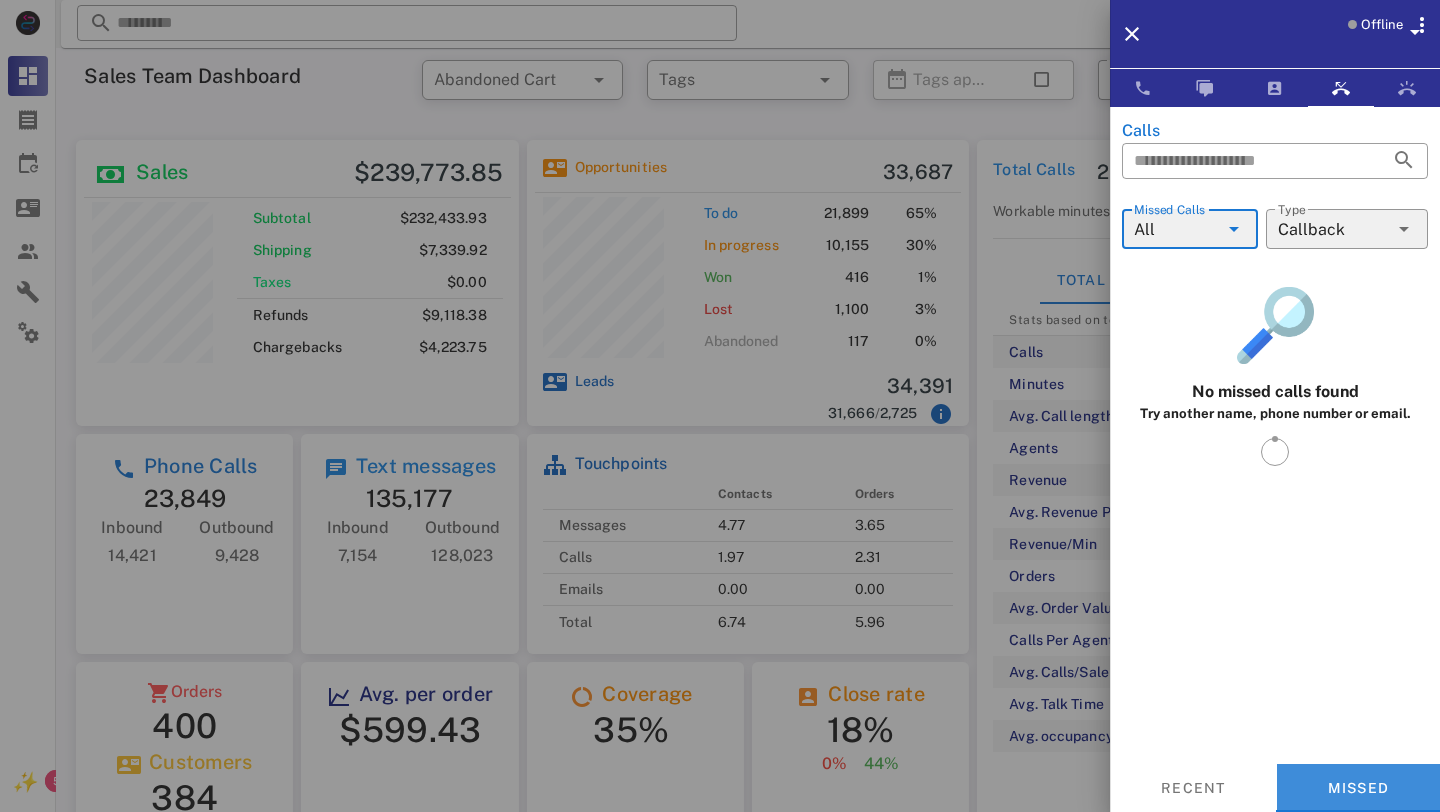click on "Missed" at bounding box center (1359, 788) 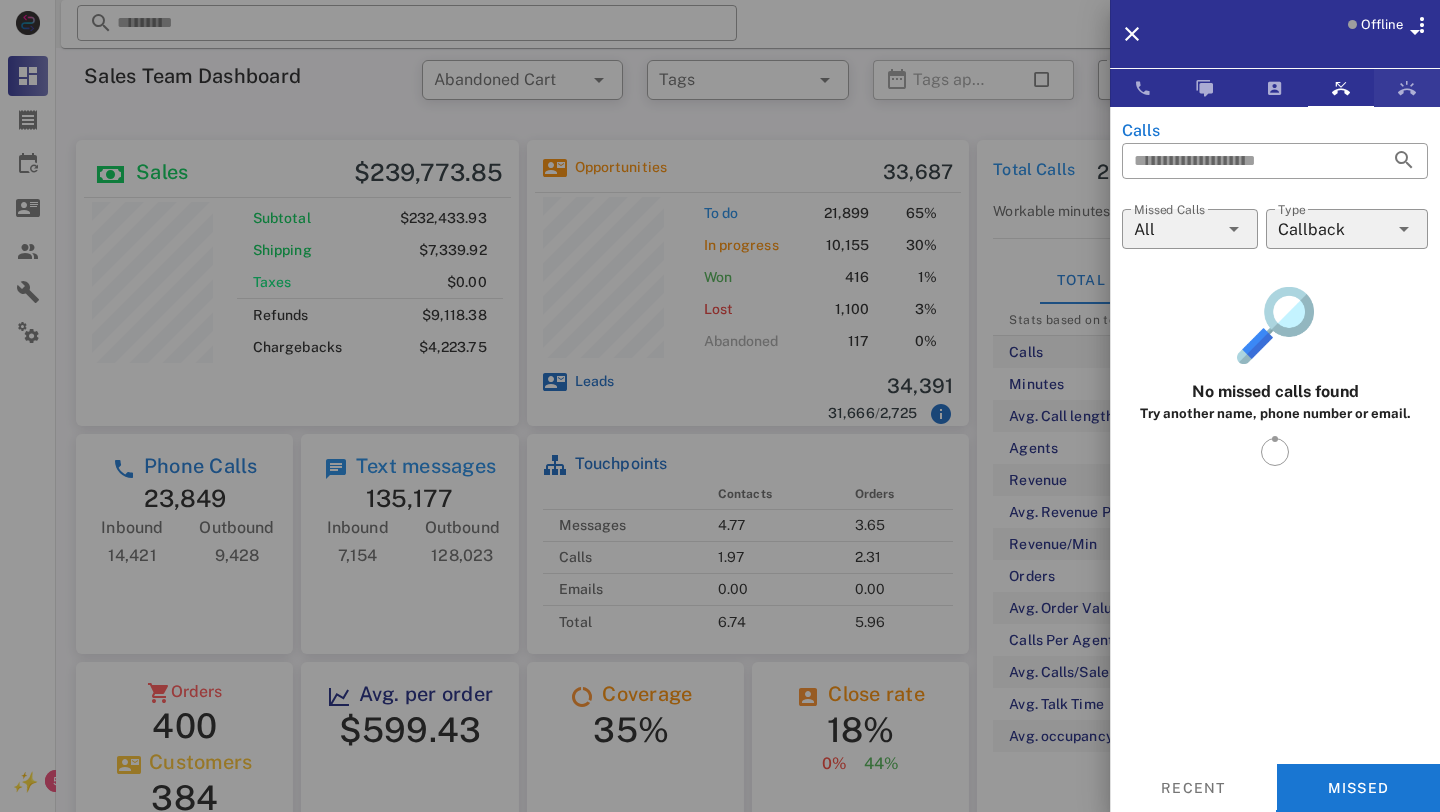 click at bounding box center [1407, 88] 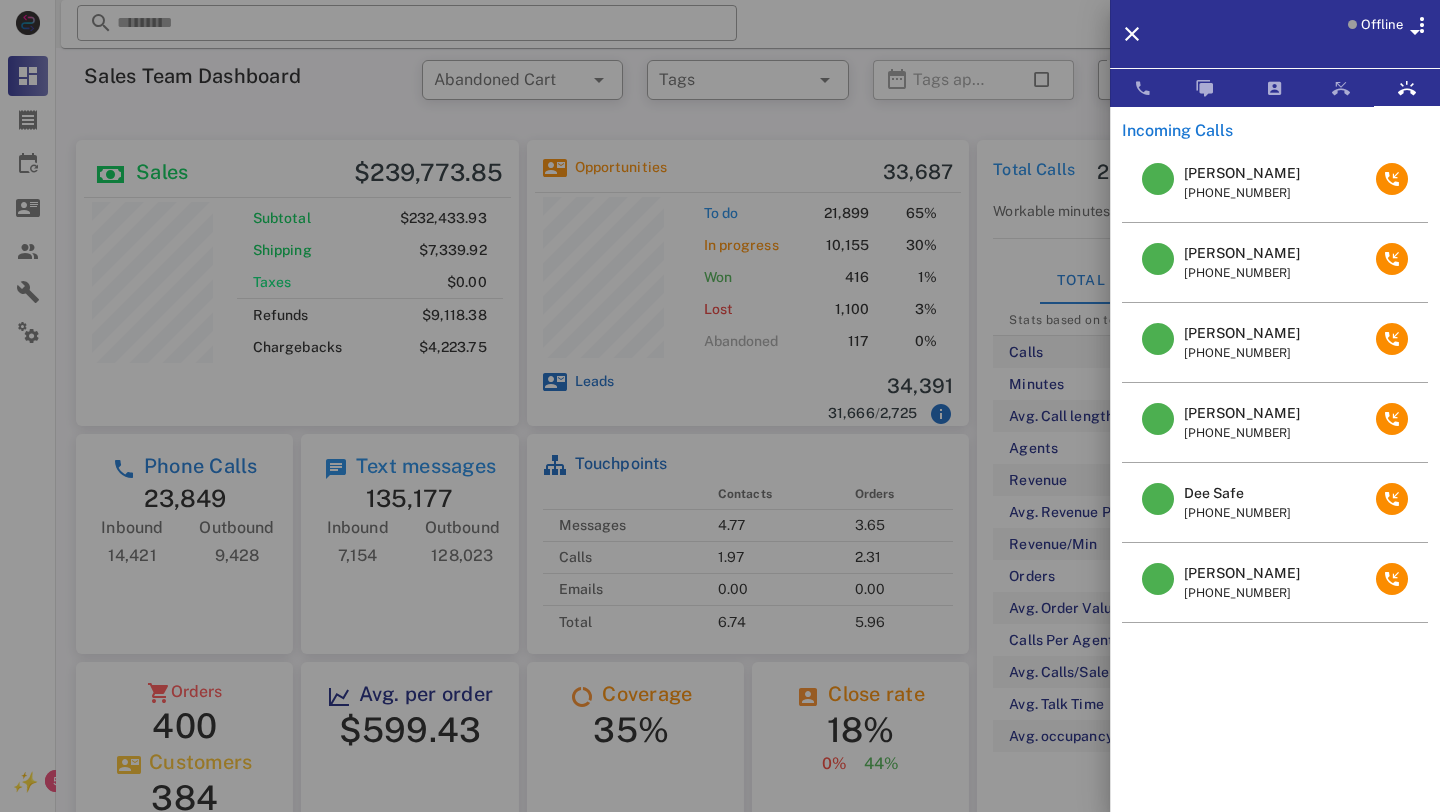 click on "Offline" at bounding box center (1382, 25) 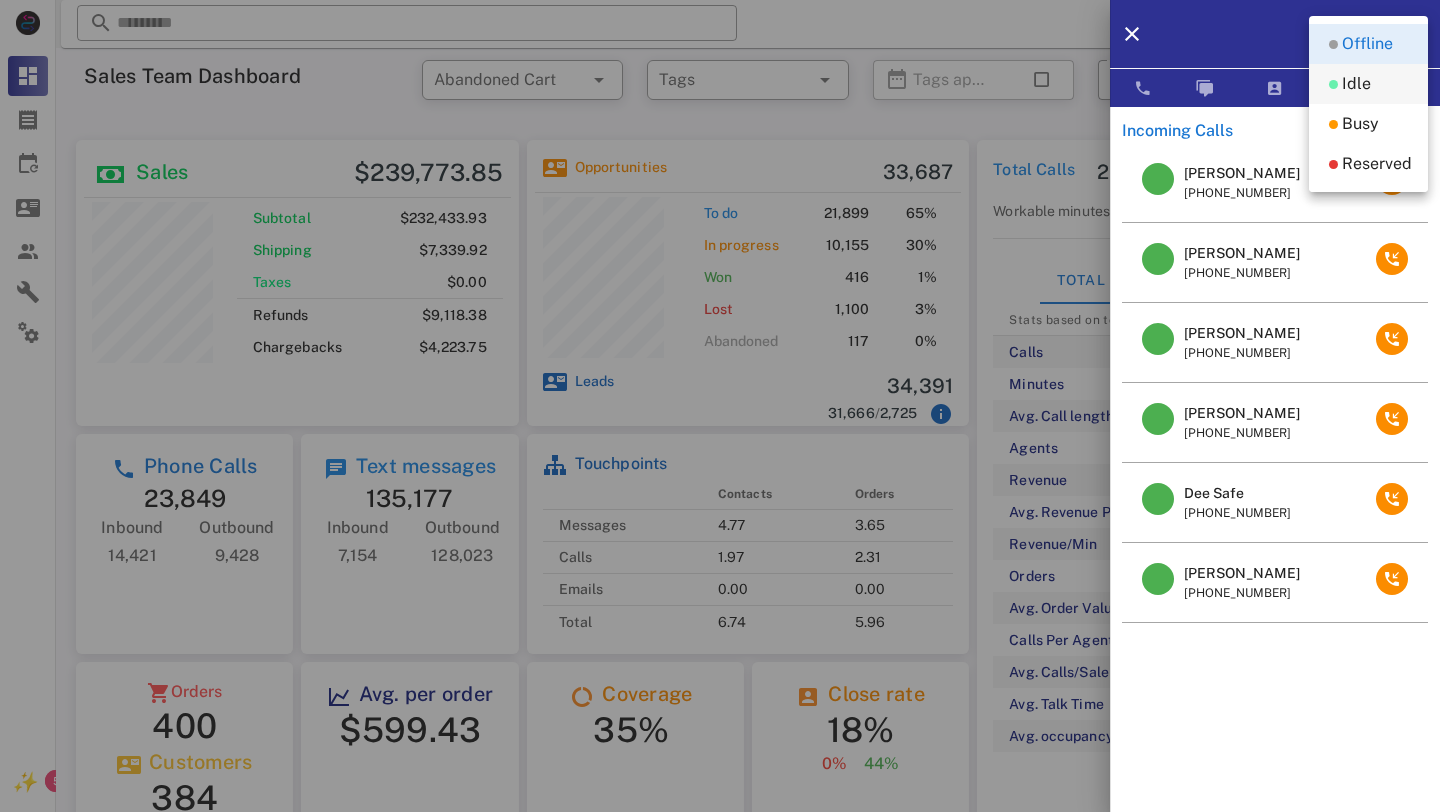 click on "Idle" at bounding box center [1356, 84] 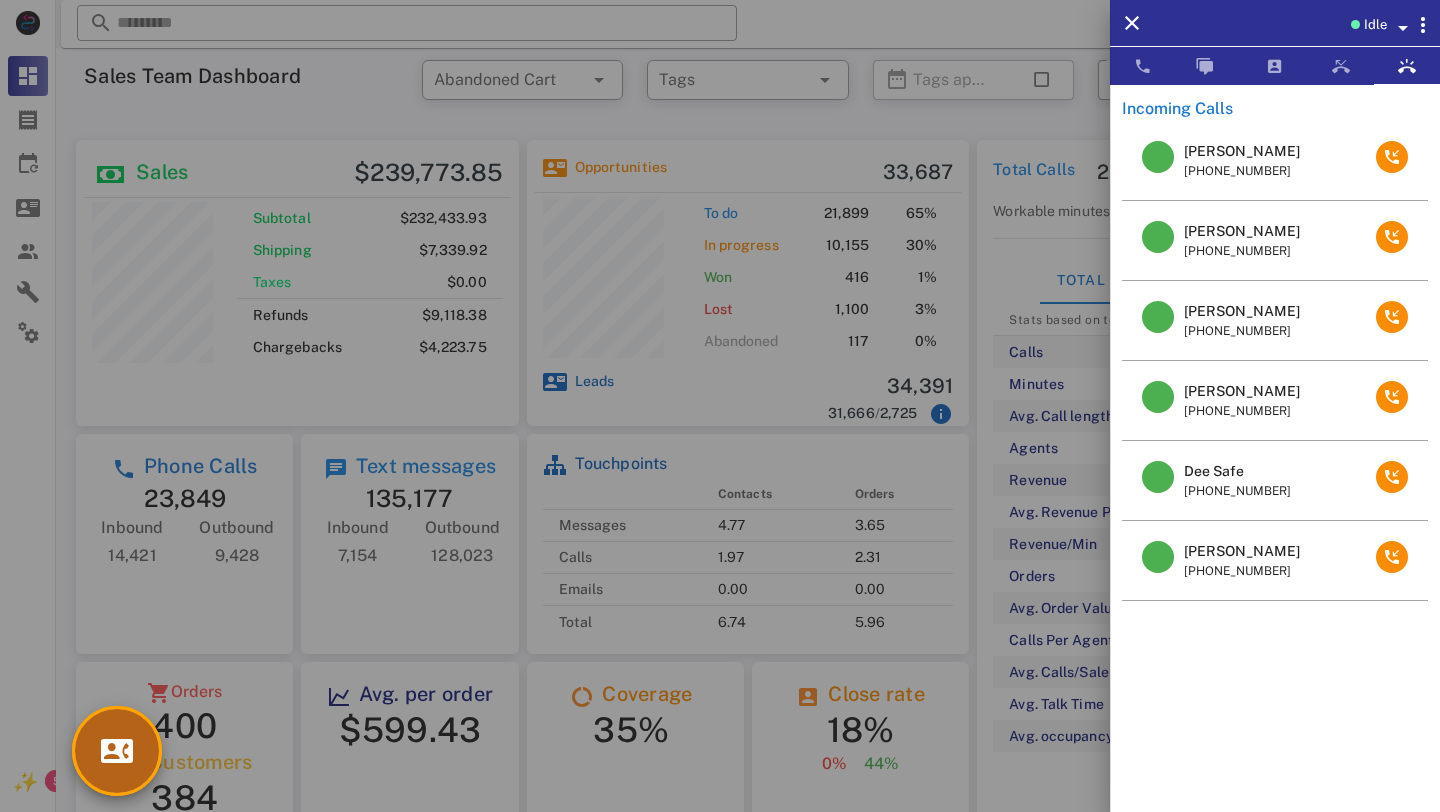 click at bounding box center (117, 751) 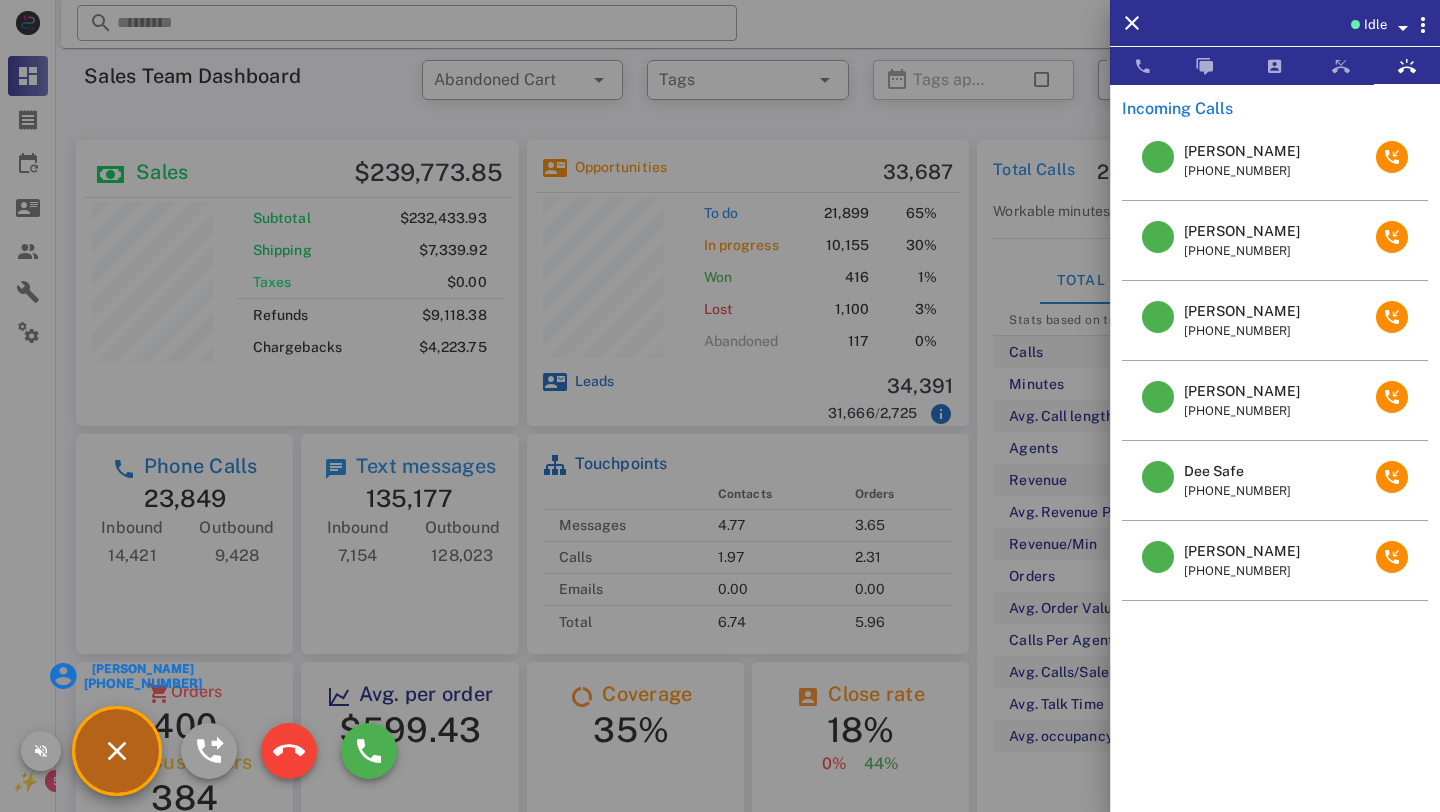click on "[PERSON_NAME]" at bounding box center (142, 669) 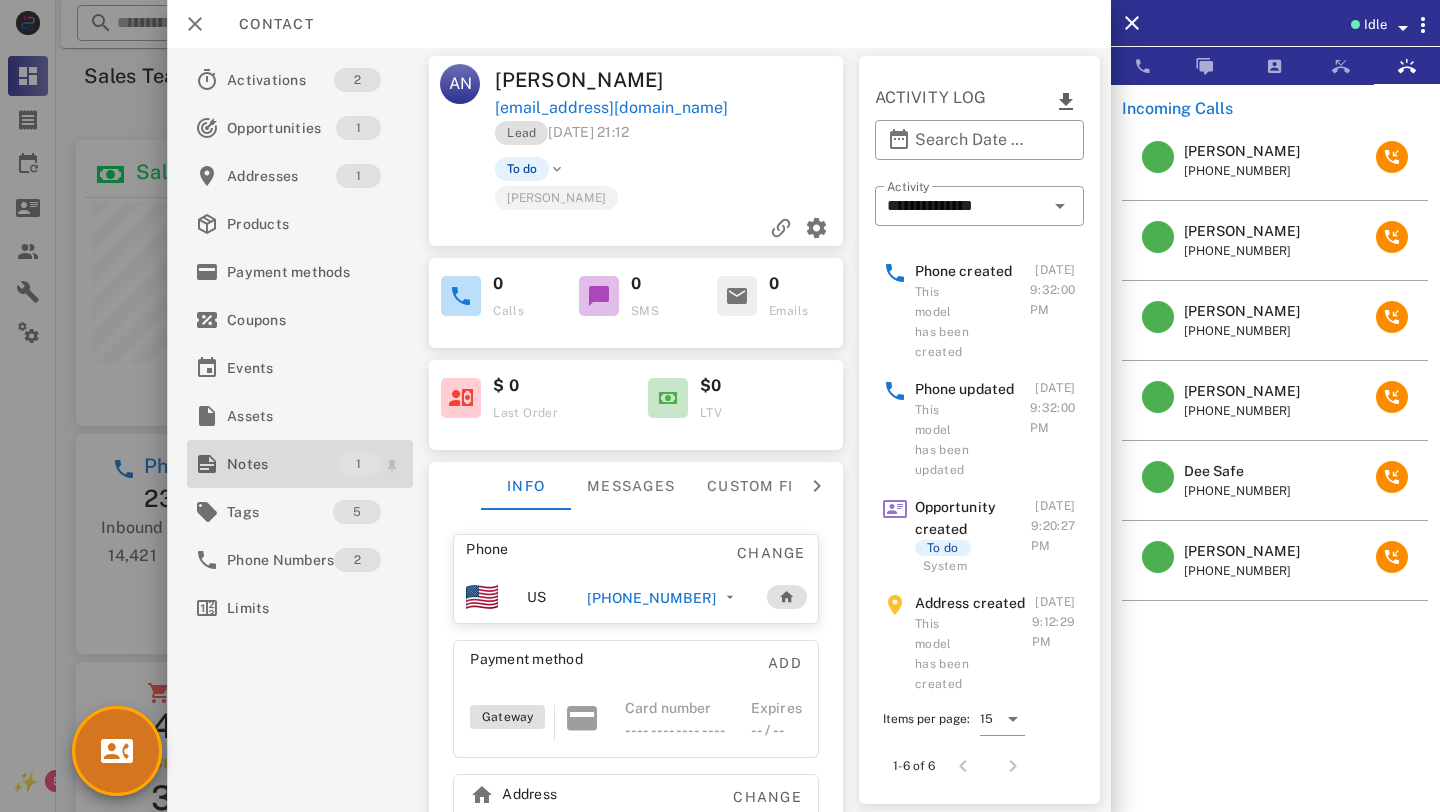 click on "Notes" at bounding box center (281, 464) 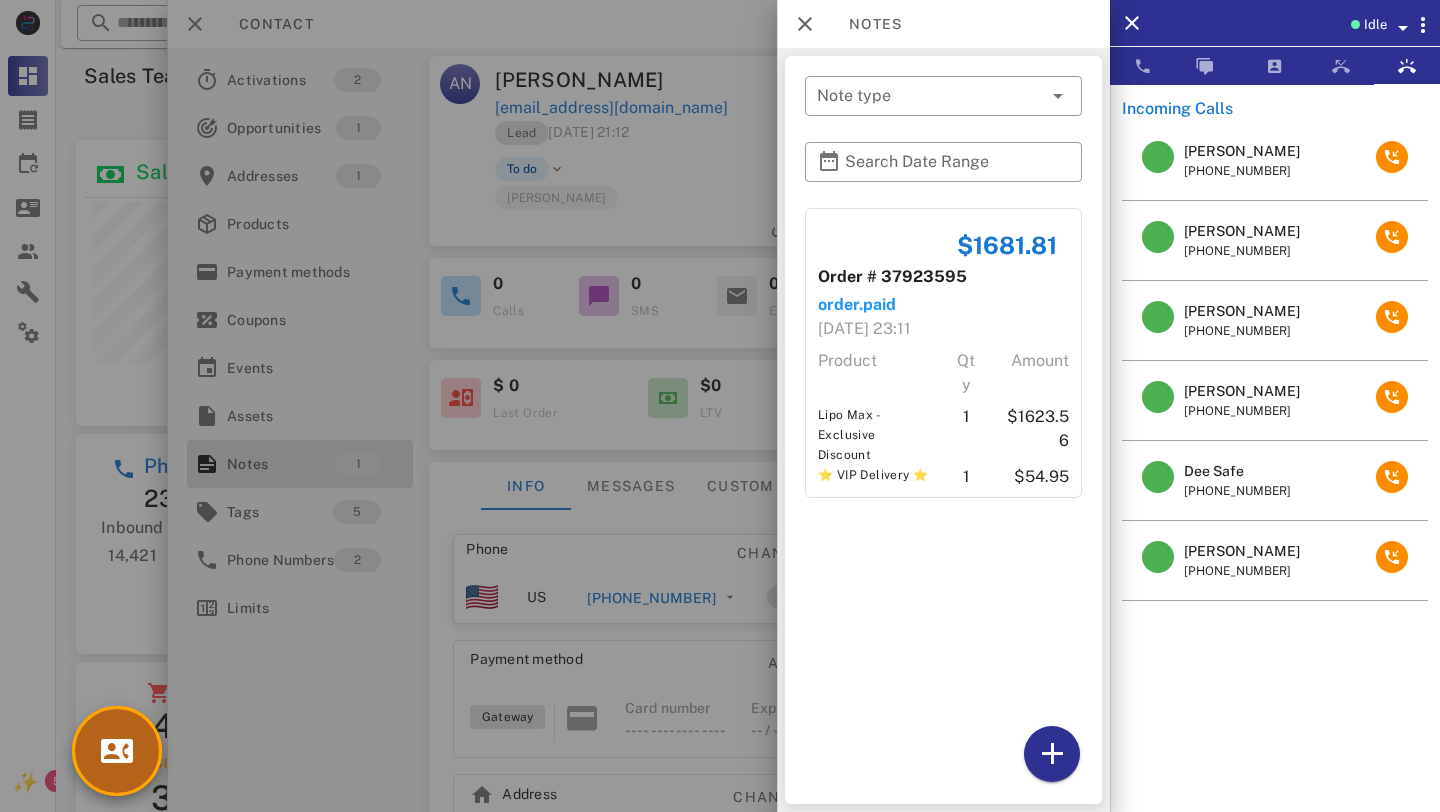 click at bounding box center [117, 751] 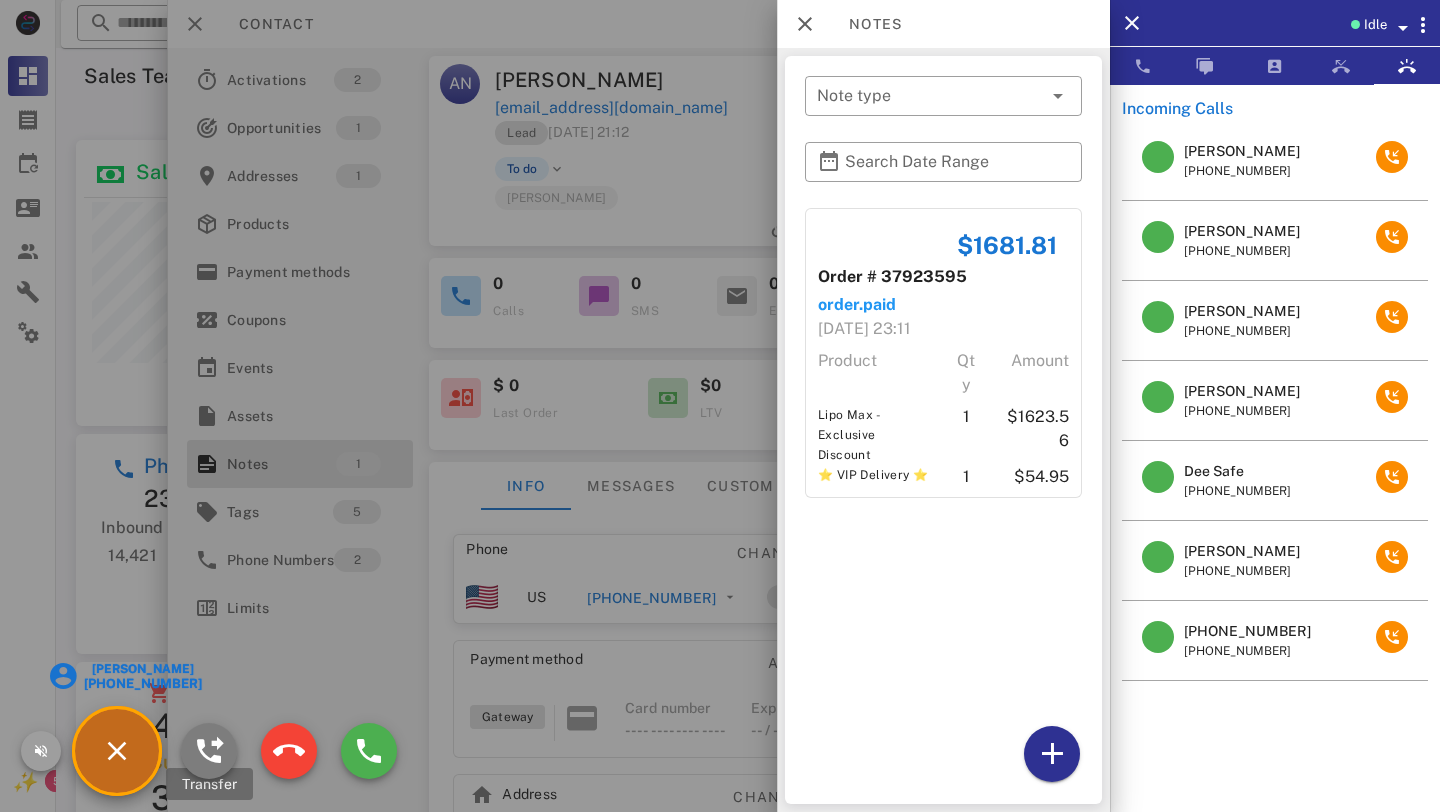 click at bounding box center (209, 751) 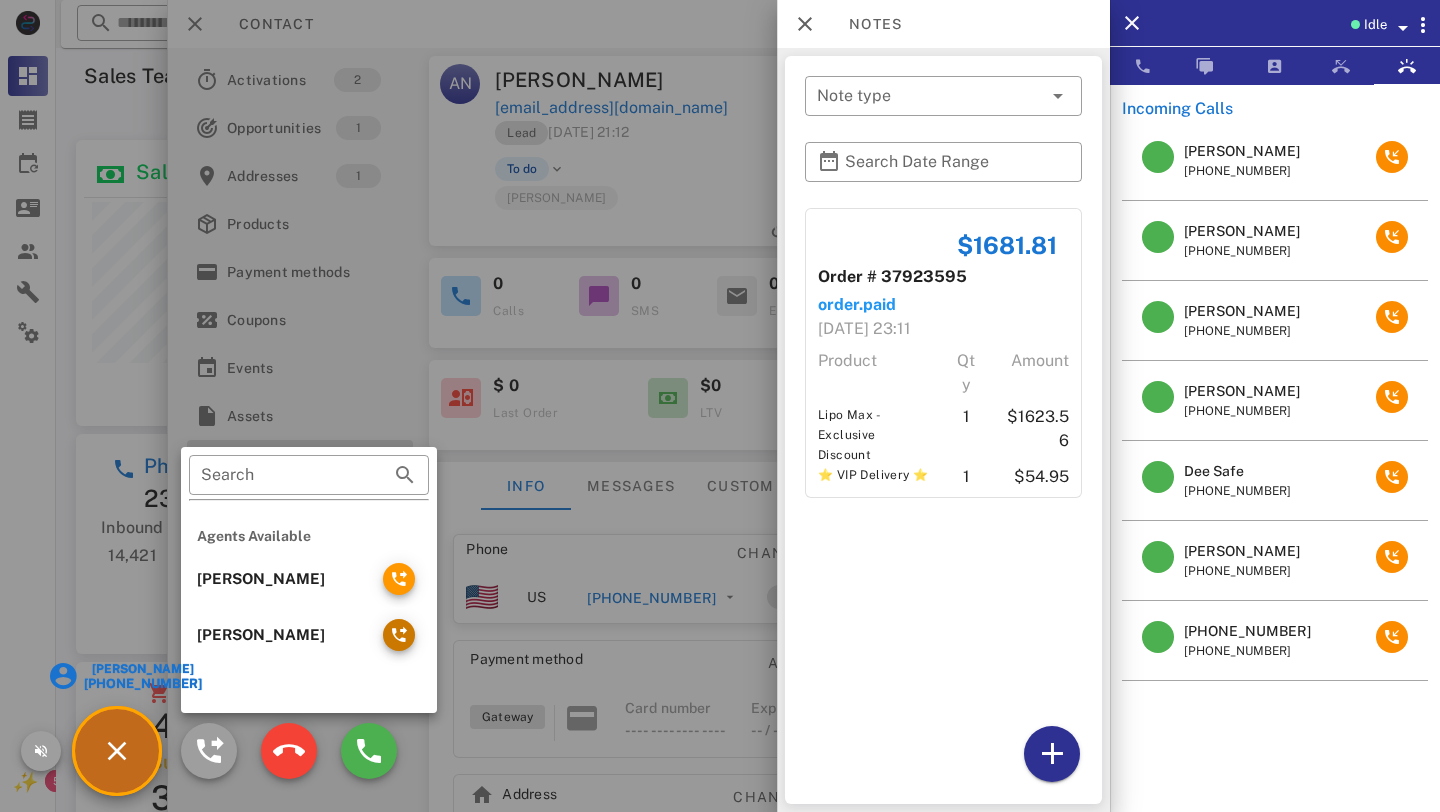 click at bounding box center [399, 635] 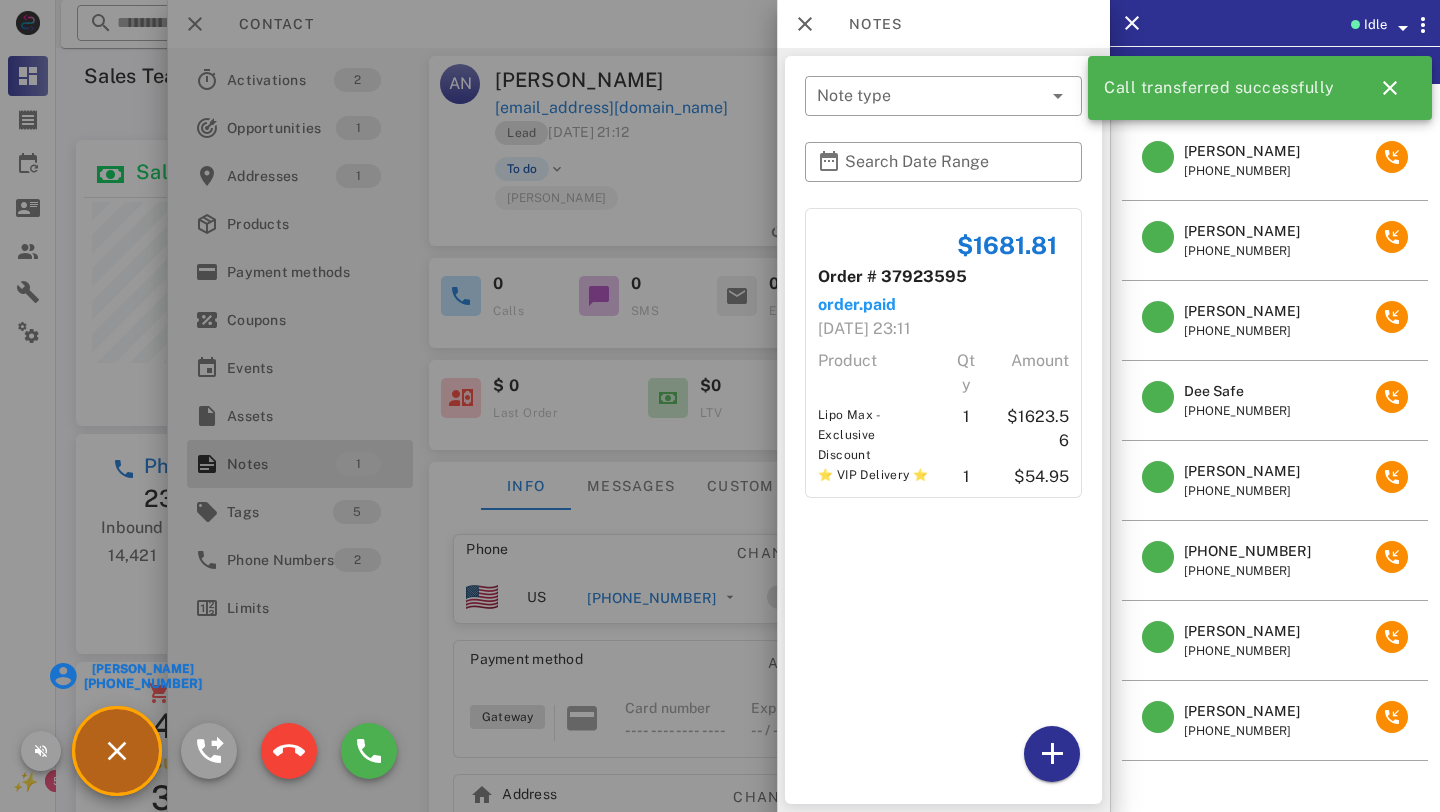 click on "[PERSON_NAME]" at bounding box center (142, 669) 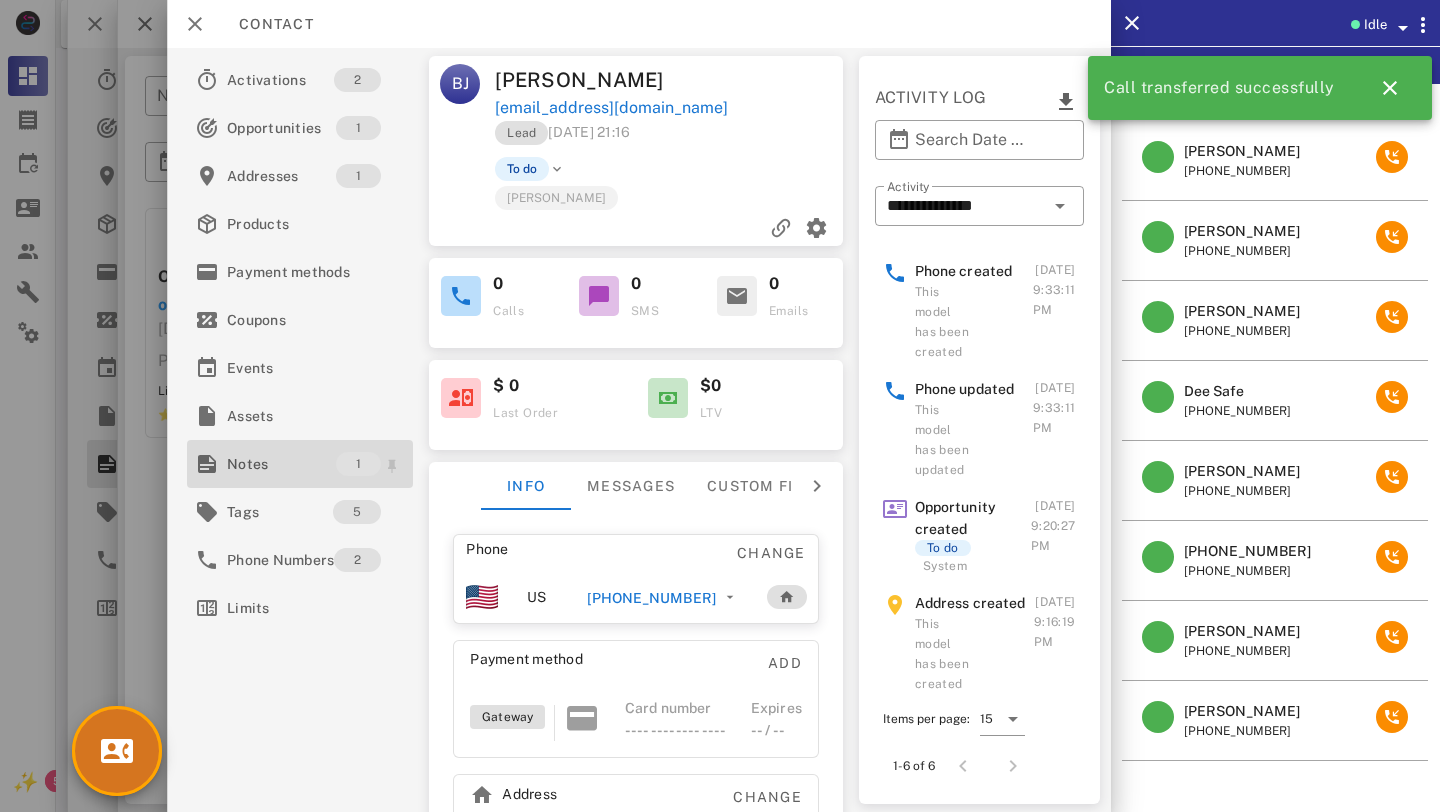 click on "Notes" at bounding box center (281, 464) 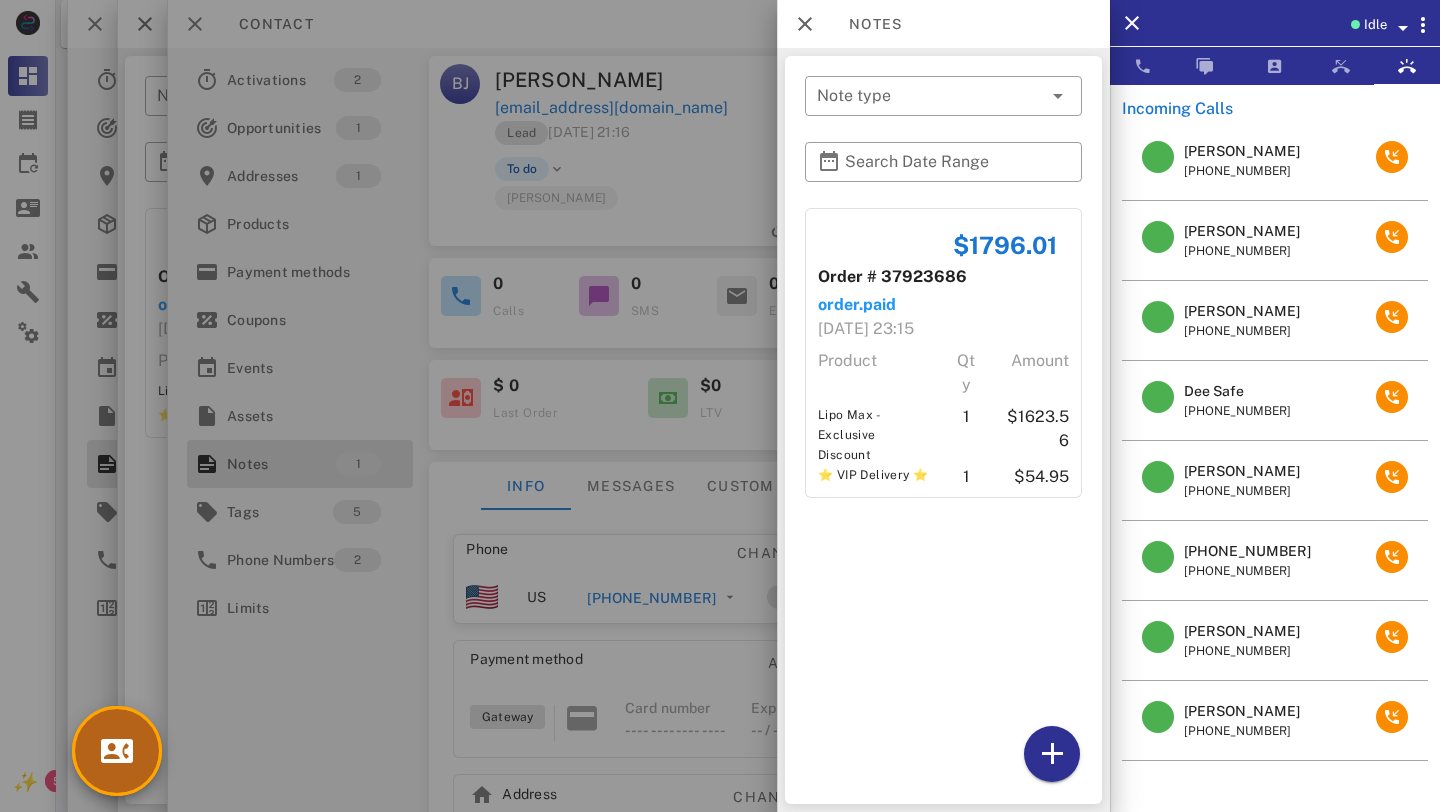 click at bounding box center [117, 751] 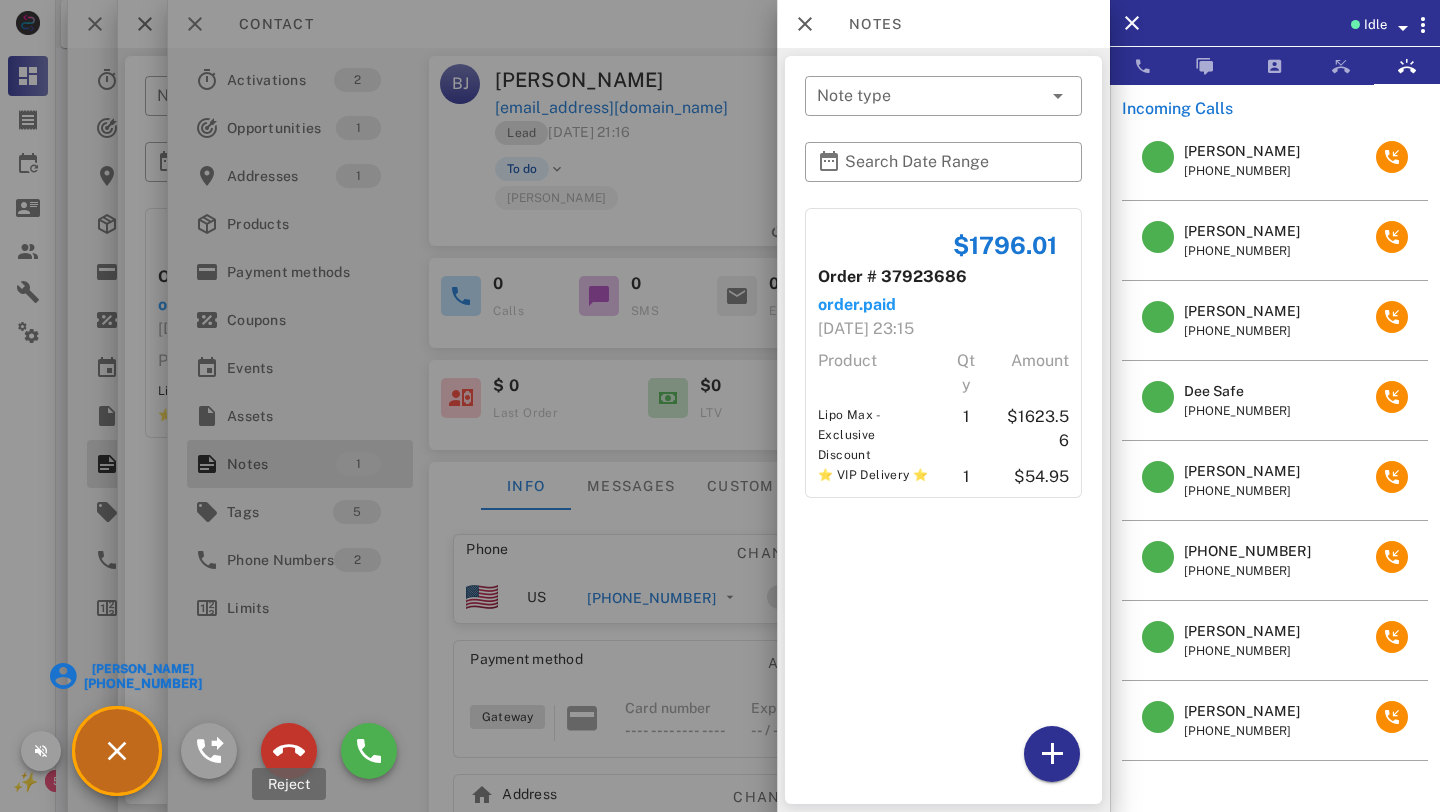 click at bounding box center [289, 751] 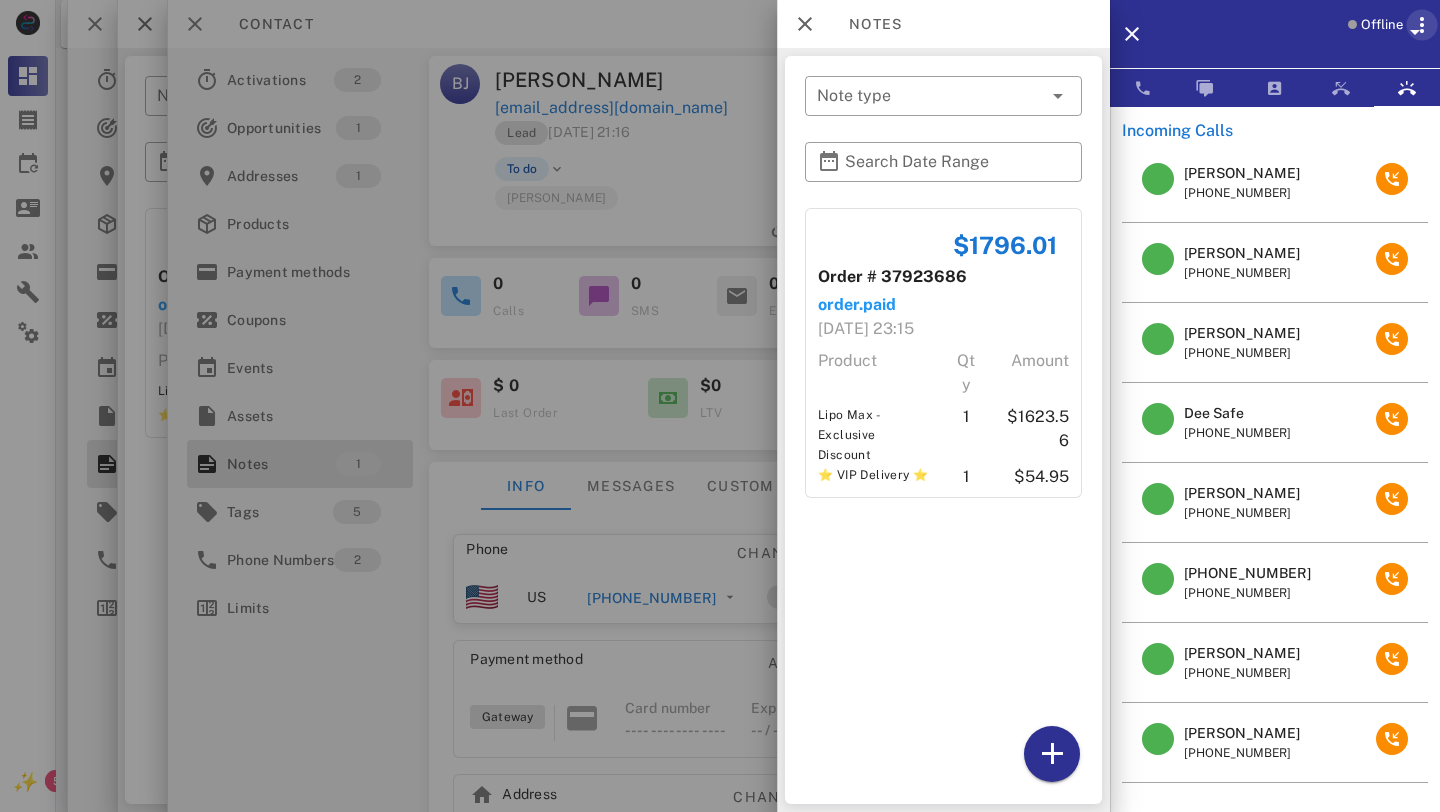 click at bounding box center [1422, 25] 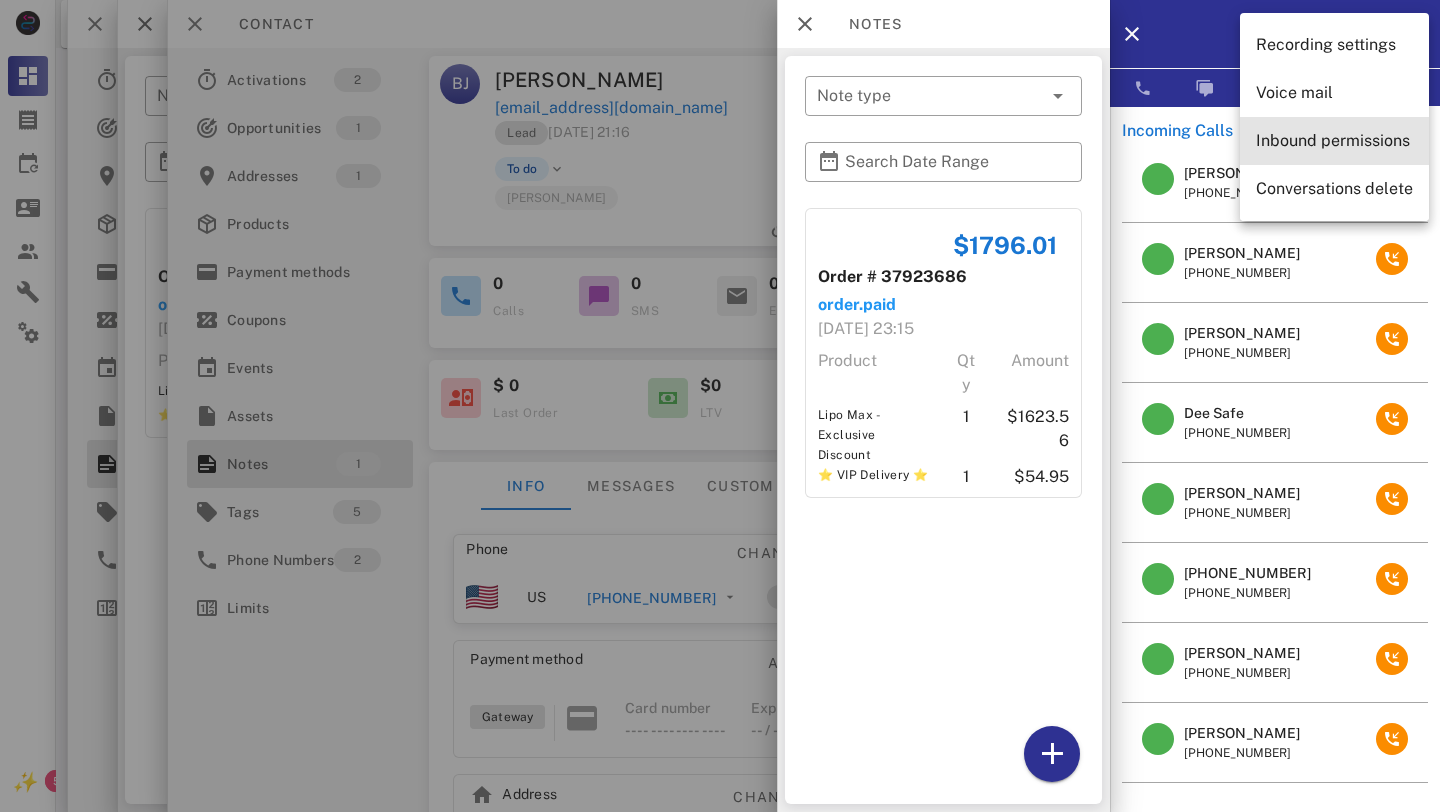 click on "Inbound permissions" at bounding box center (1334, 140) 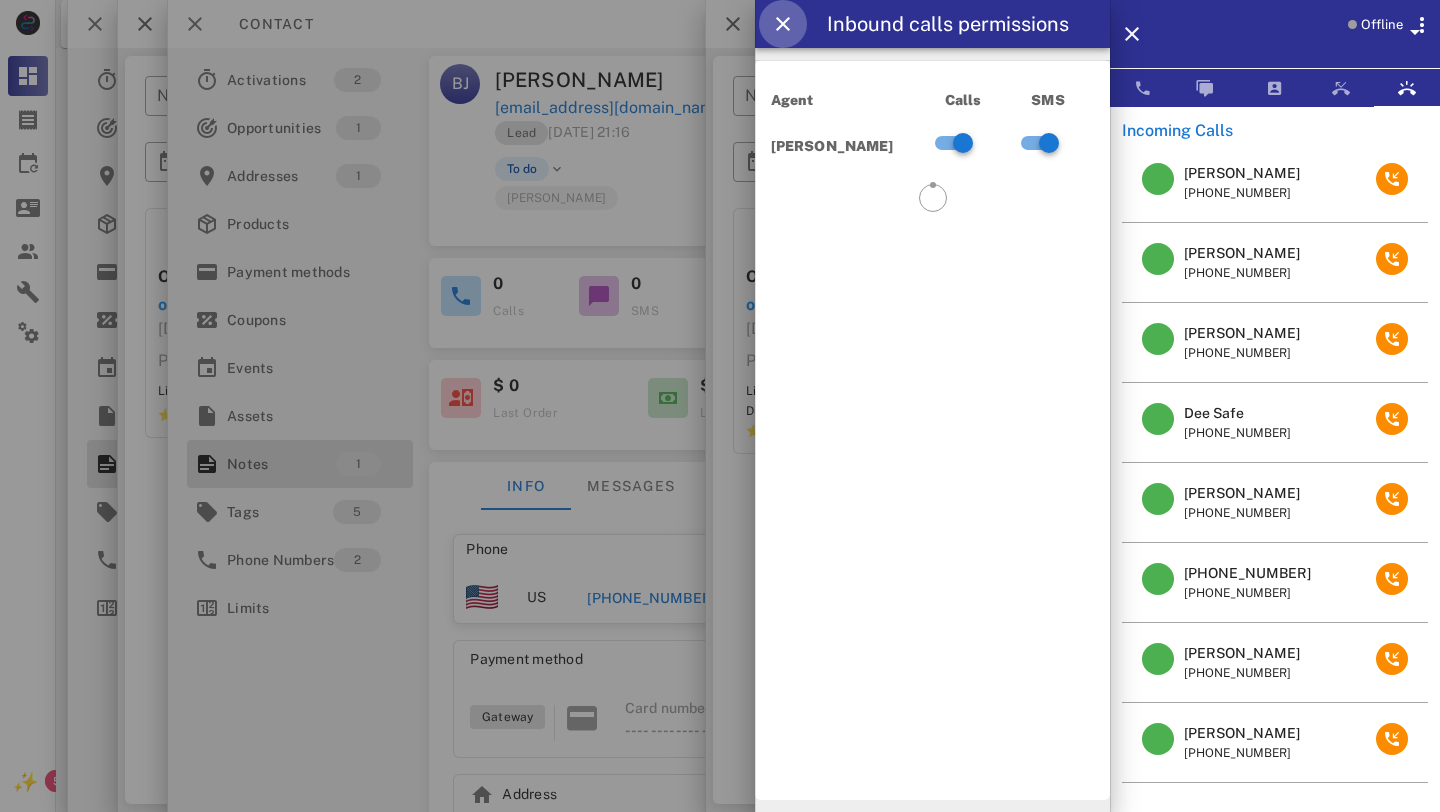 click at bounding box center (783, 24) 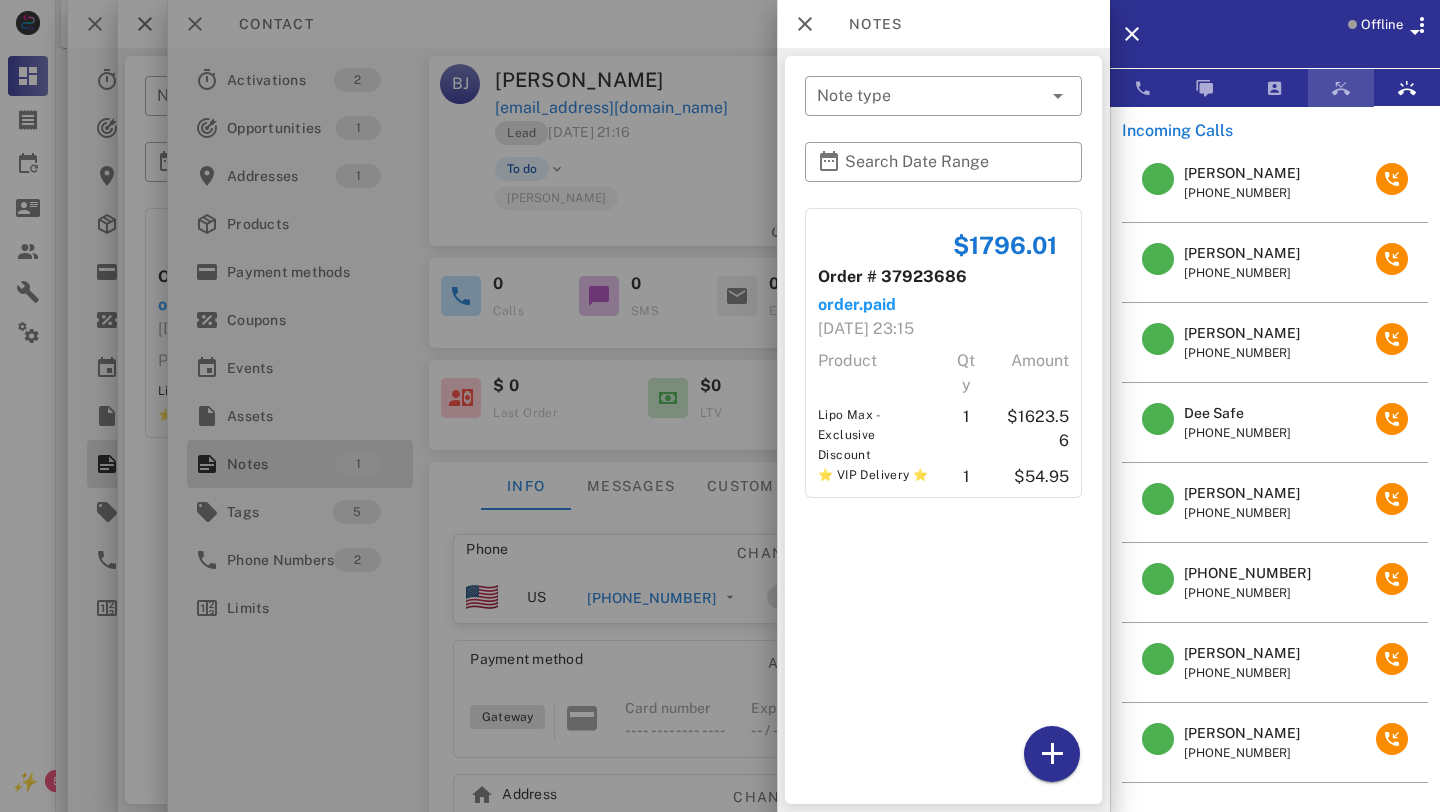 click at bounding box center [1341, 88] 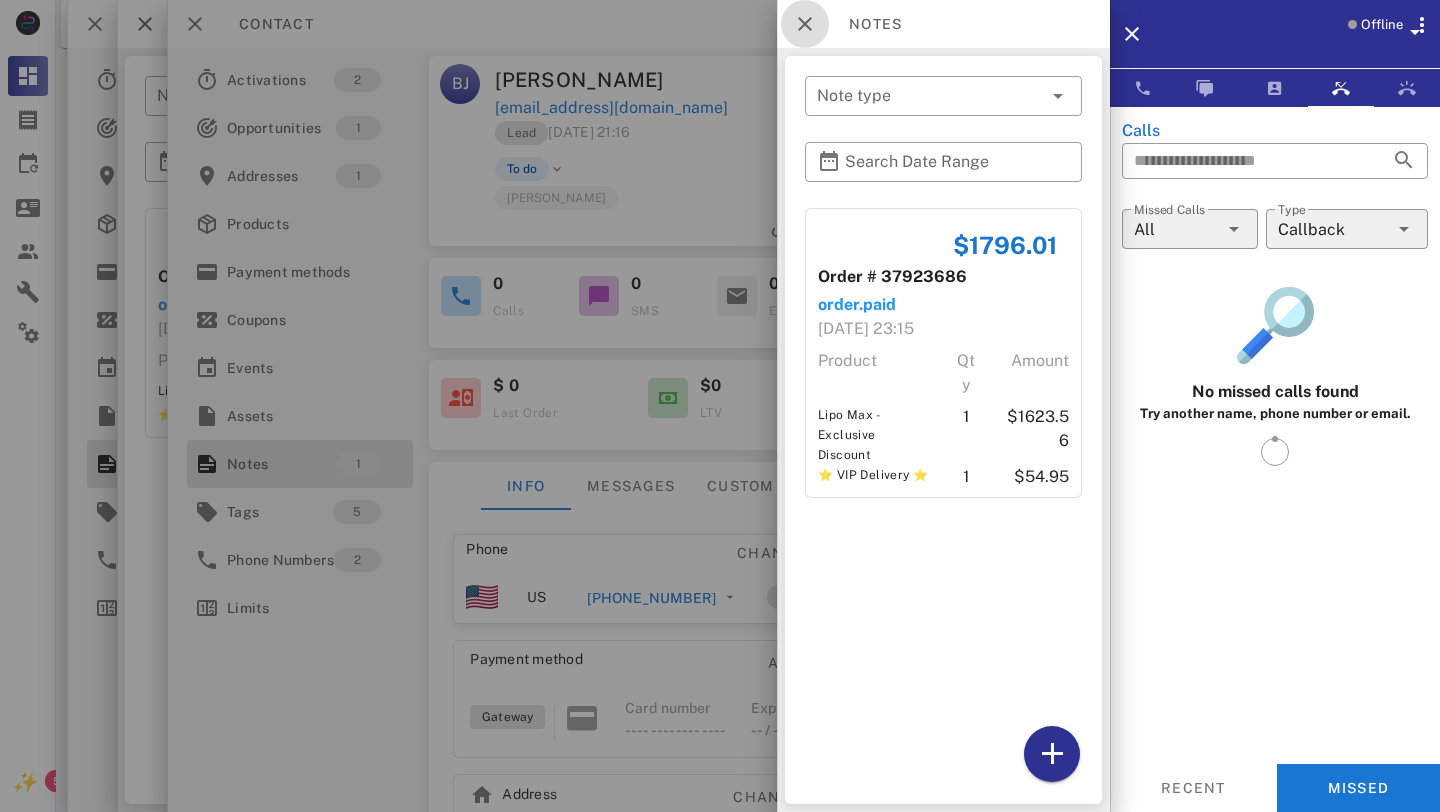 click at bounding box center [805, 24] 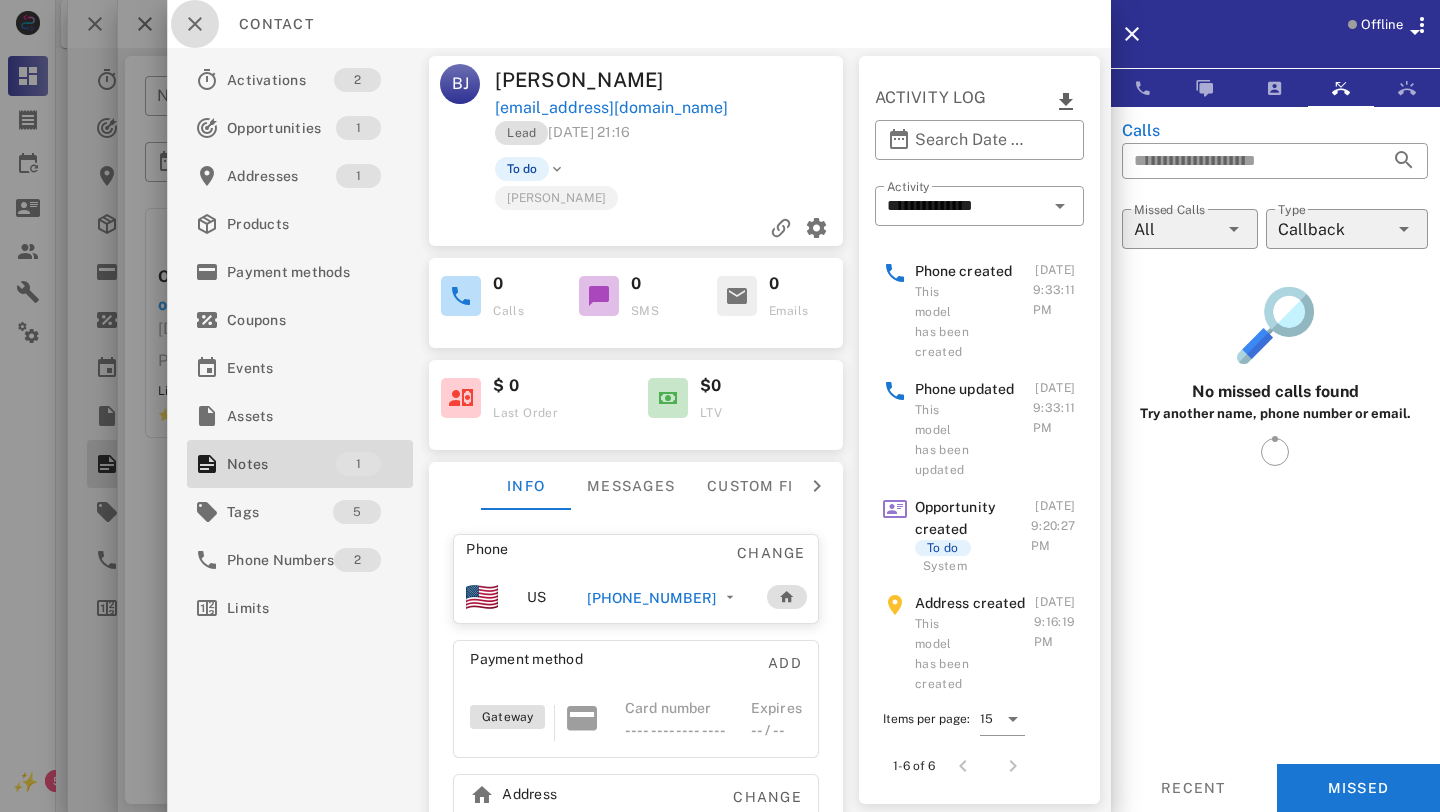 click at bounding box center (195, 24) 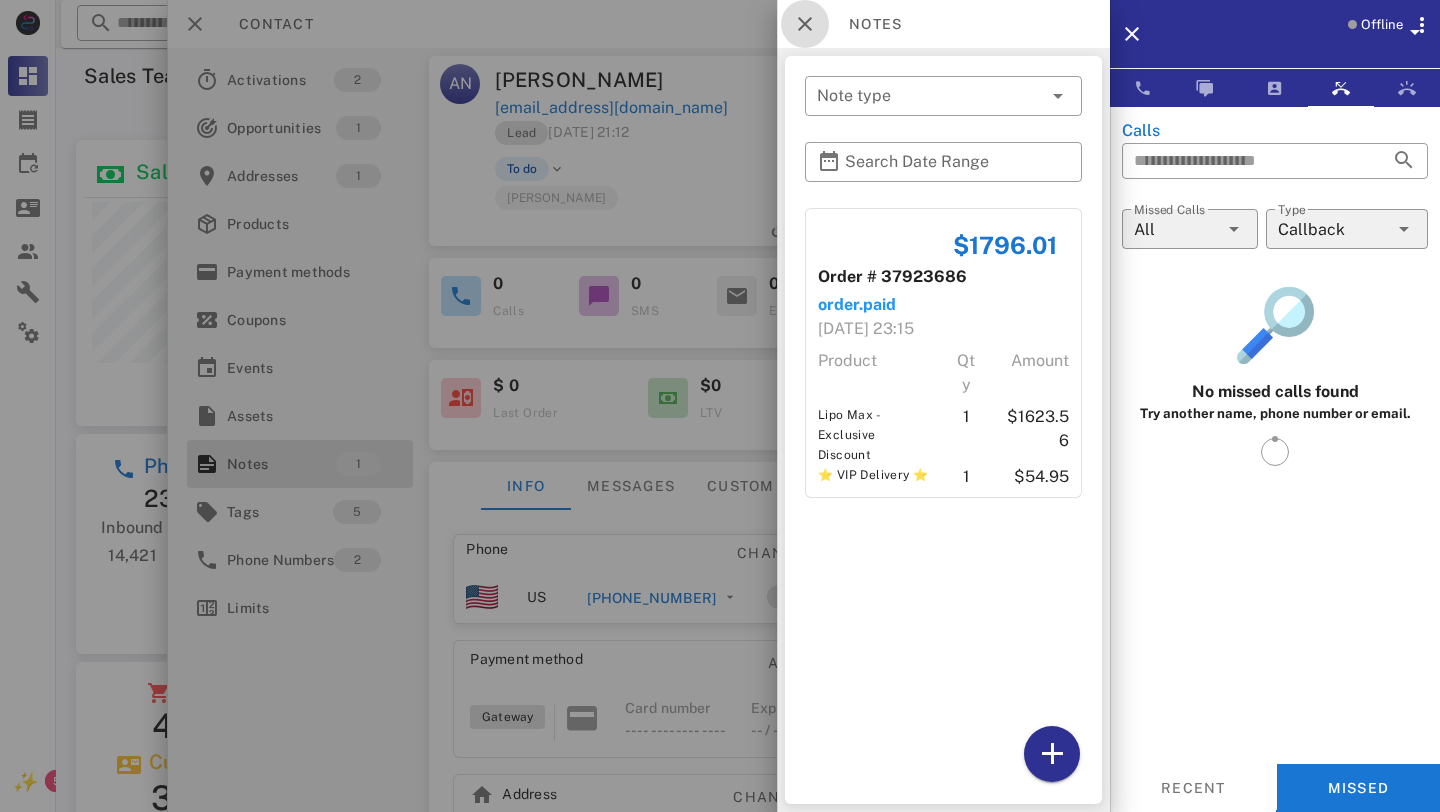 click at bounding box center [805, 24] 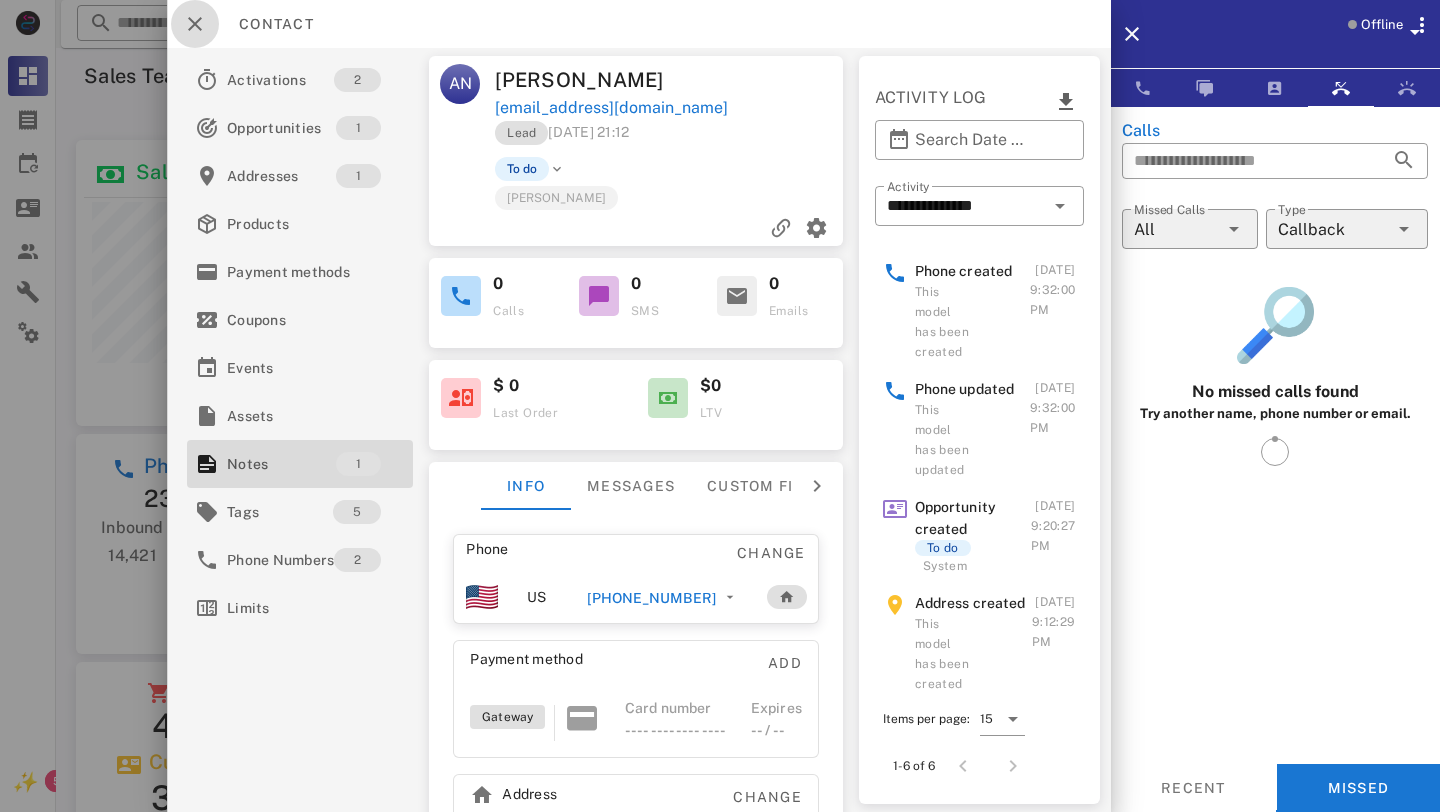 click at bounding box center [195, 24] 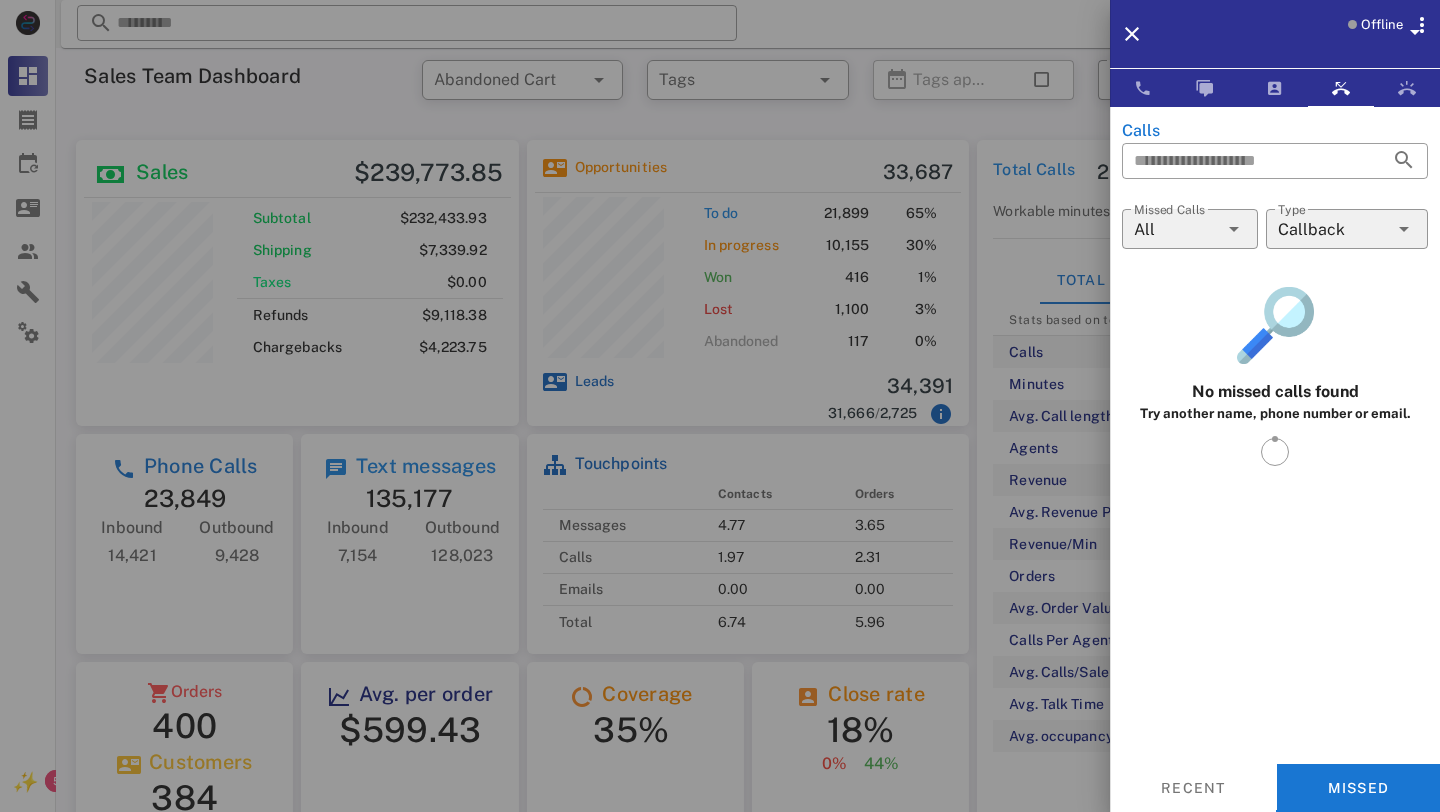 click at bounding box center (720, 406) 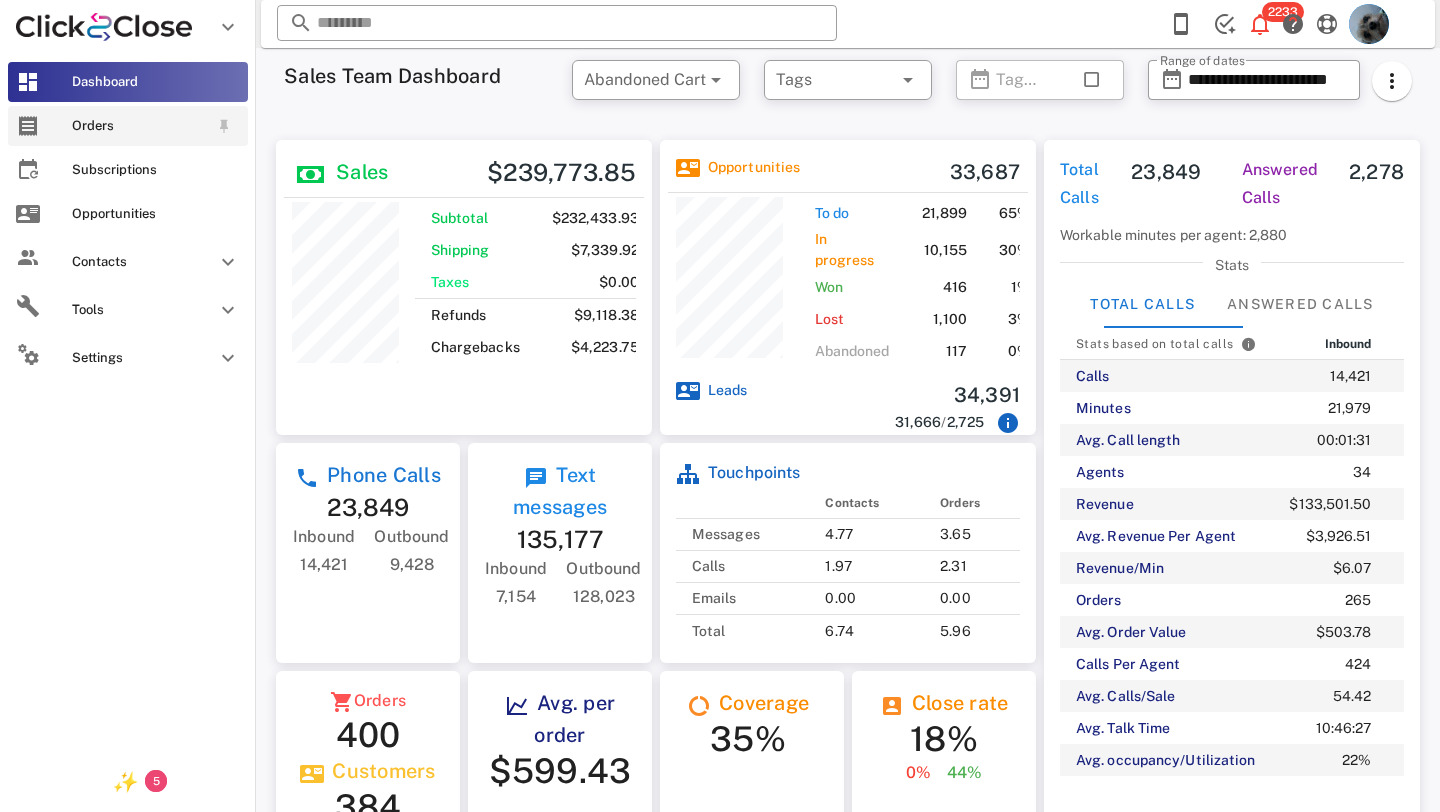 scroll, scrollTop: 286, scrollLeft: 376, axis: both 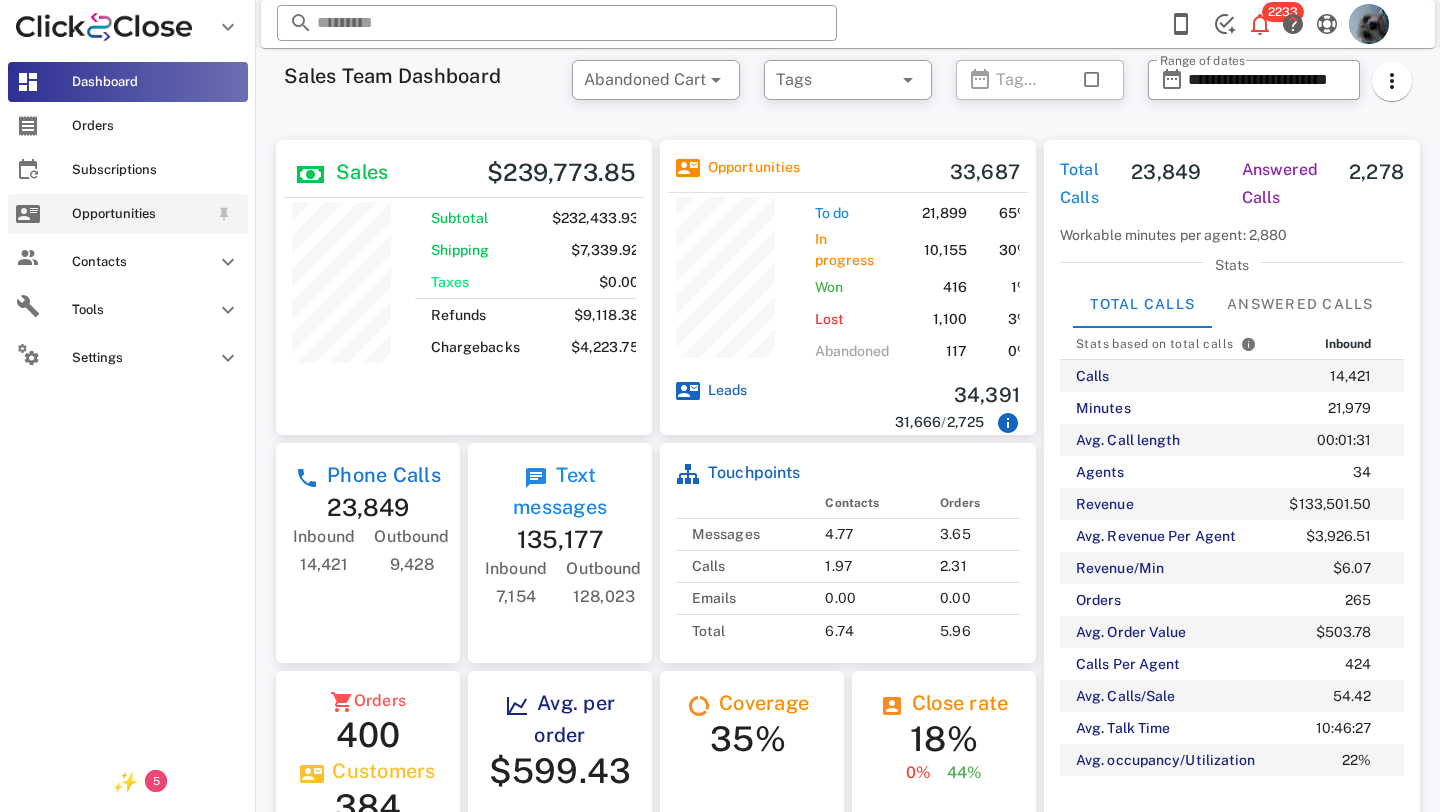 click on "Opportunities" at bounding box center [140, 214] 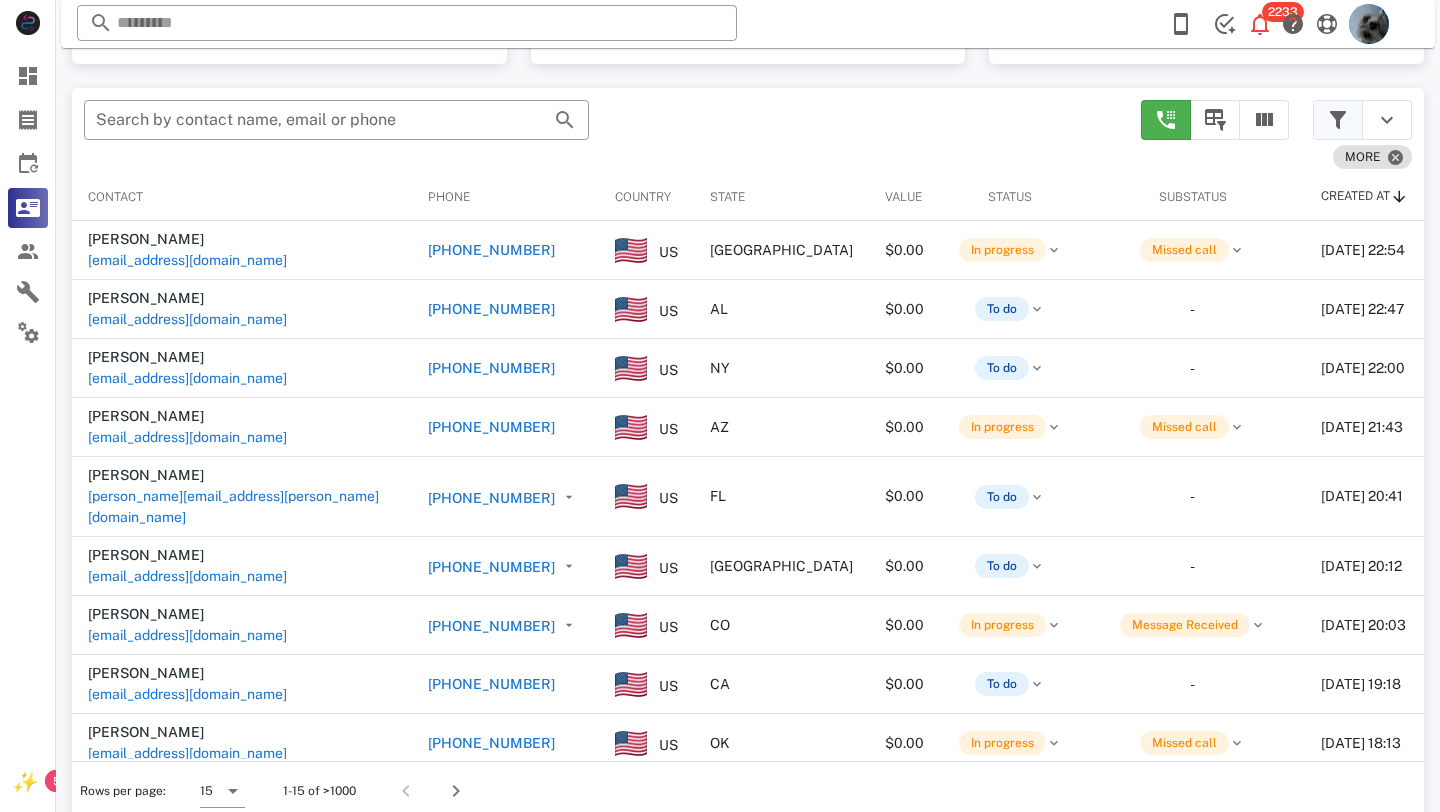 scroll, scrollTop: 378, scrollLeft: 0, axis: vertical 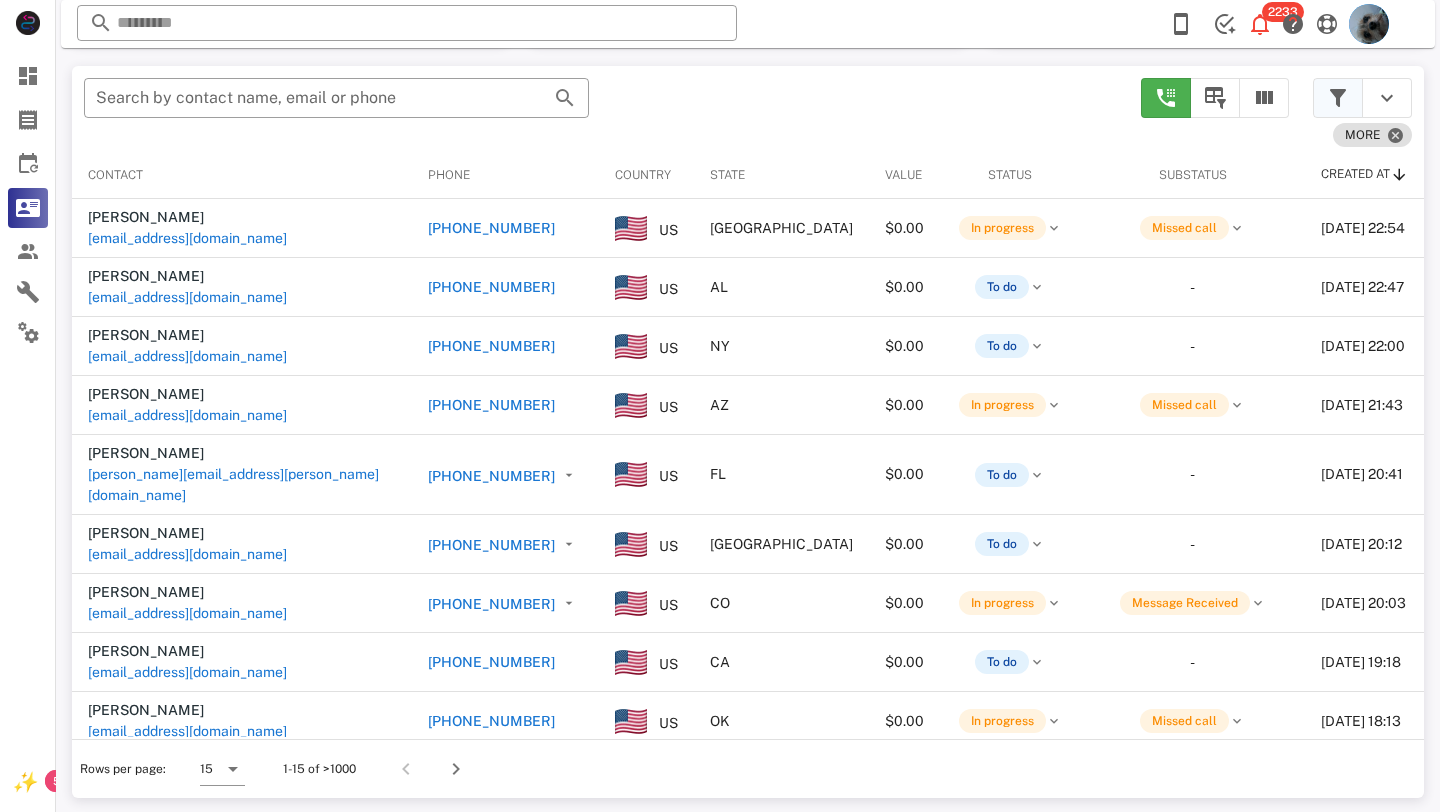 click at bounding box center [1338, 98] 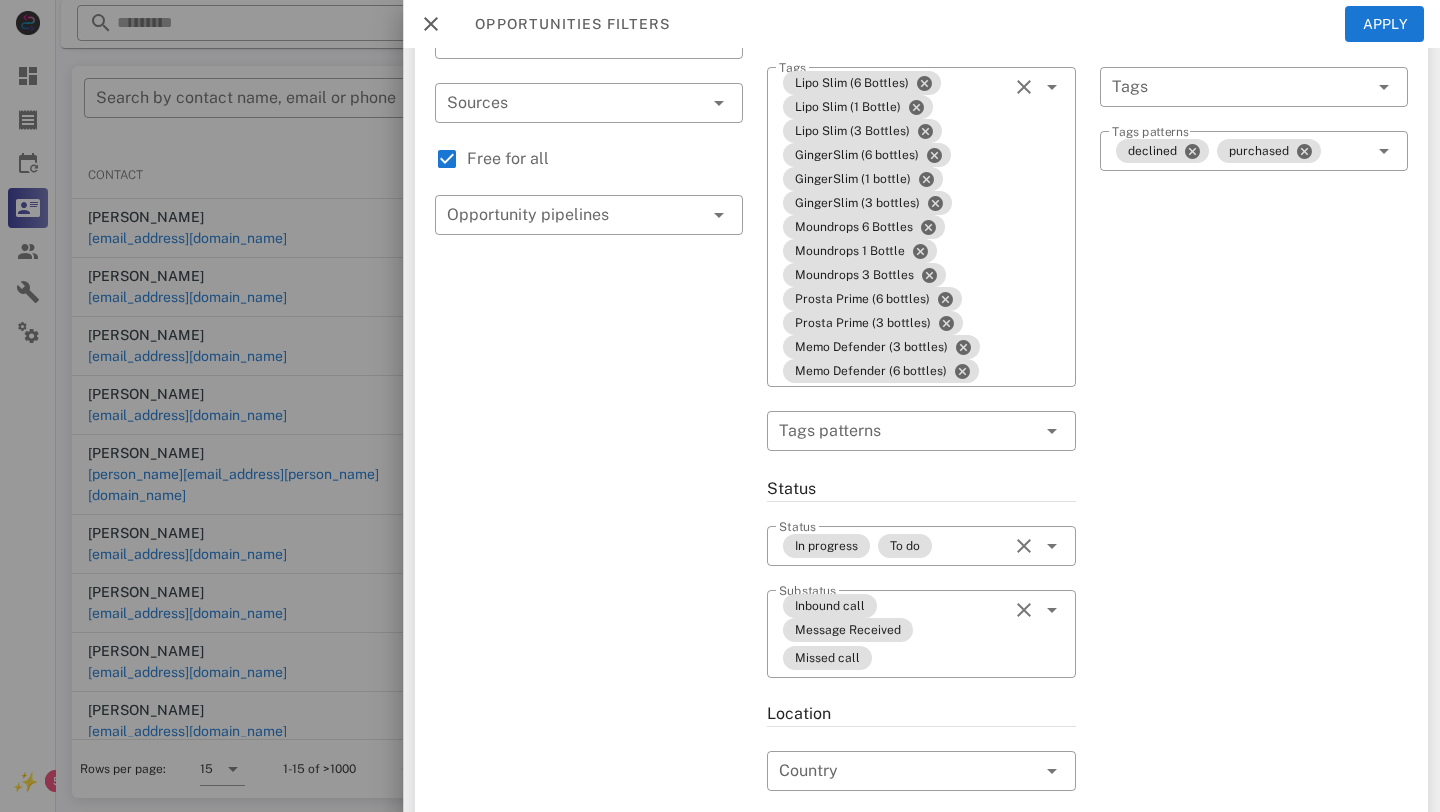 scroll, scrollTop: 263, scrollLeft: 0, axis: vertical 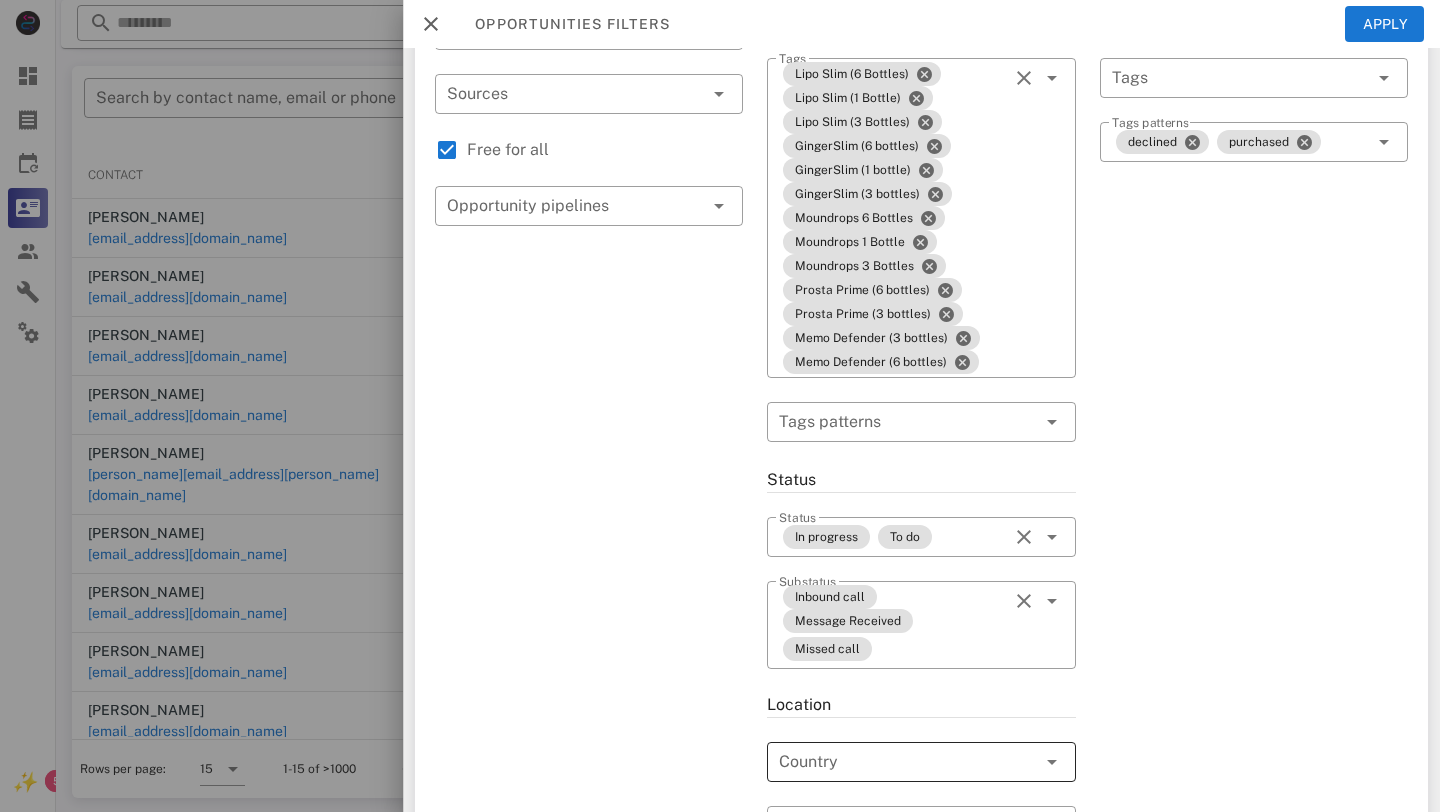 click at bounding box center [893, 762] 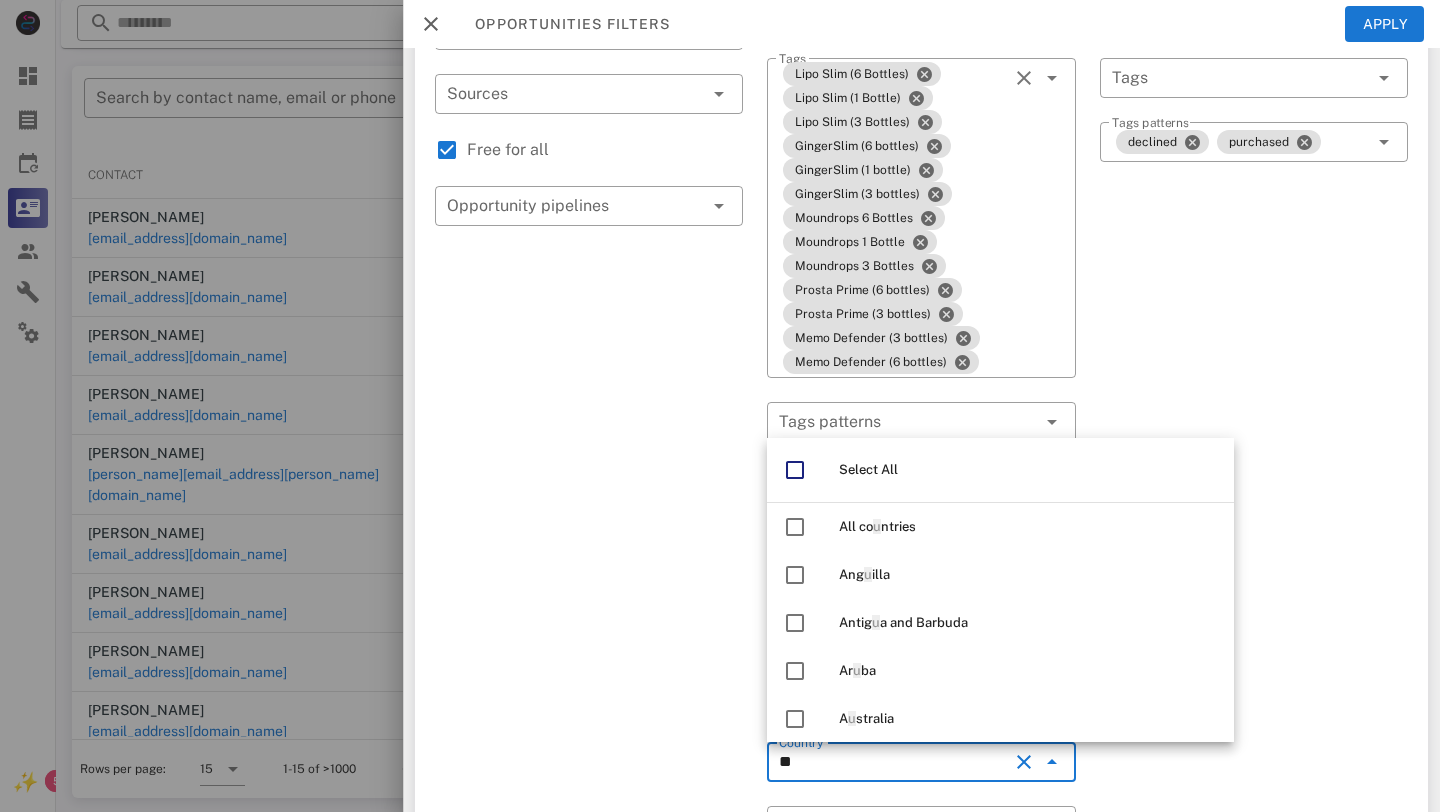 type on "***" 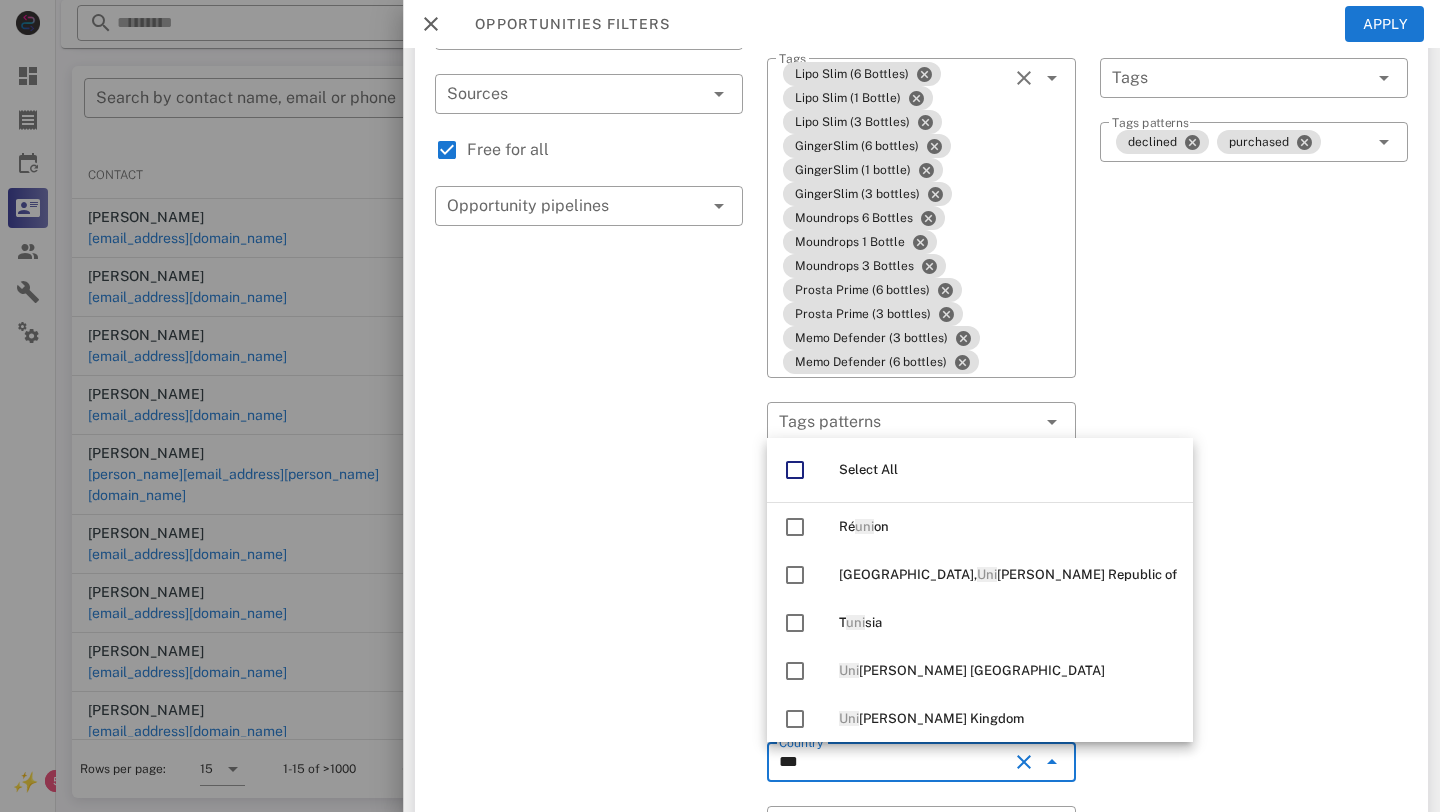 click on "Exclusion filters Tags applied during date range filter ​ Tag sources ​ Tags ​ Tags patterns declined purchased" at bounding box center [1254, 610] 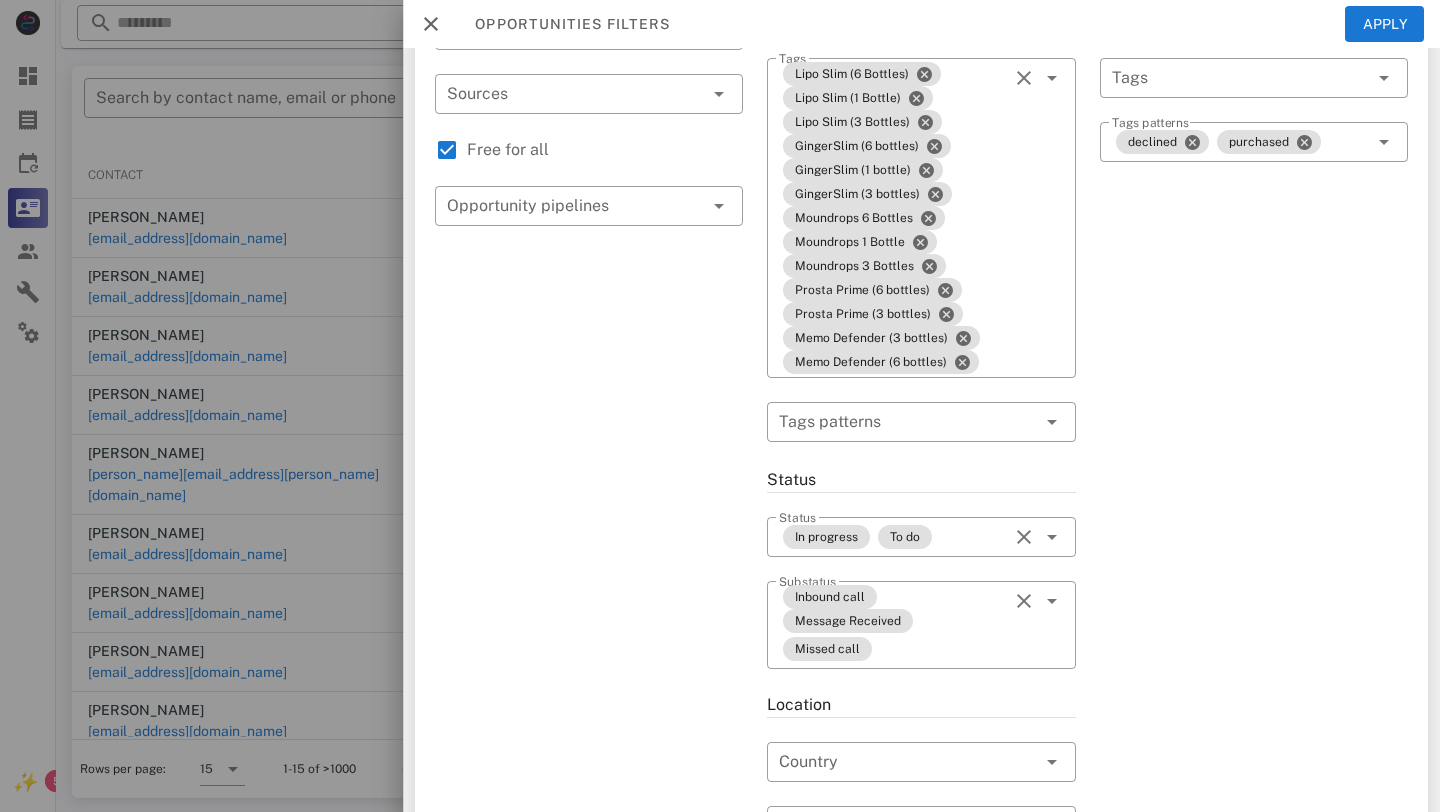 scroll, scrollTop: 0, scrollLeft: 0, axis: both 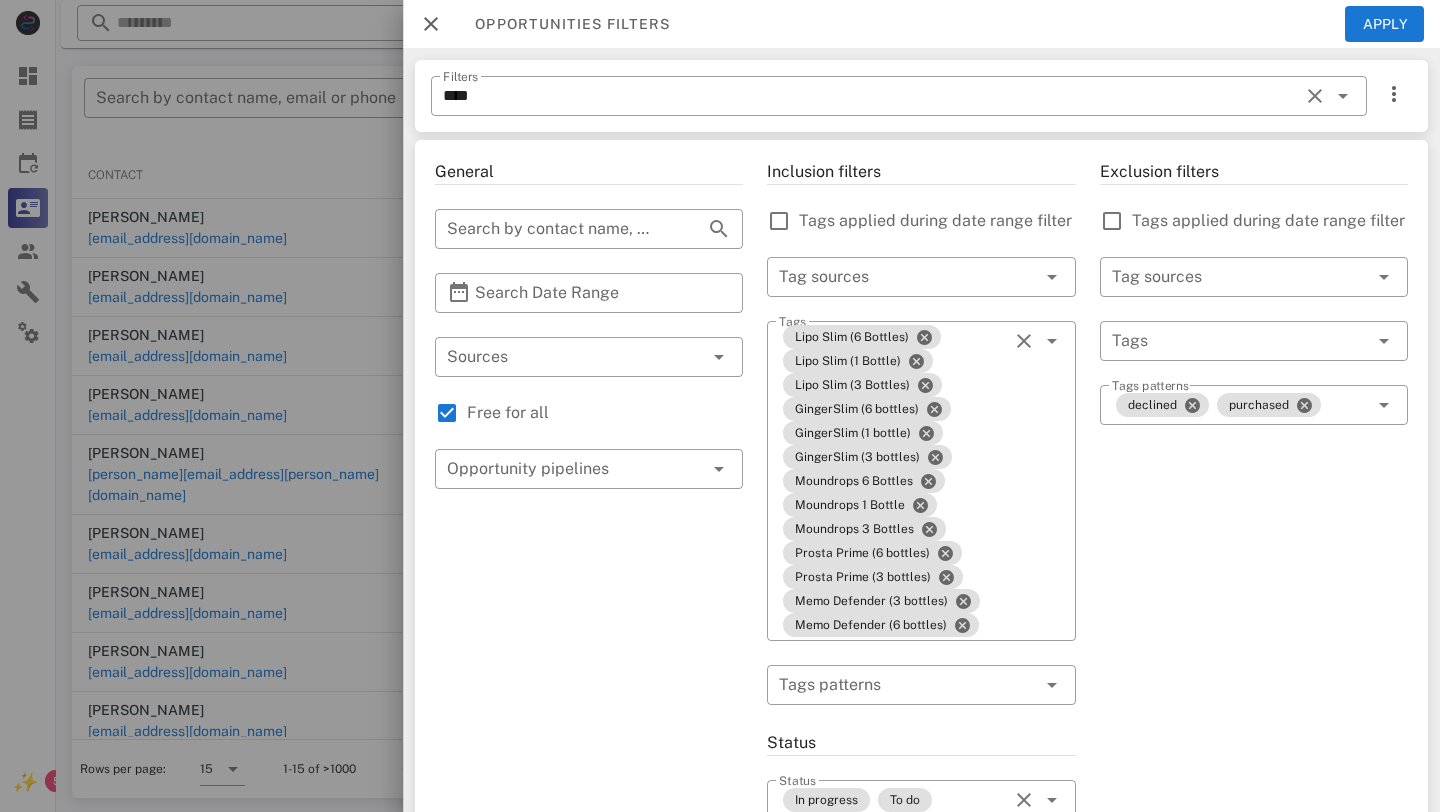 click at bounding box center [431, 24] 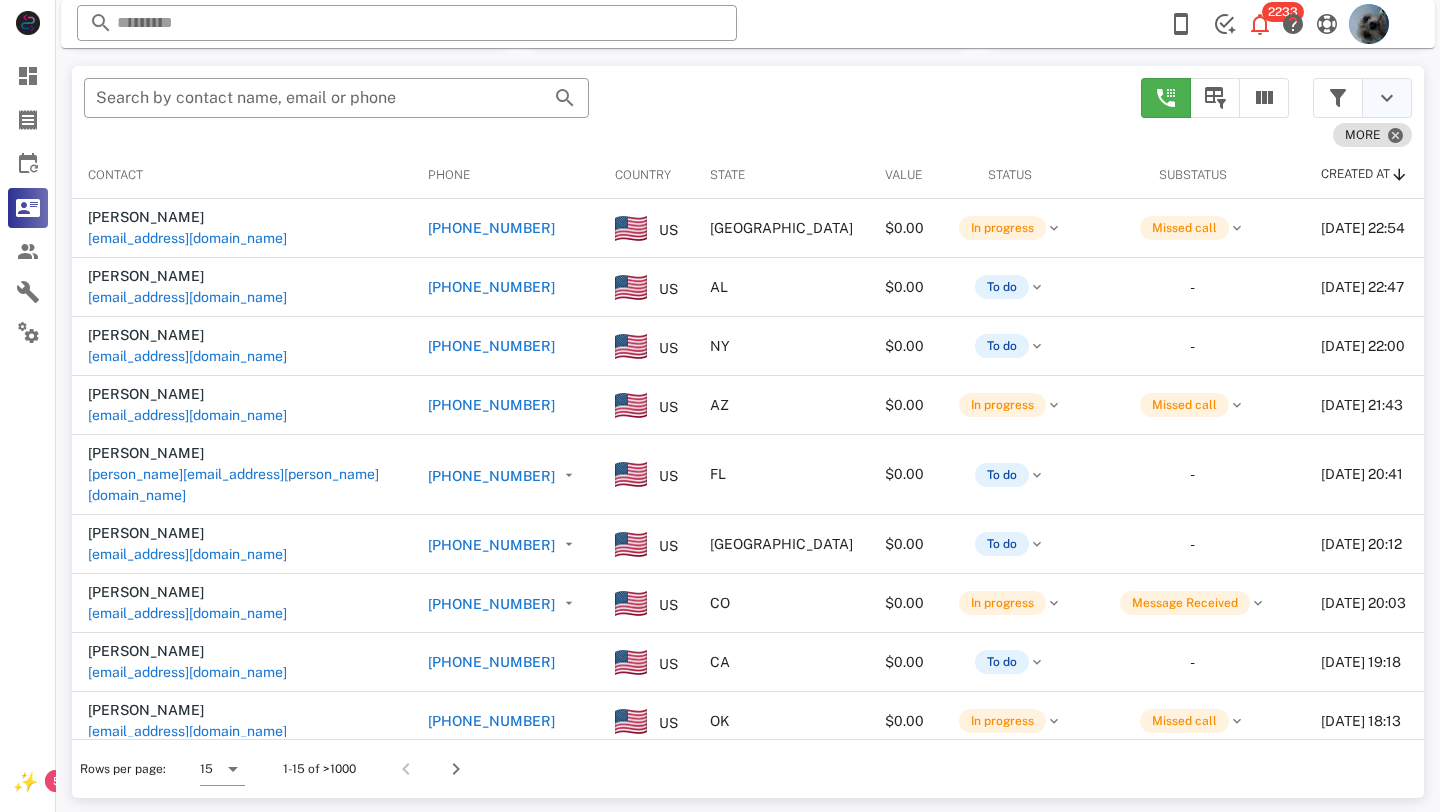 click at bounding box center [1387, 98] 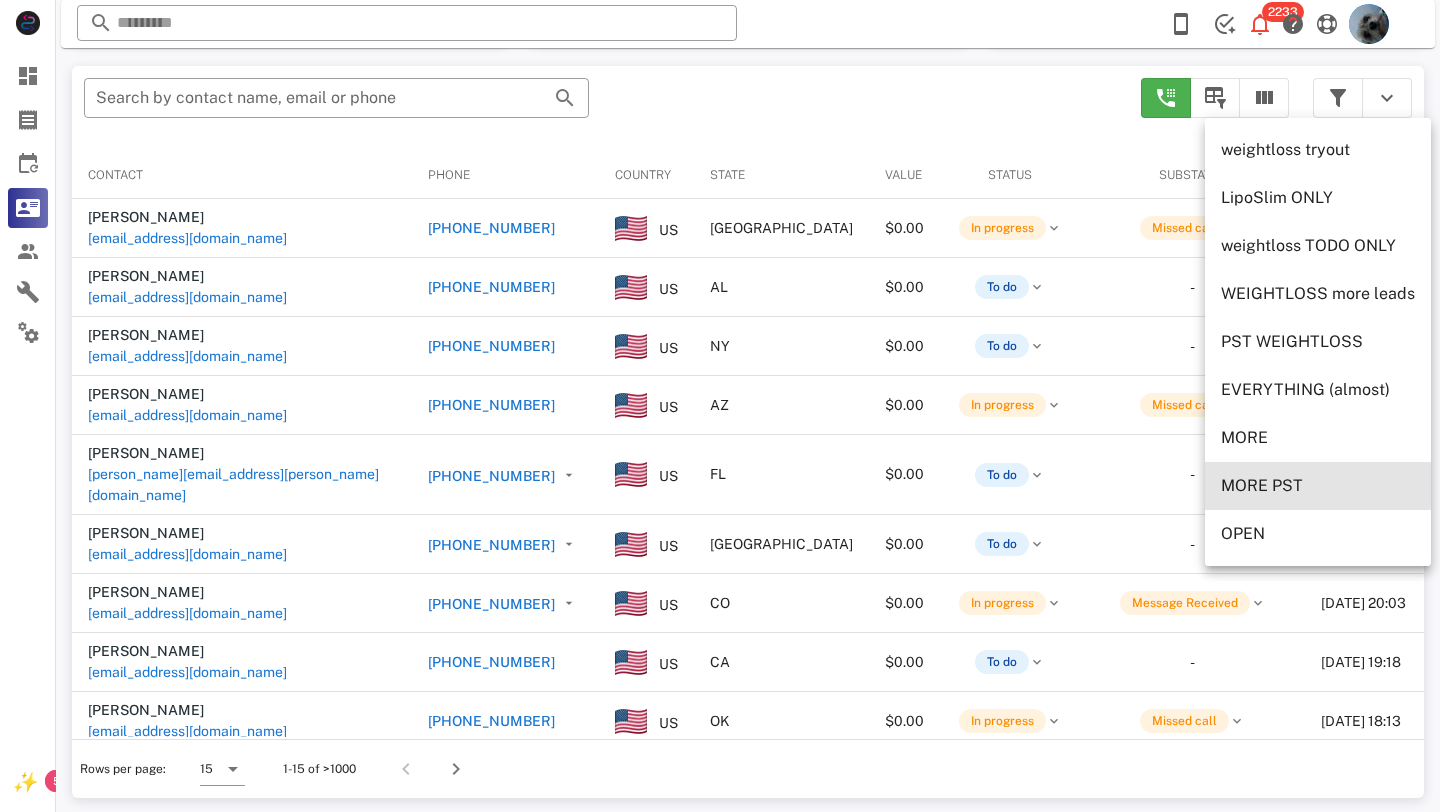 click on "MORE PST" at bounding box center [1318, 485] 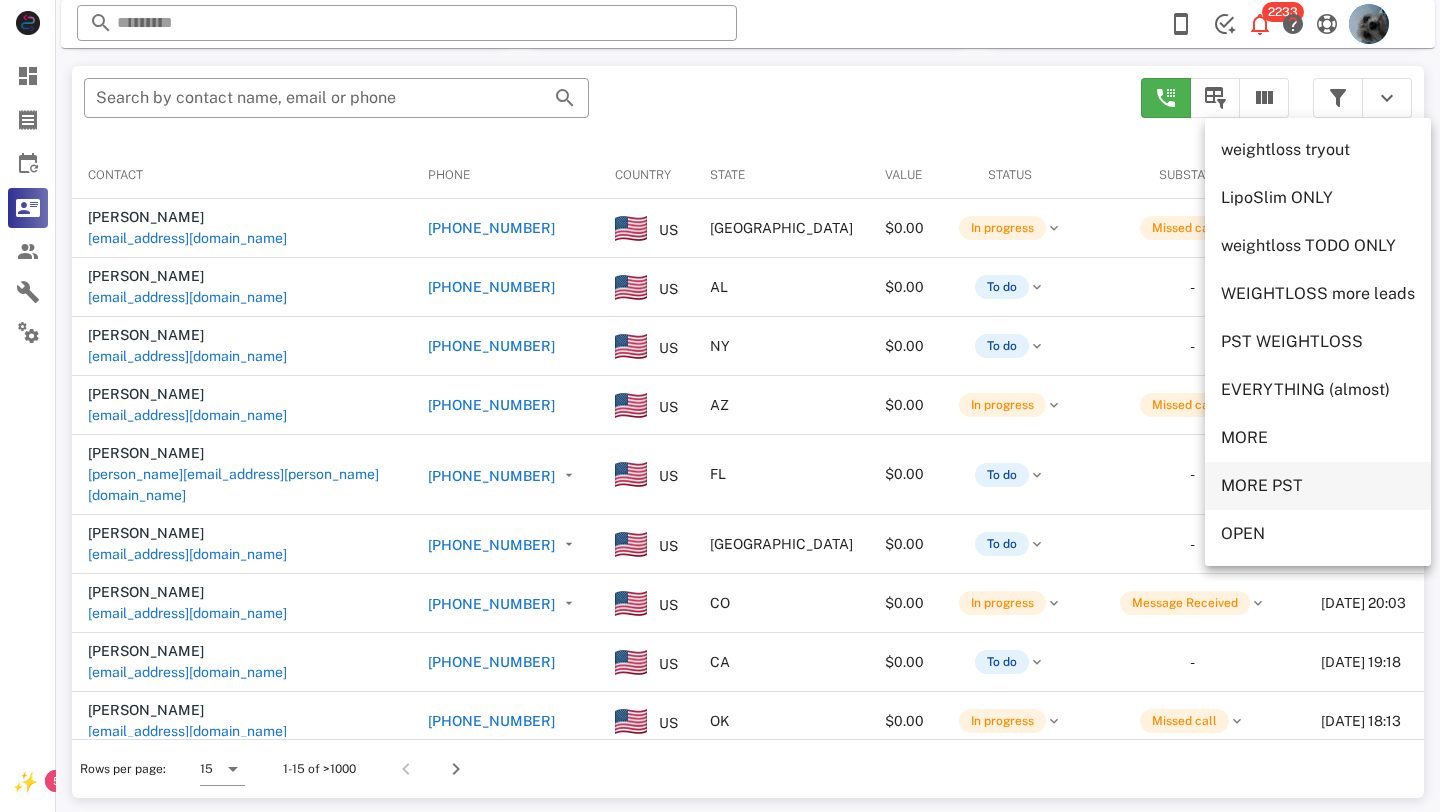 type on "********" 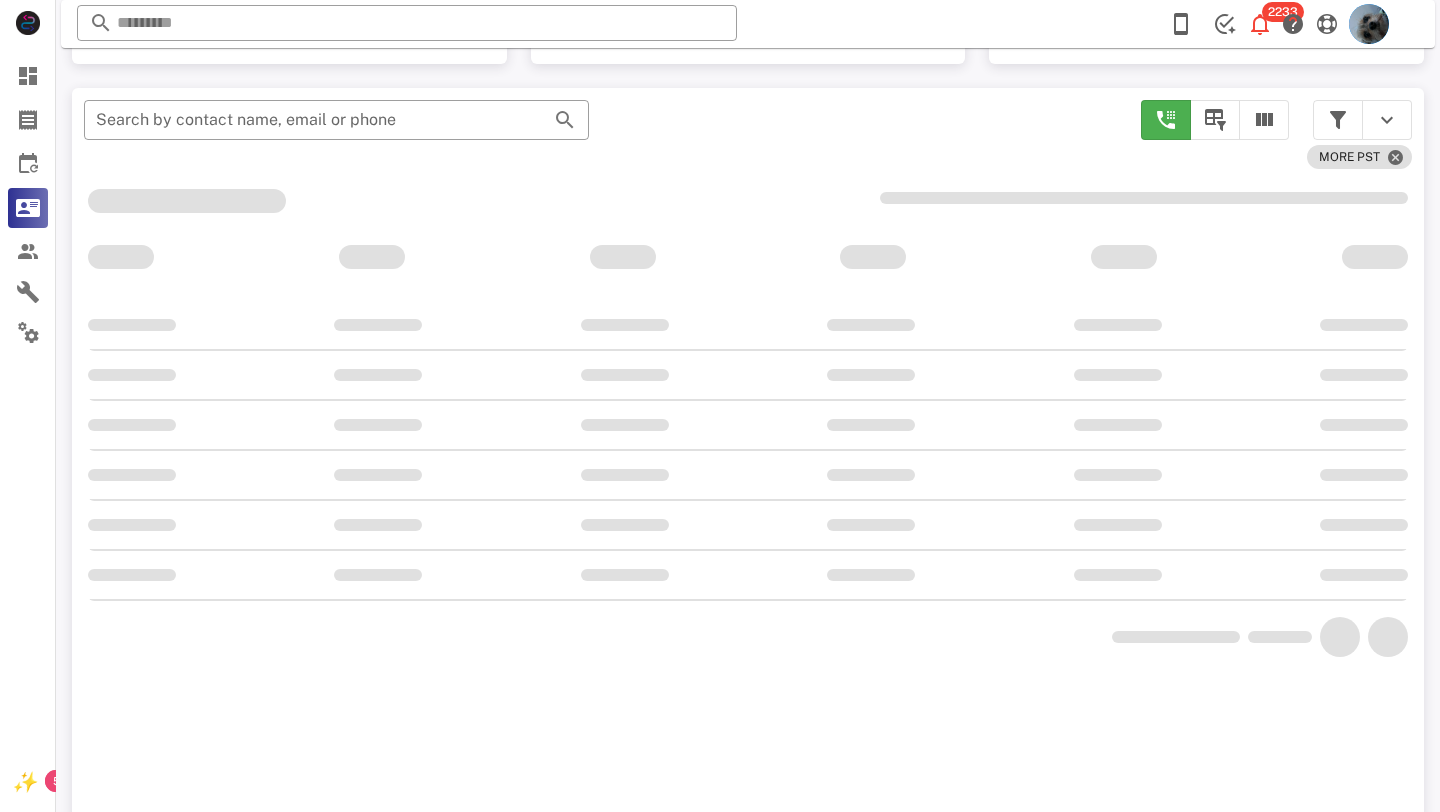 scroll, scrollTop: 378, scrollLeft: 0, axis: vertical 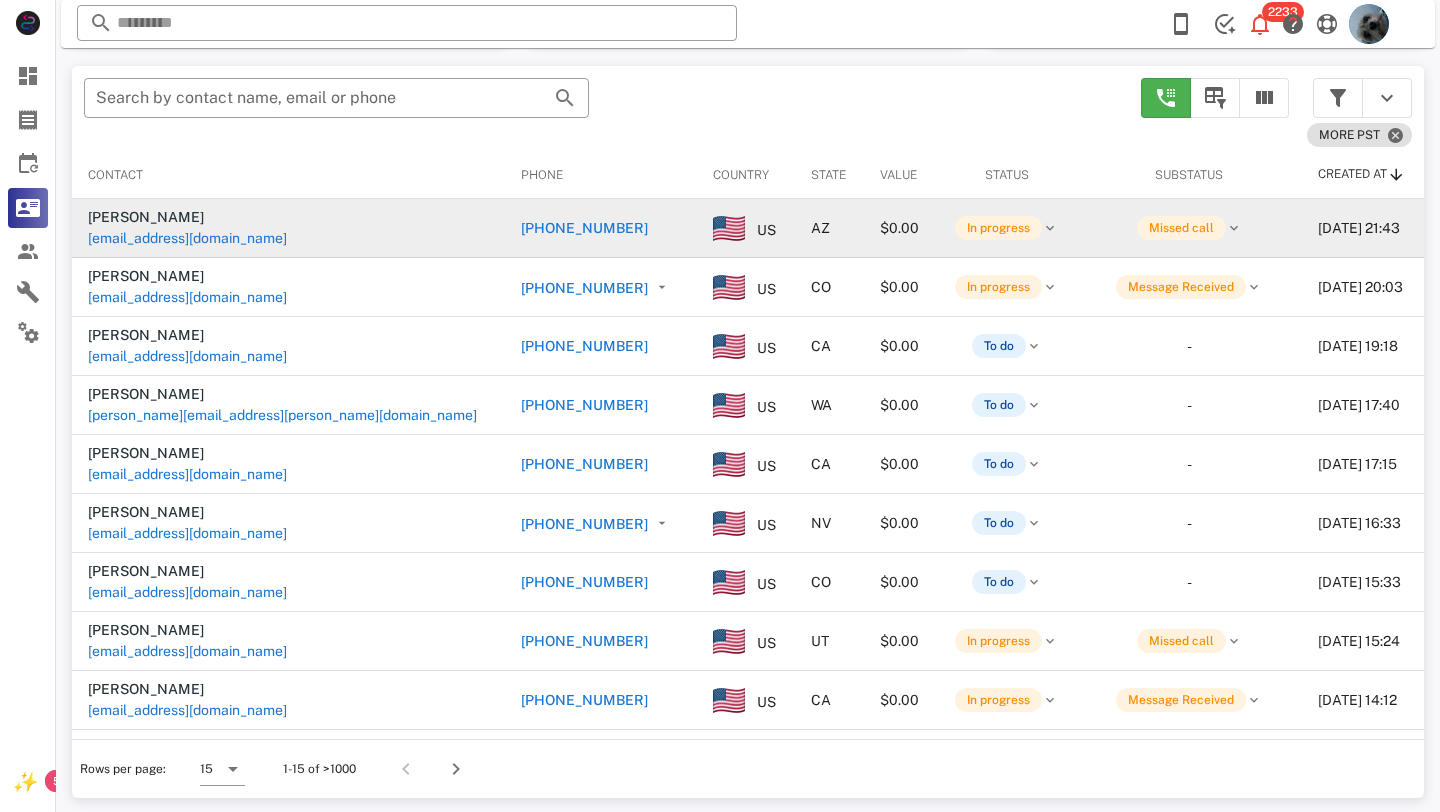 click on "[PHONE_NUMBER]" at bounding box center (584, 228) 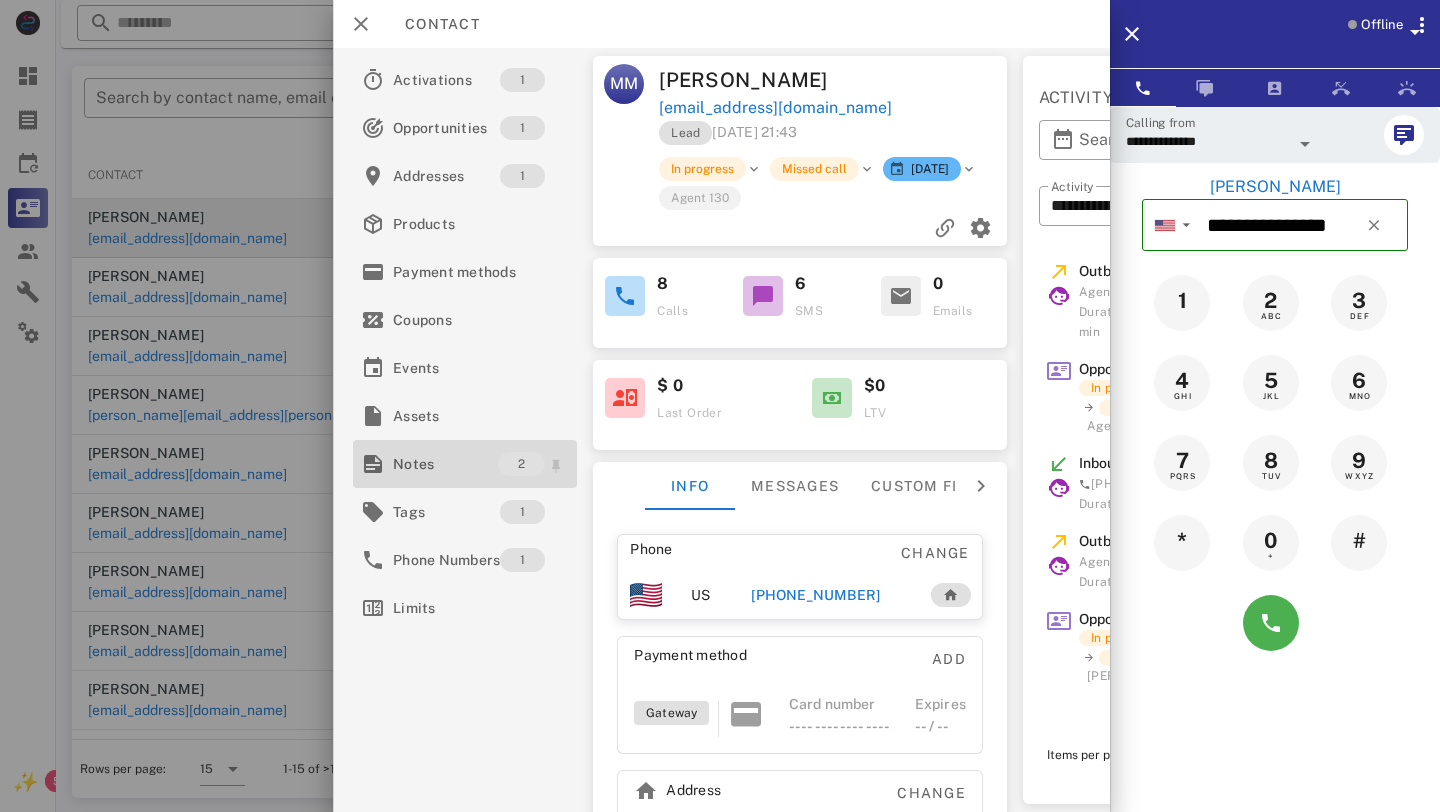 click on "Notes" at bounding box center (445, 464) 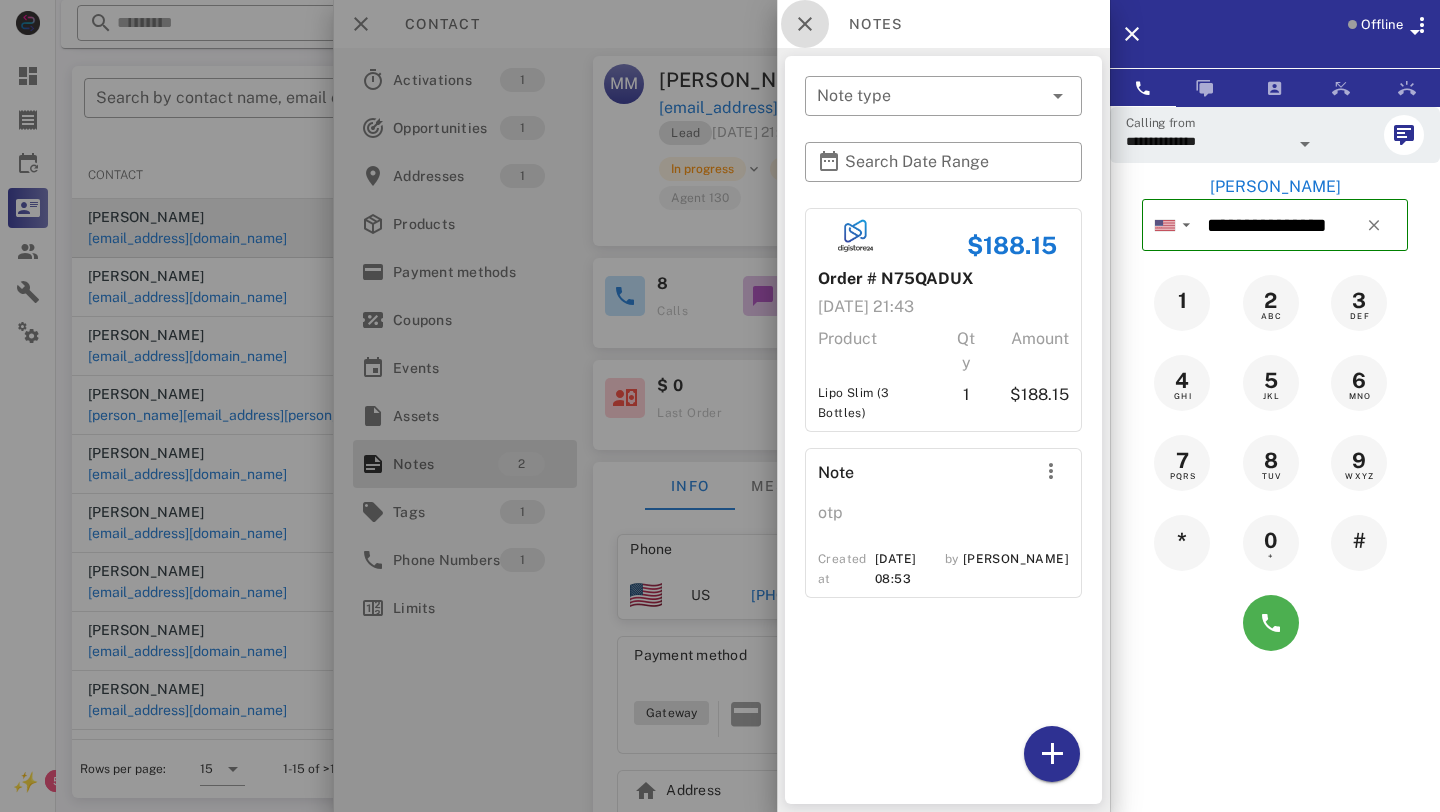 click at bounding box center [805, 24] 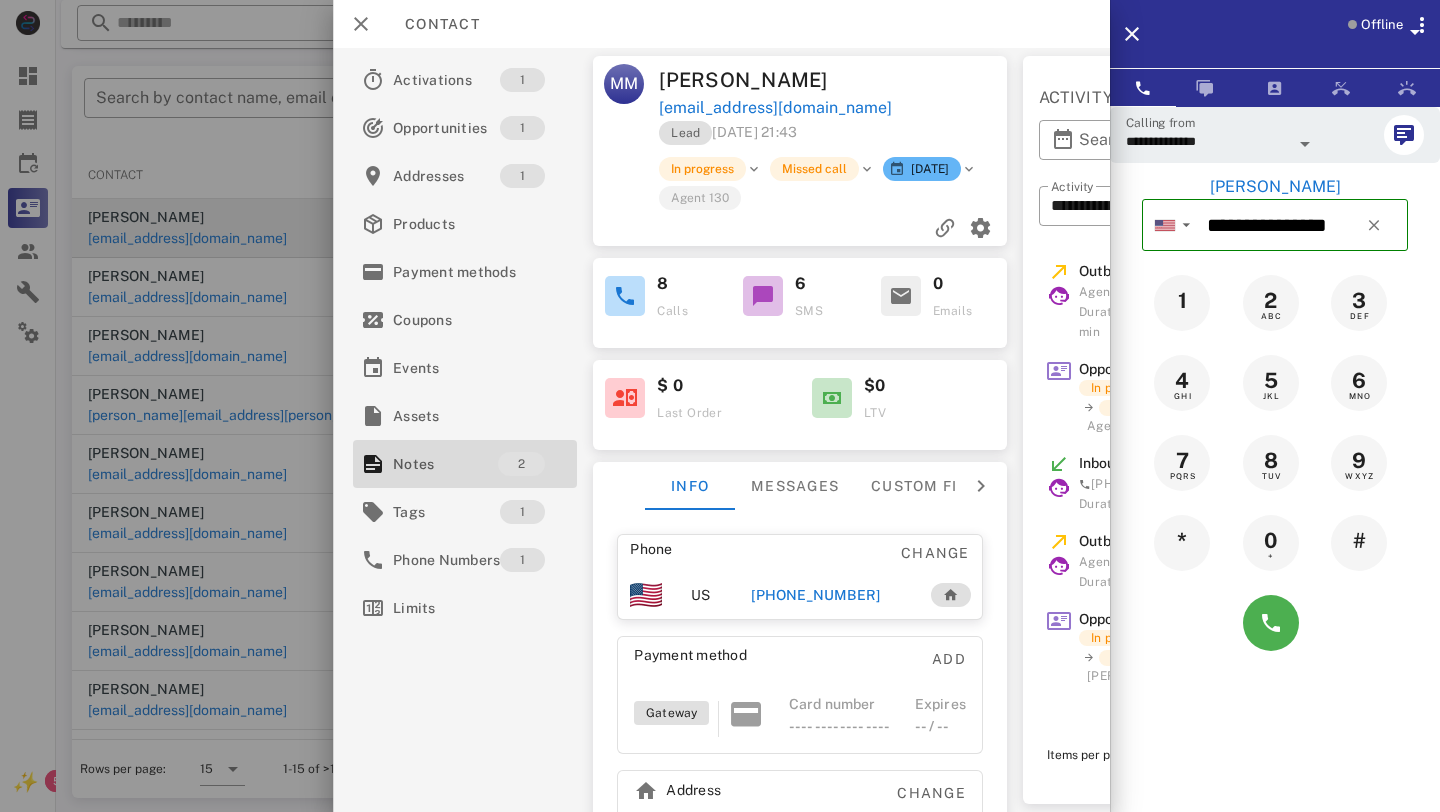 scroll, scrollTop: 0, scrollLeft: 335, axis: horizontal 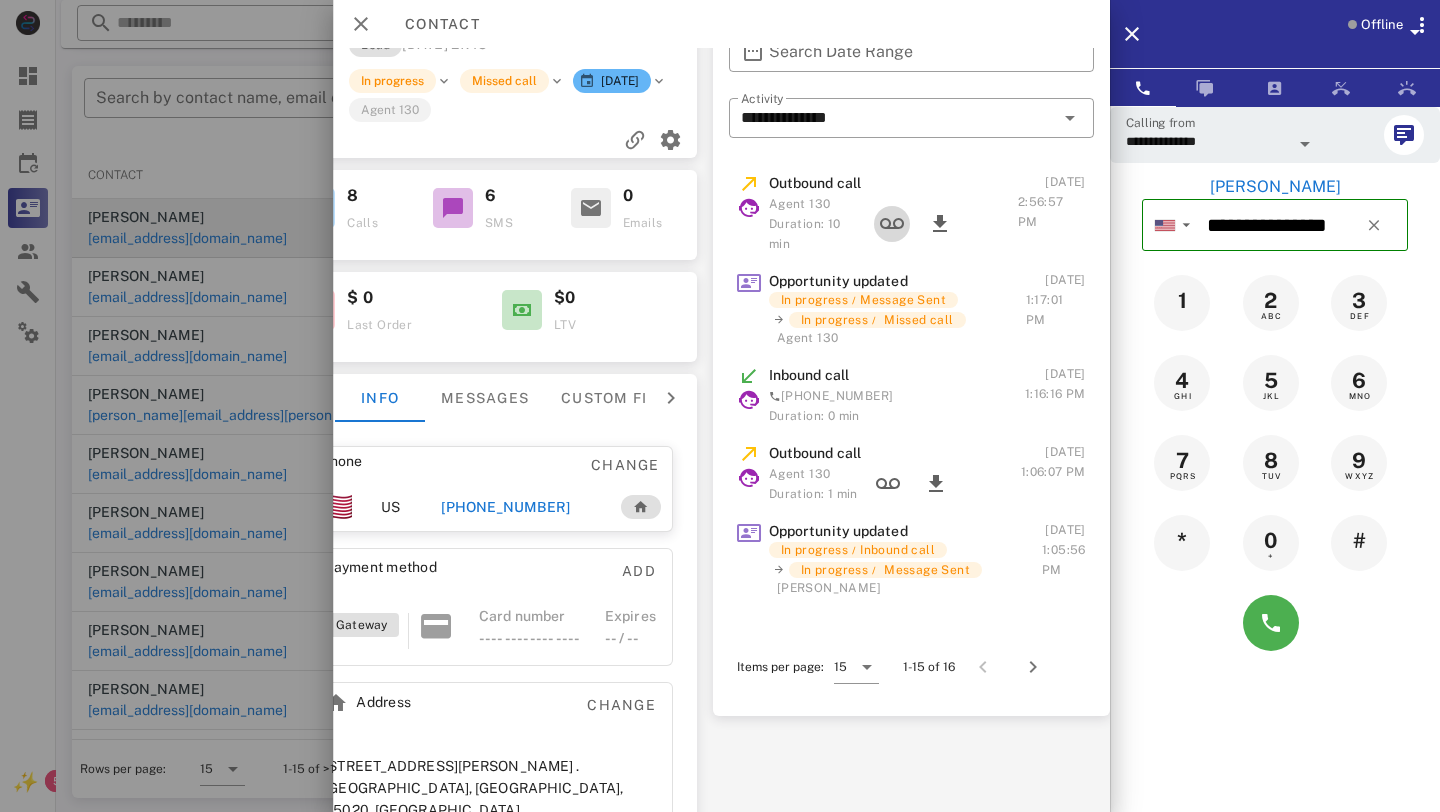 click at bounding box center [892, 224] 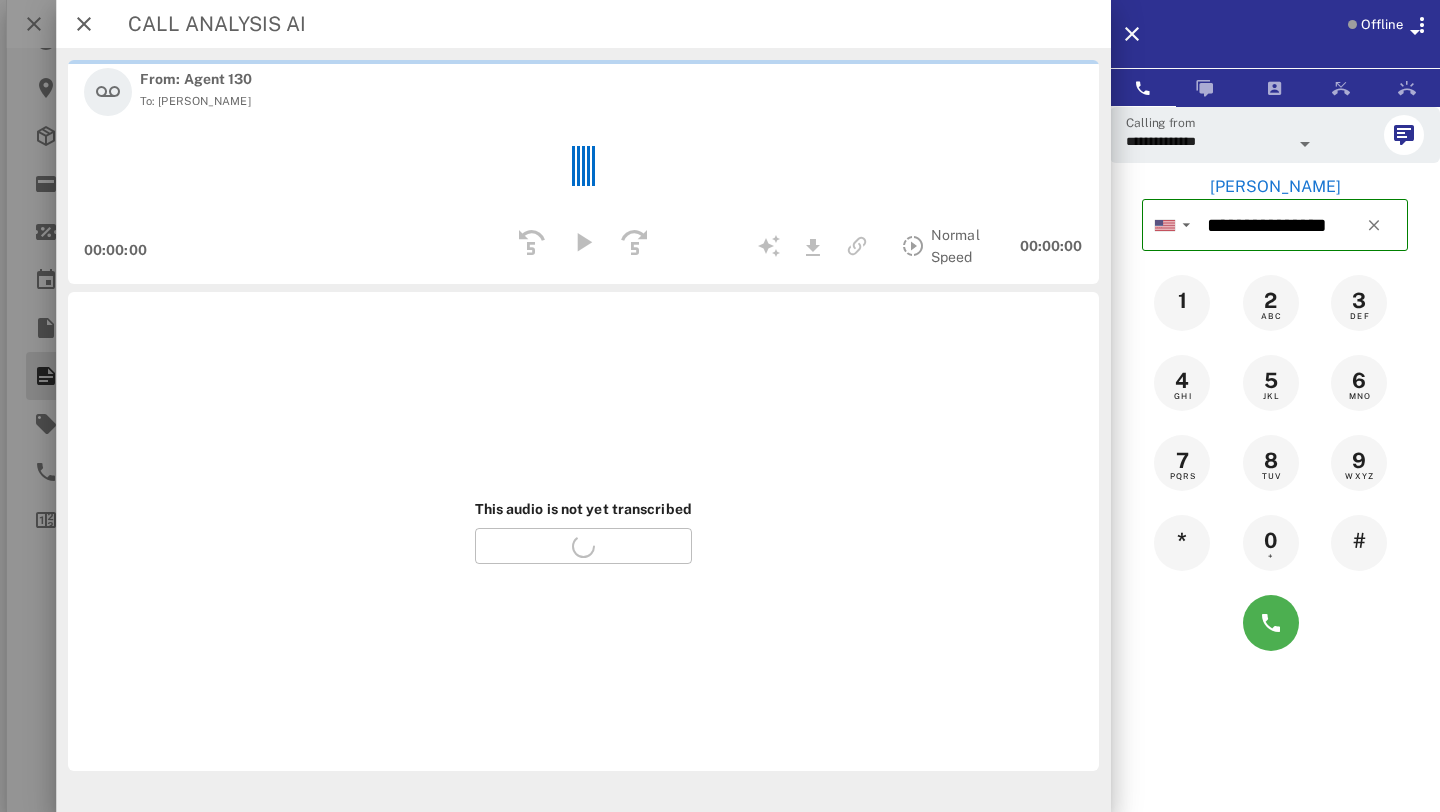 scroll, scrollTop: 88, scrollLeft: 7, axis: both 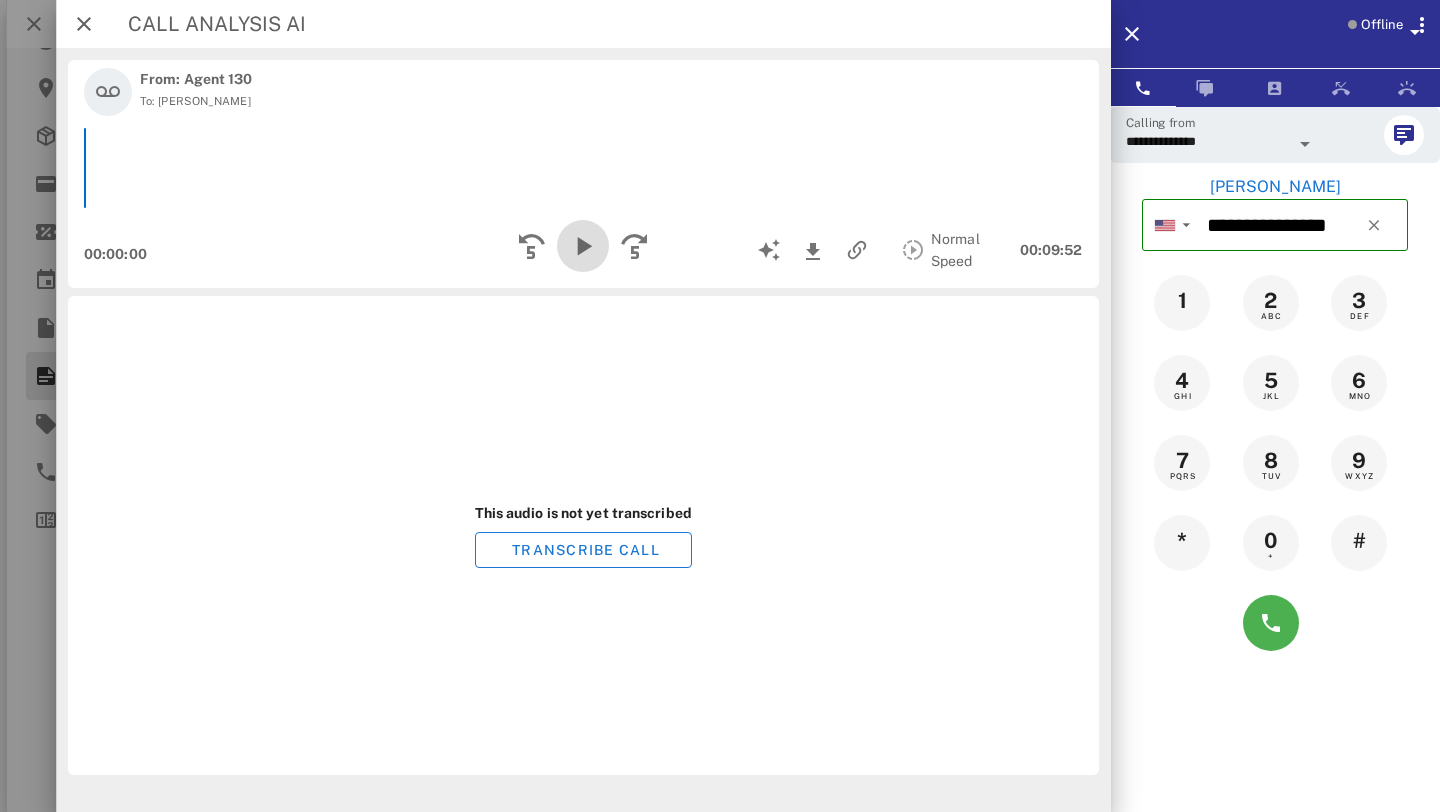 click at bounding box center (583, 246) 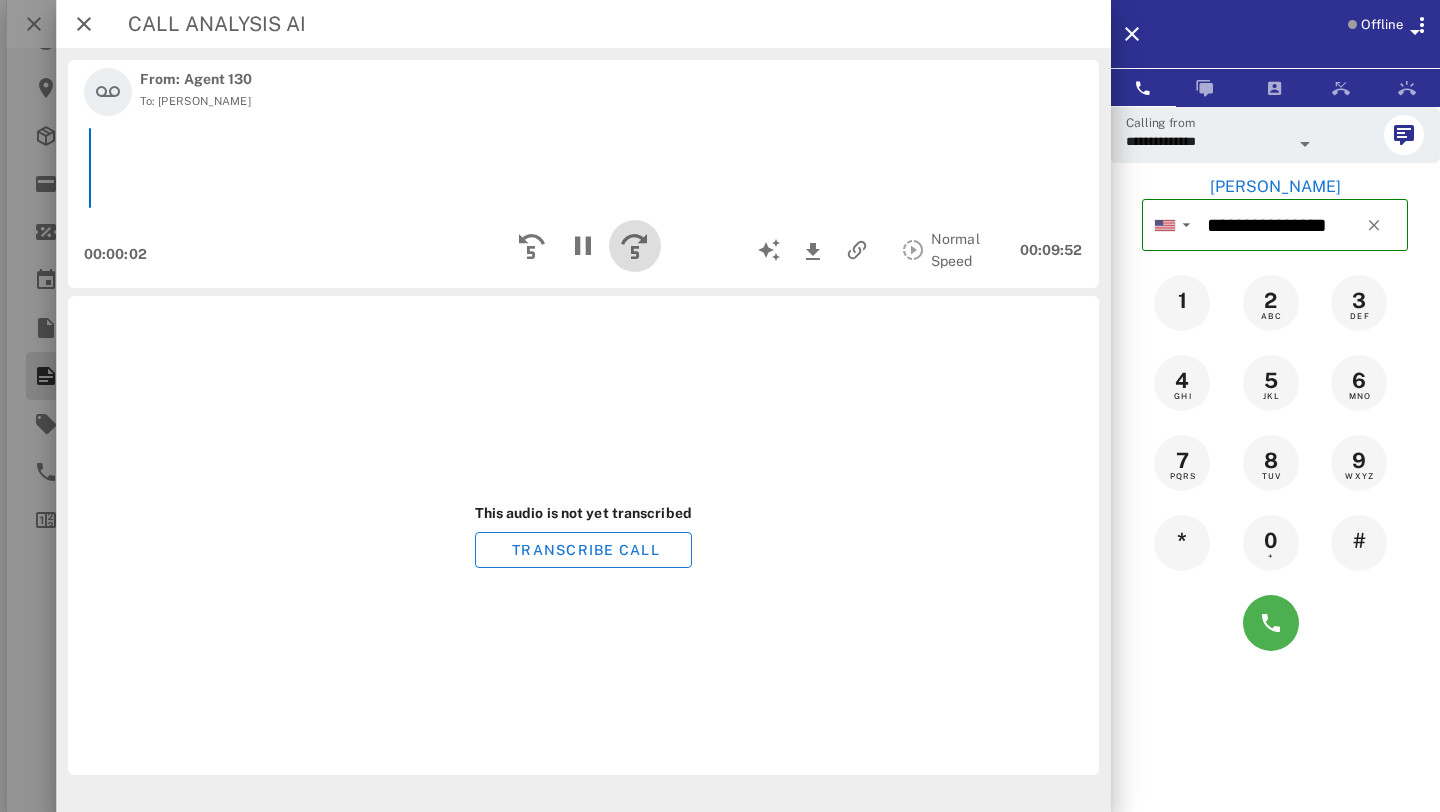 click at bounding box center [635, 246] 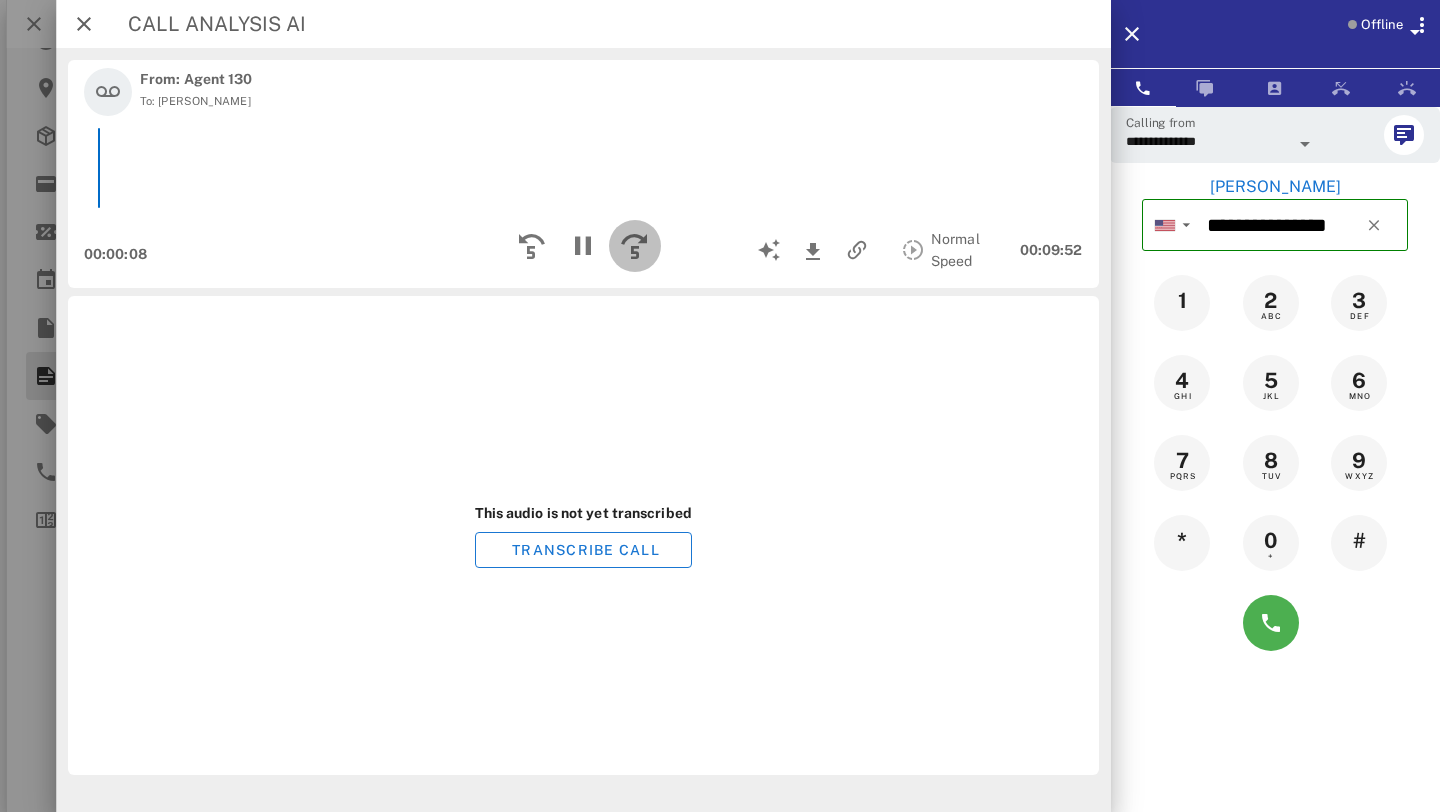 click at bounding box center (635, 246) 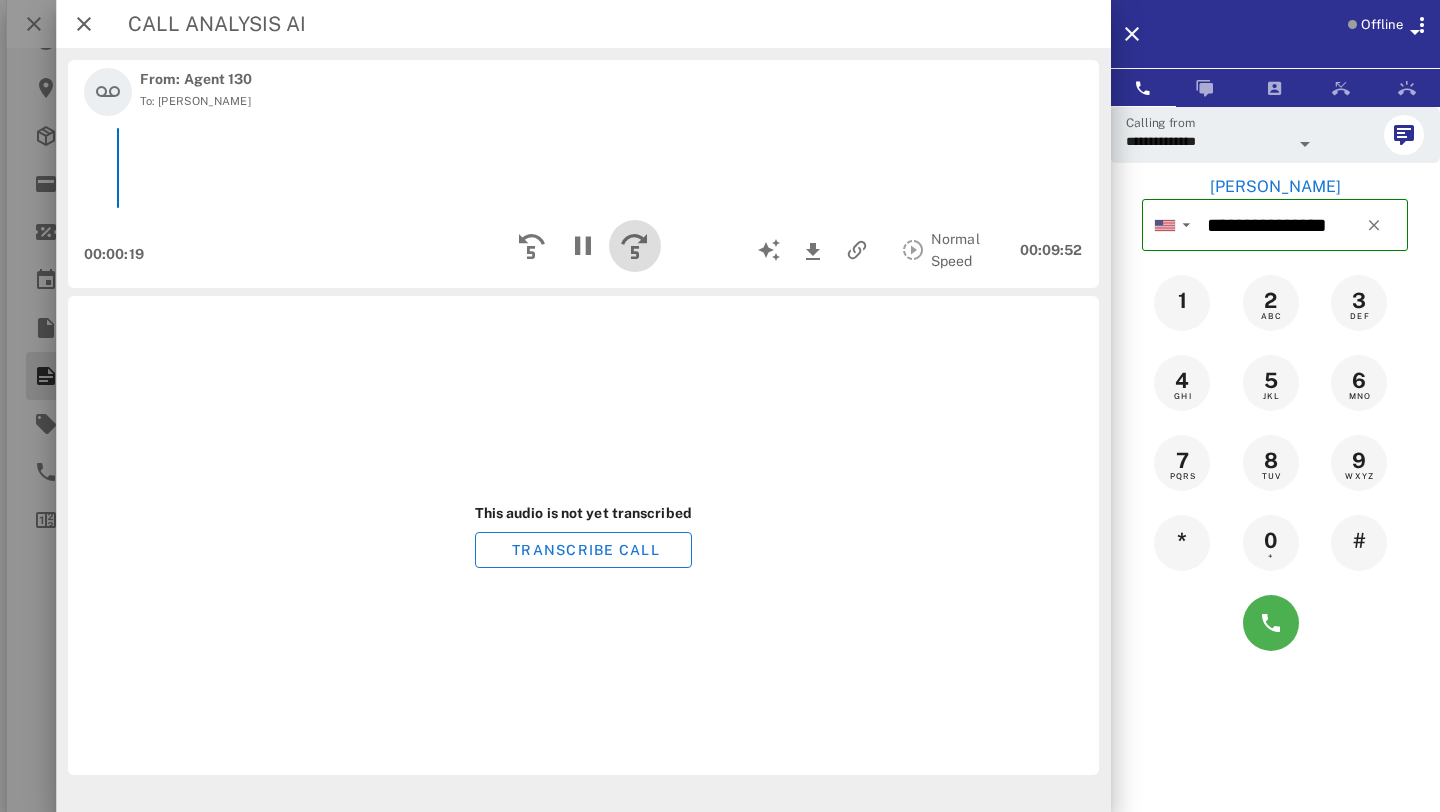 click at bounding box center [635, 246] 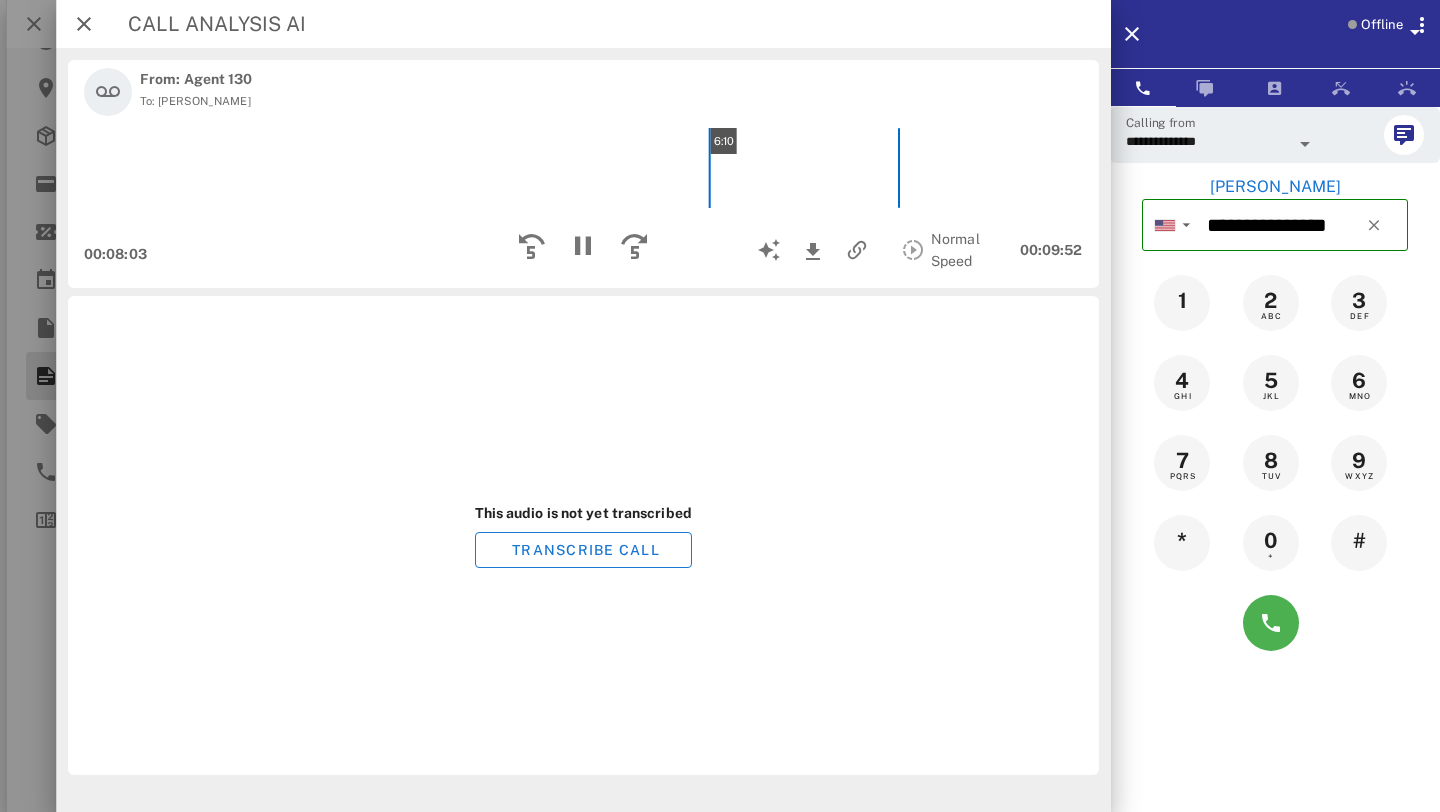 click on "6:10" at bounding box center (583, 168) 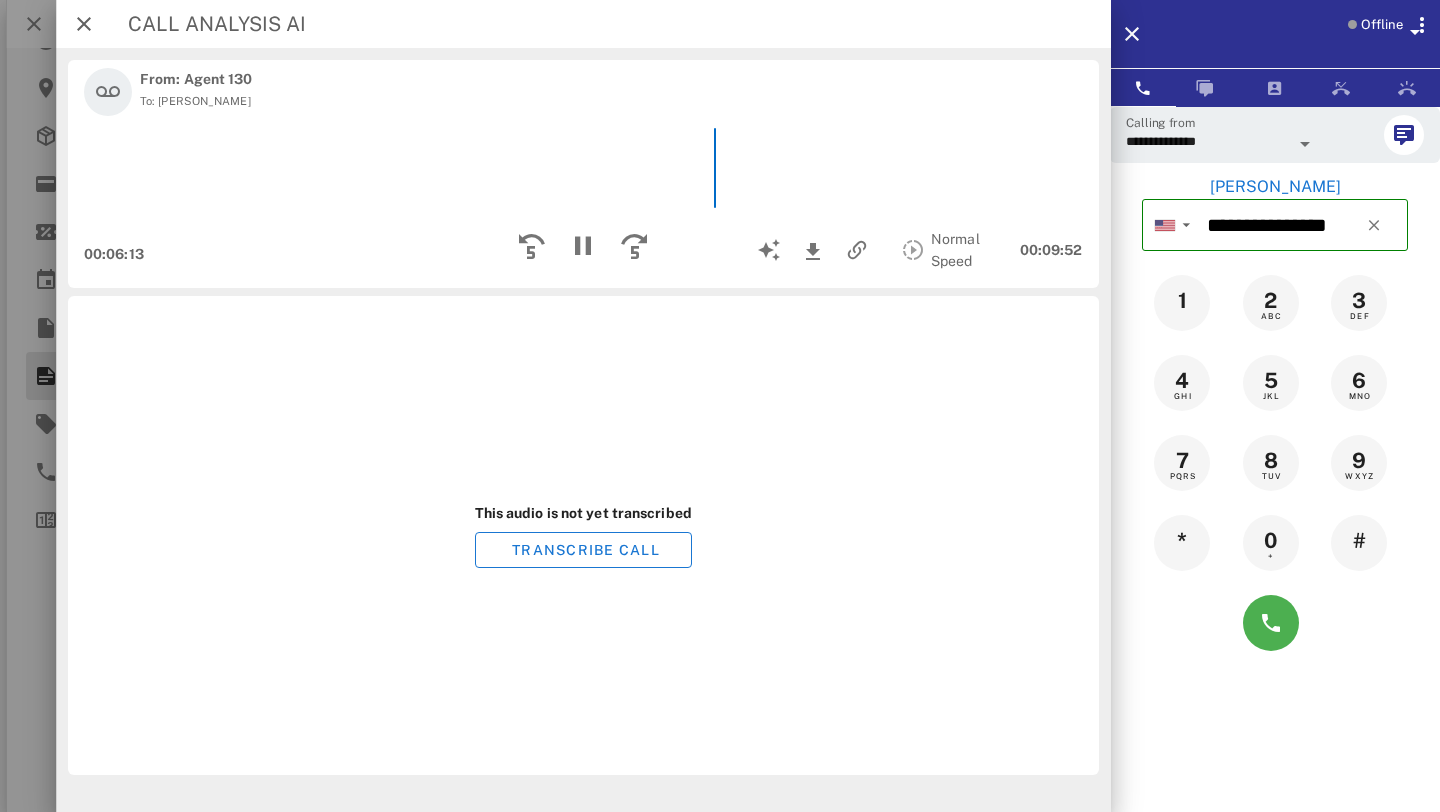 click on "This audio is not yet transcribed  TRANSCRIBE CALL" at bounding box center [583, 535] 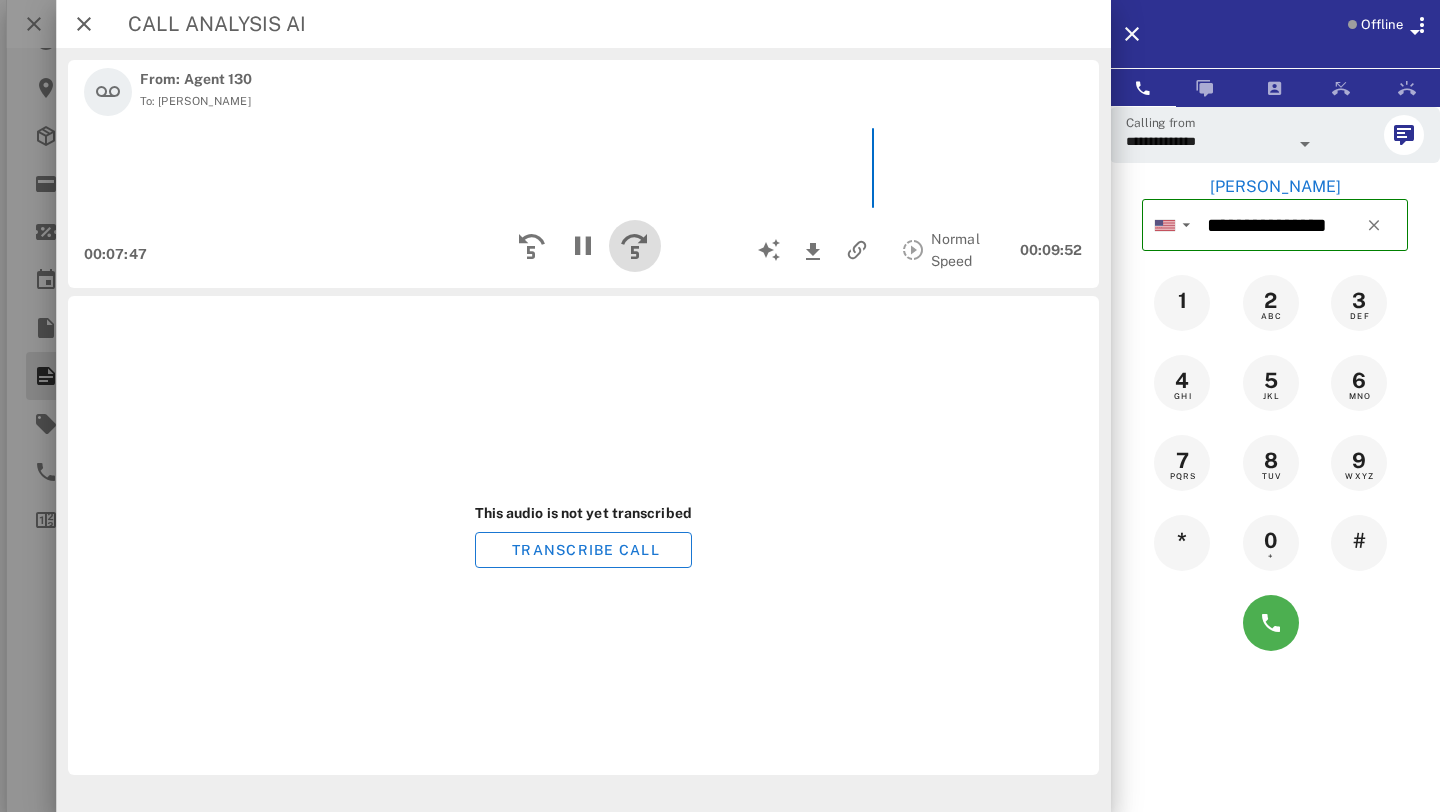 click at bounding box center (635, 246) 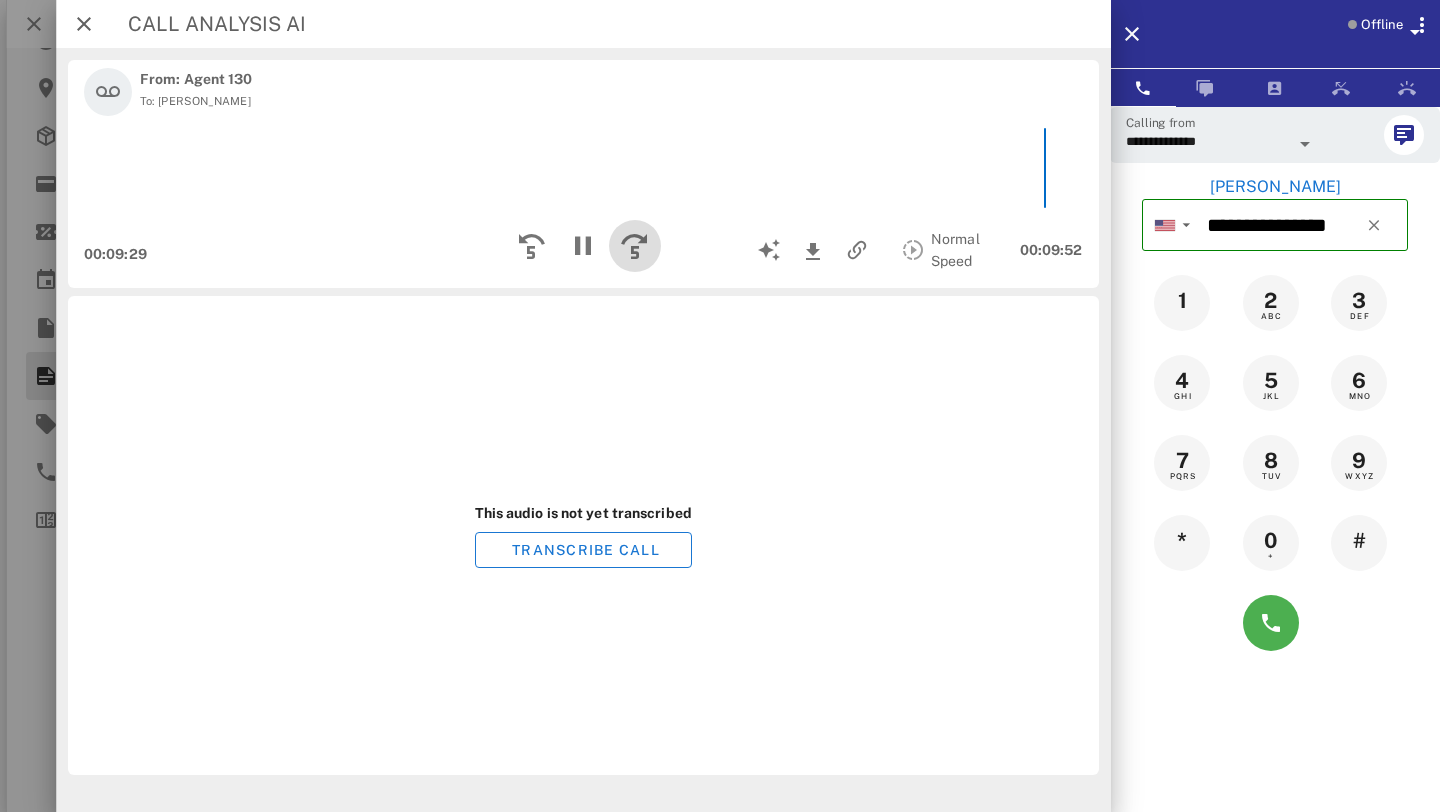 click at bounding box center (635, 246) 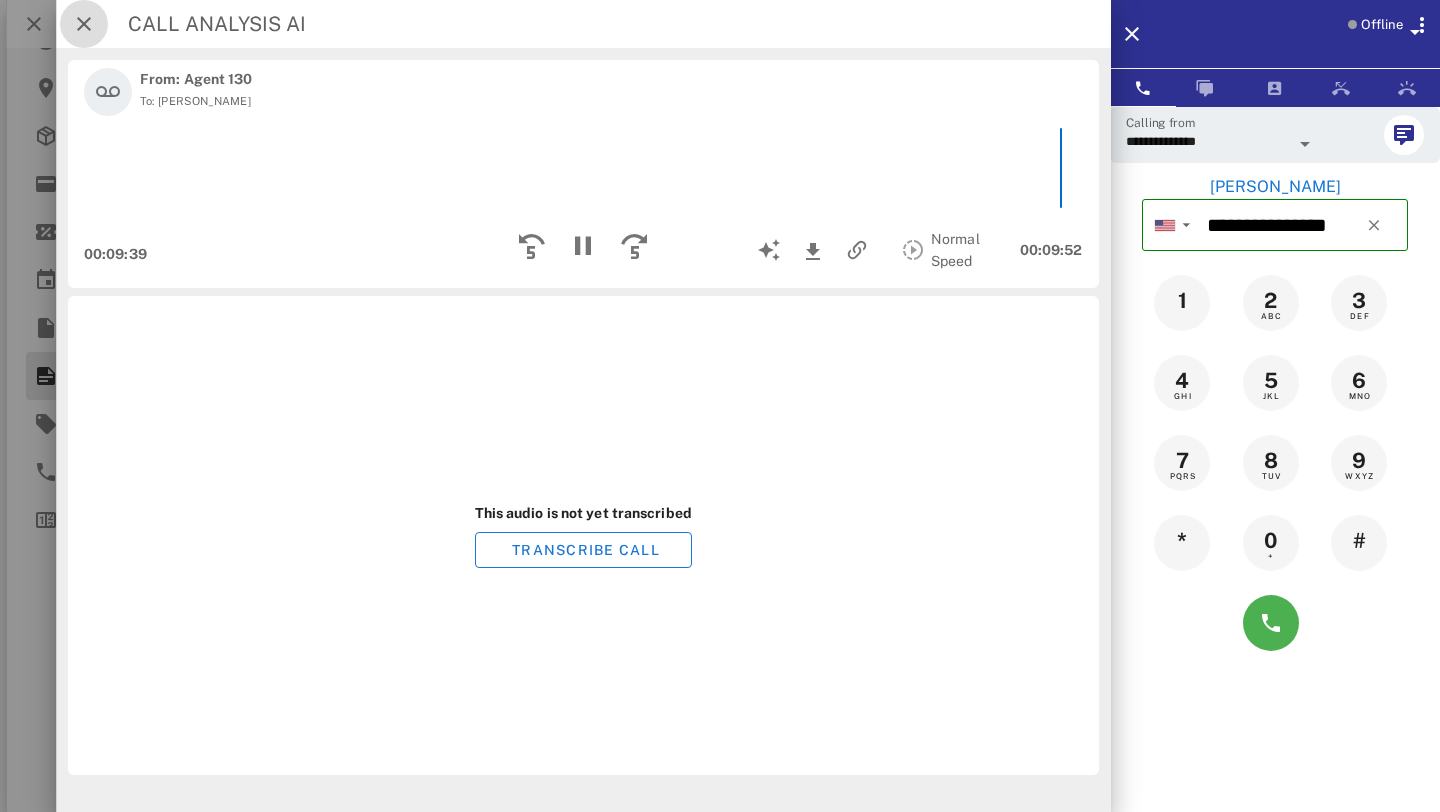 click at bounding box center (84, 24) 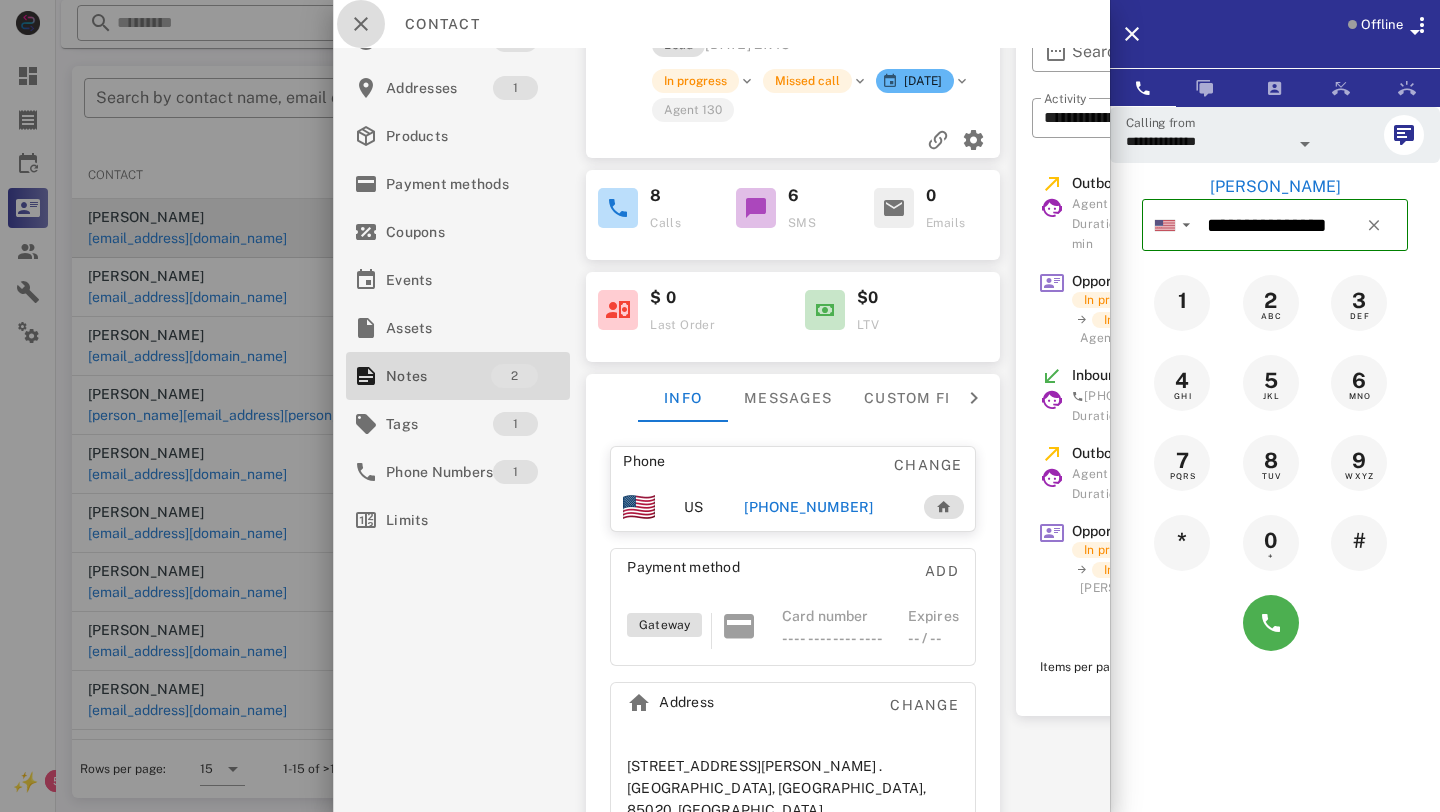 click at bounding box center (361, 24) 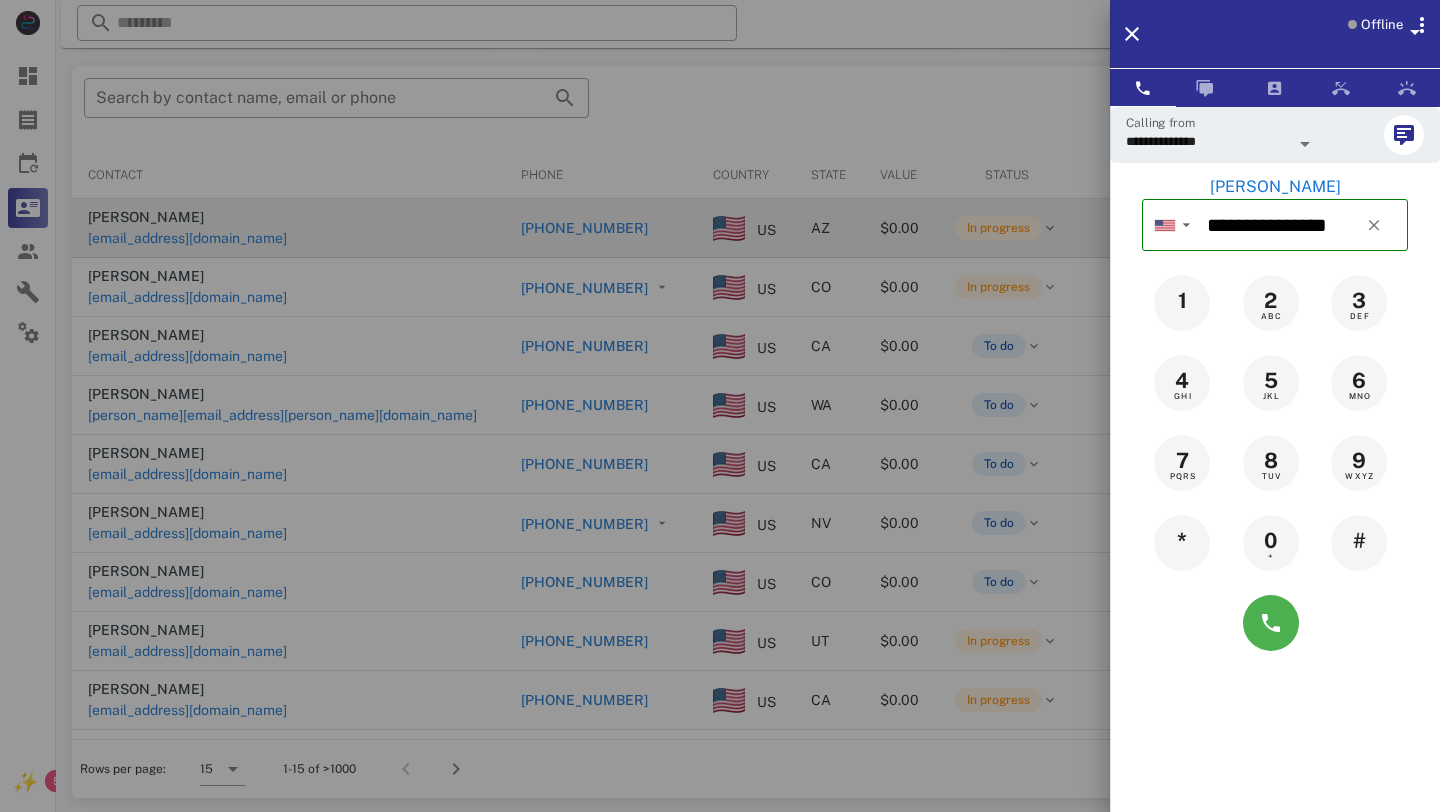 click at bounding box center [720, 406] 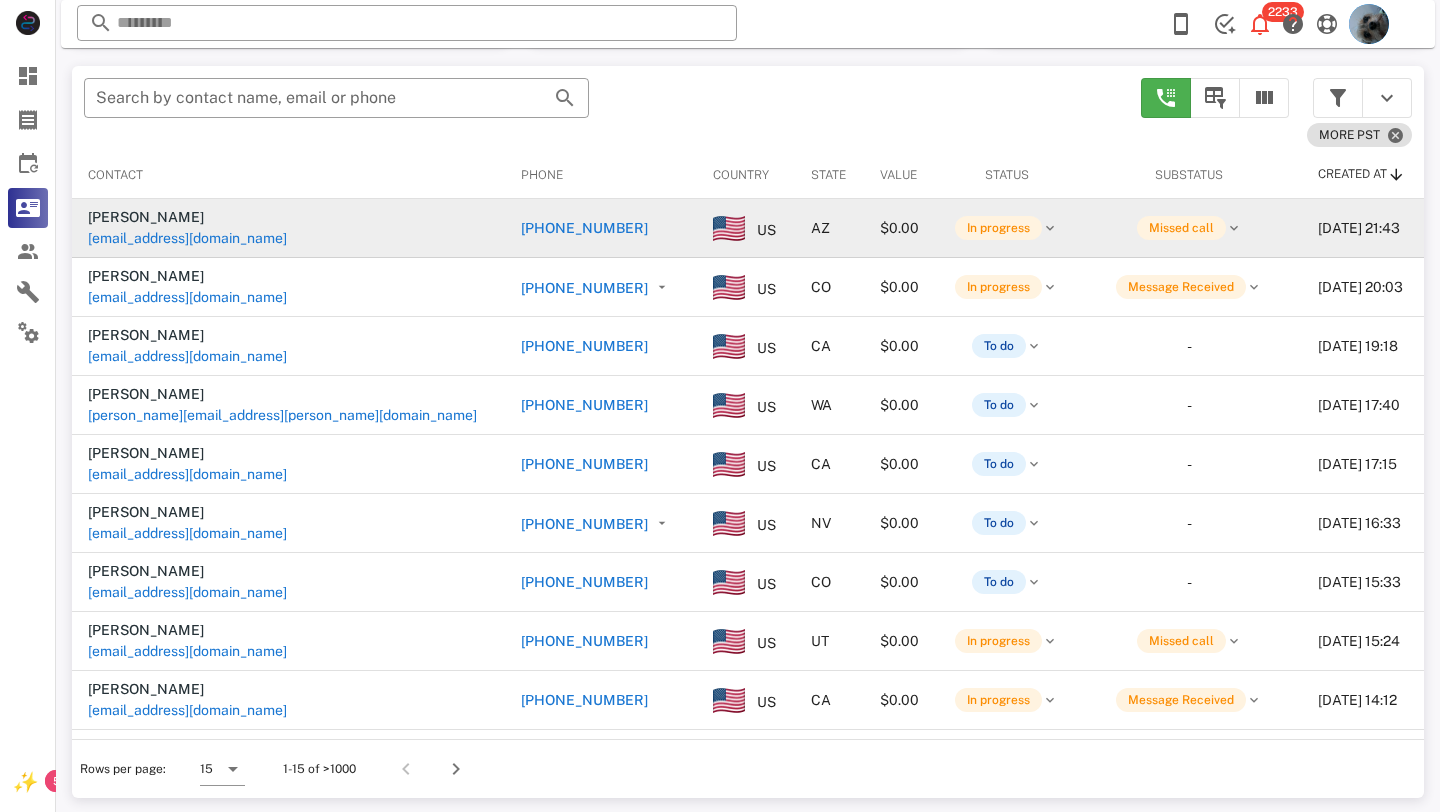 click on "[PHONE_NUMBER]" at bounding box center (584, 228) 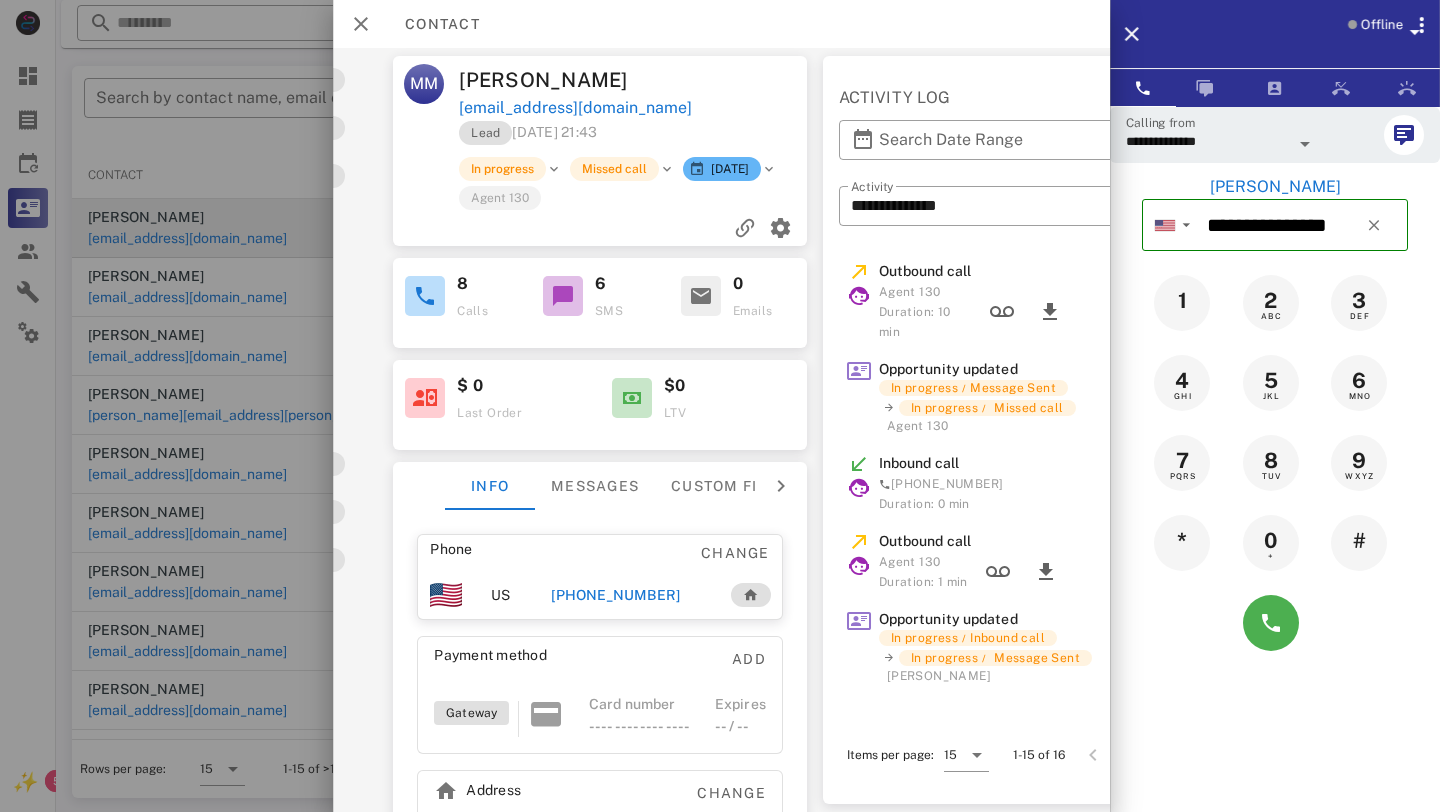 scroll, scrollTop: 0, scrollLeft: 335, axis: horizontal 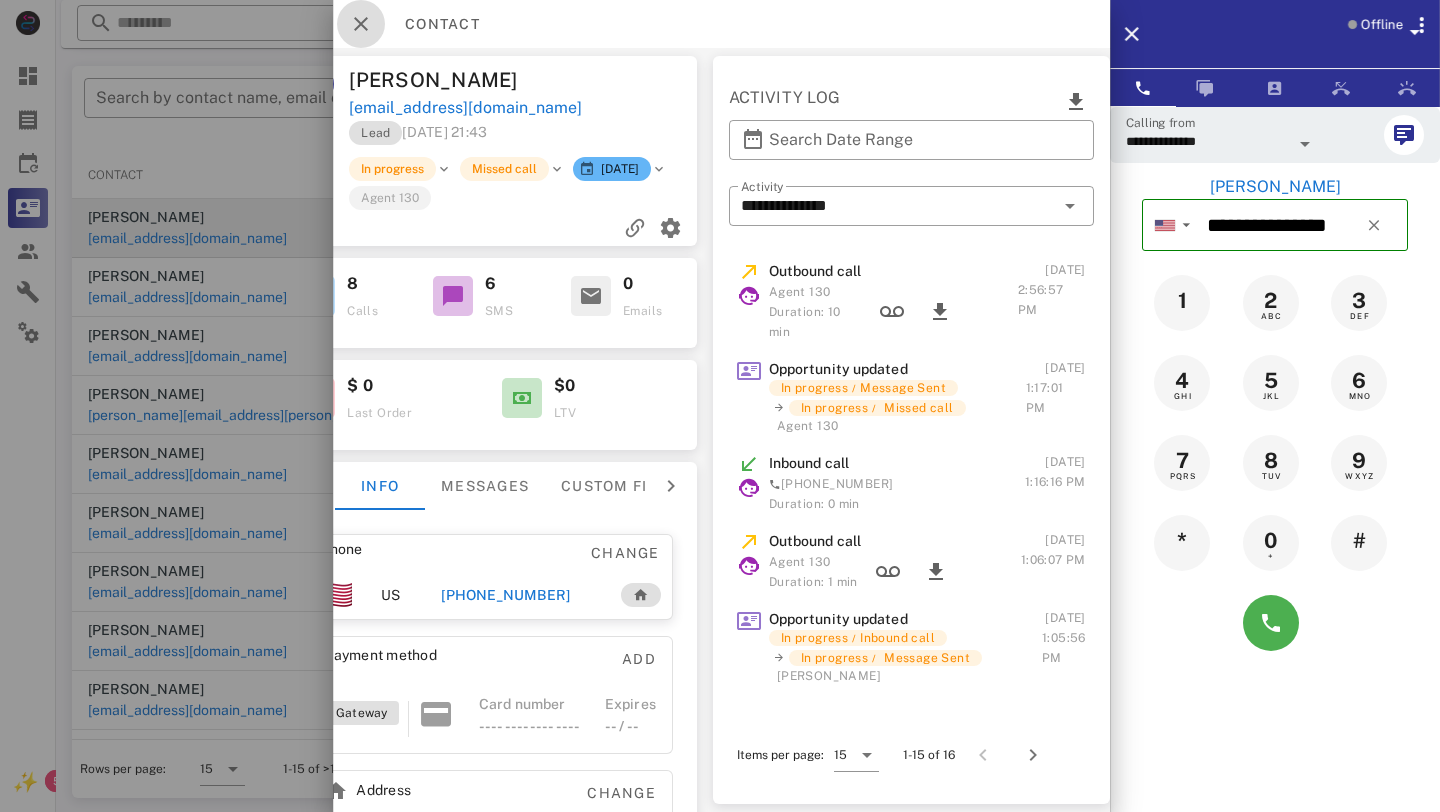 click at bounding box center (361, 24) 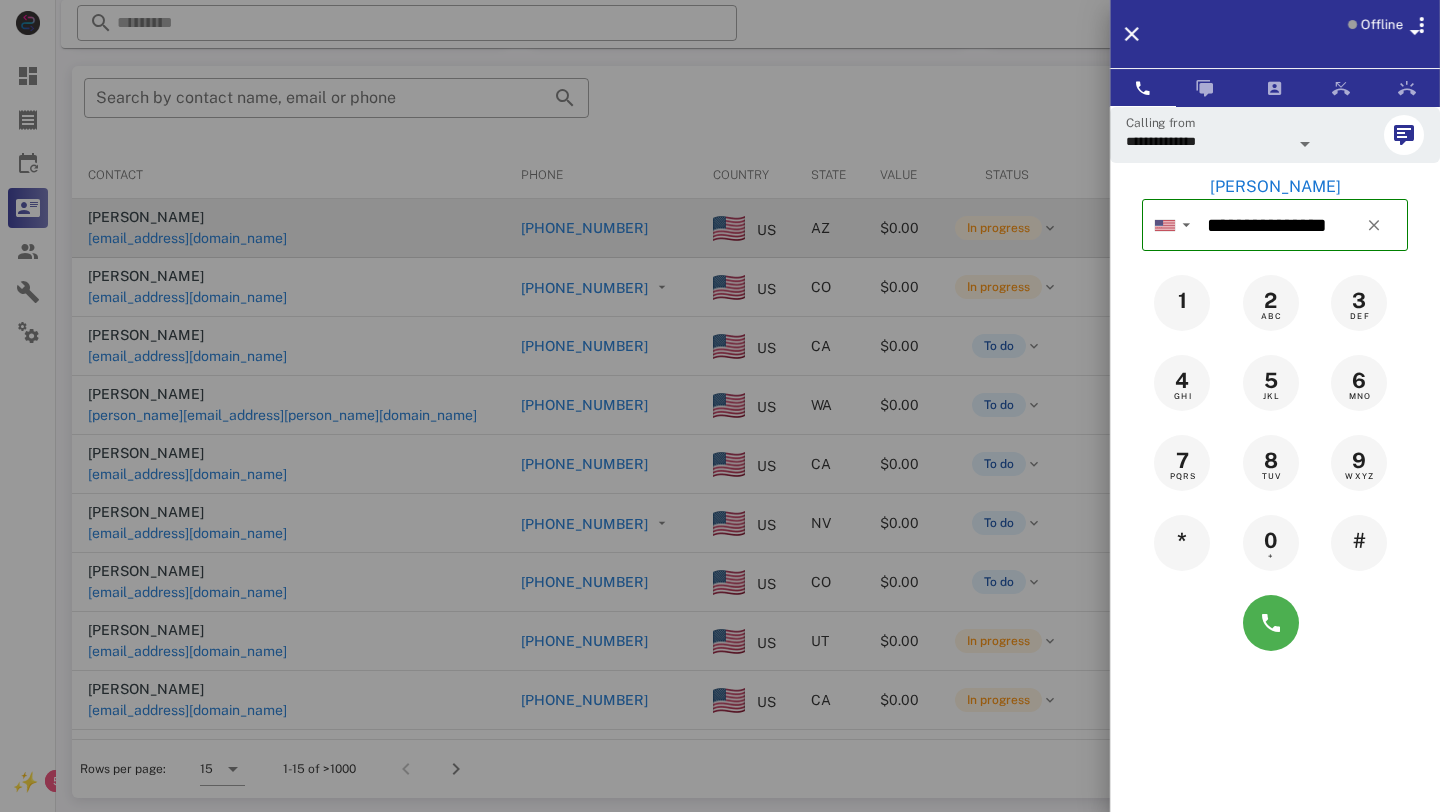 click at bounding box center (720, 406) 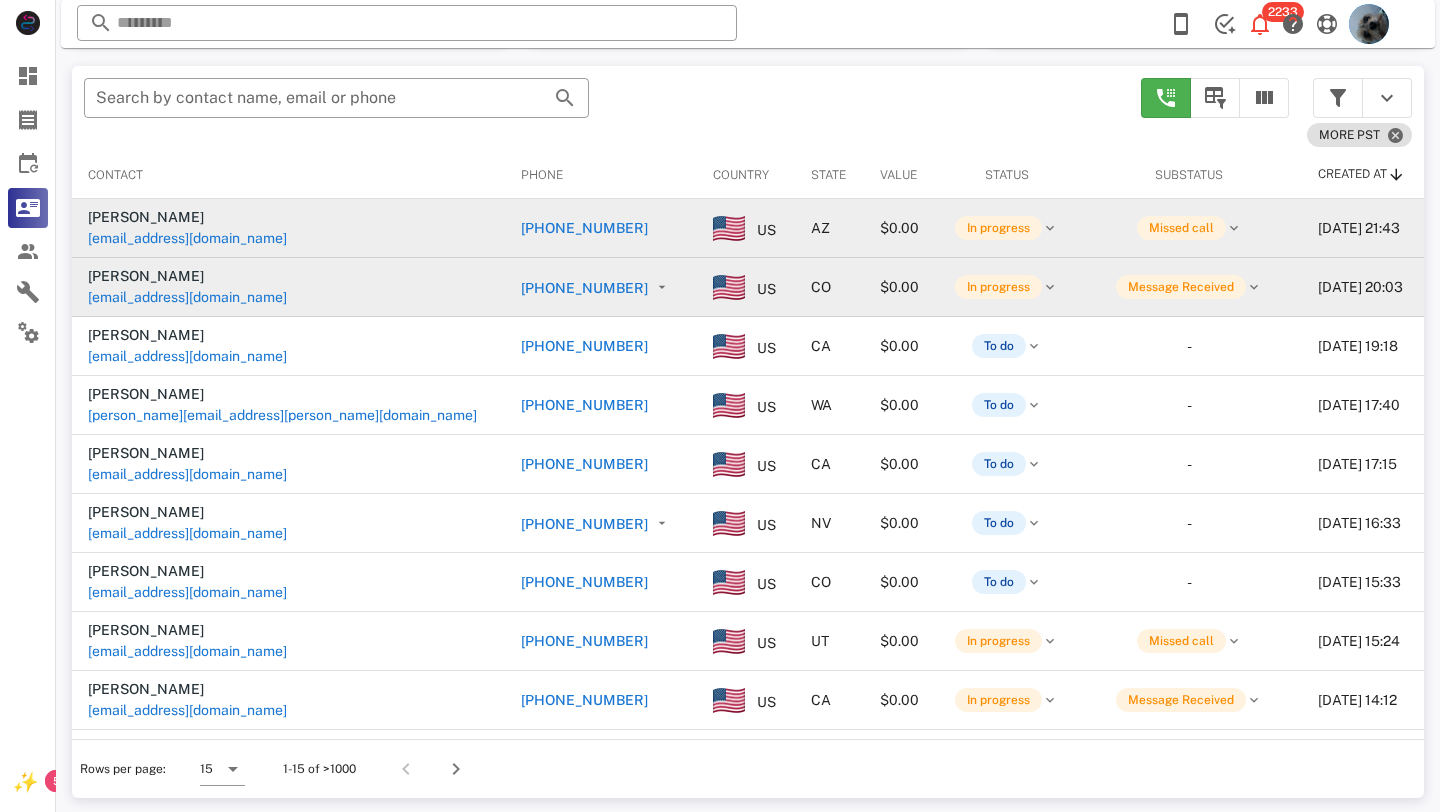 click on "[PHONE_NUMBER]" at bounding box center [584, 288] 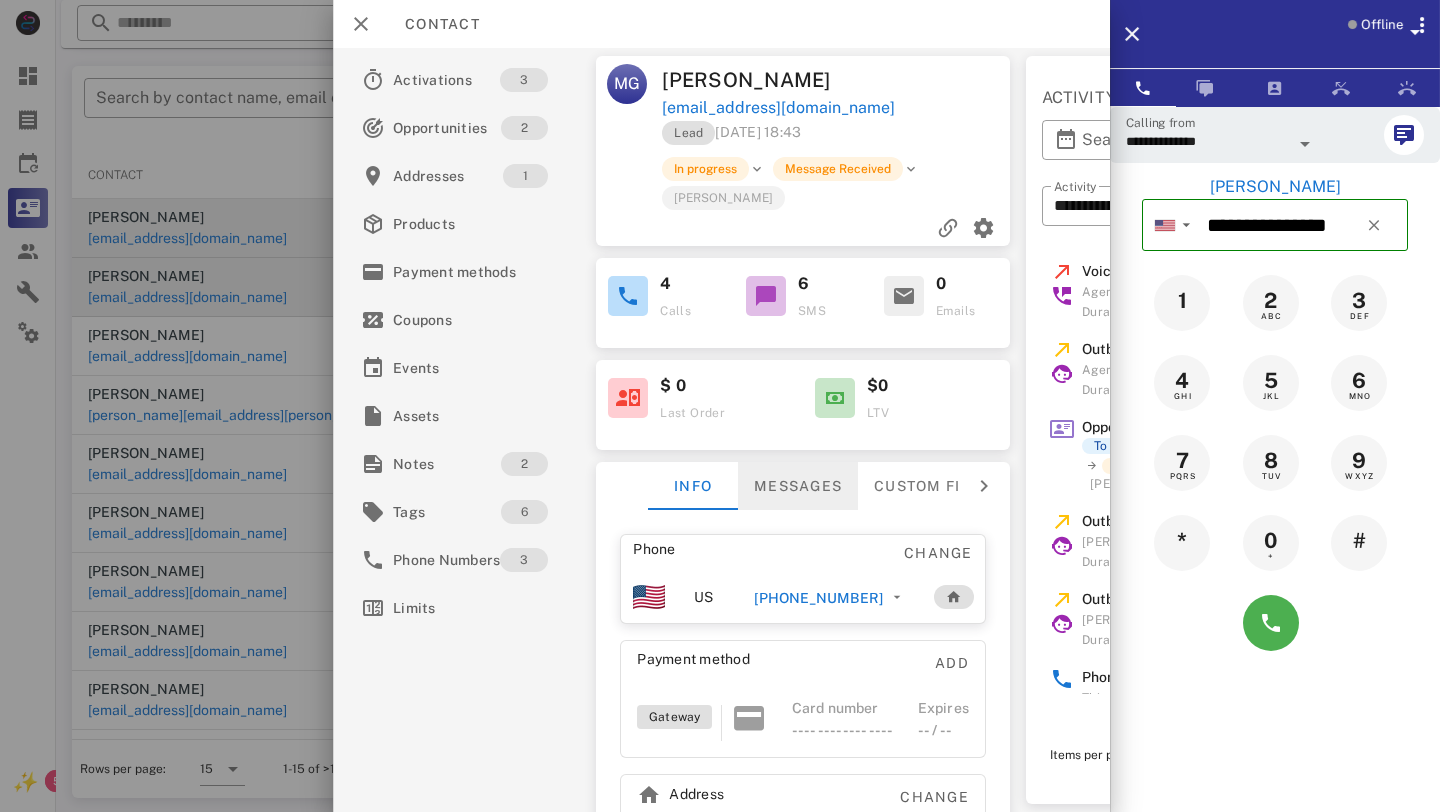 click on "Messages" at bounding box center [798, 486] 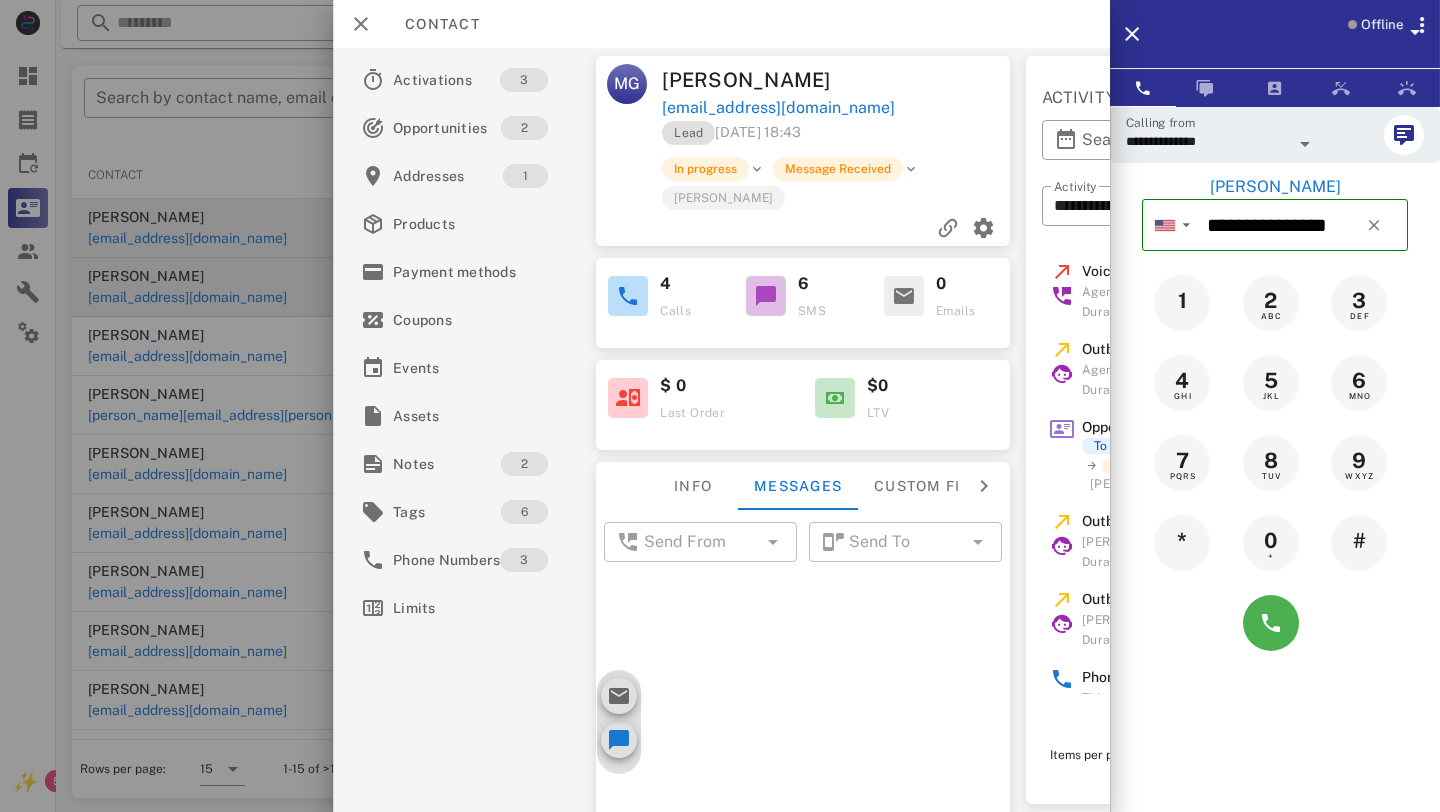 scroll, scrollTop: 709, scrollLeft: 0, axis: vertical 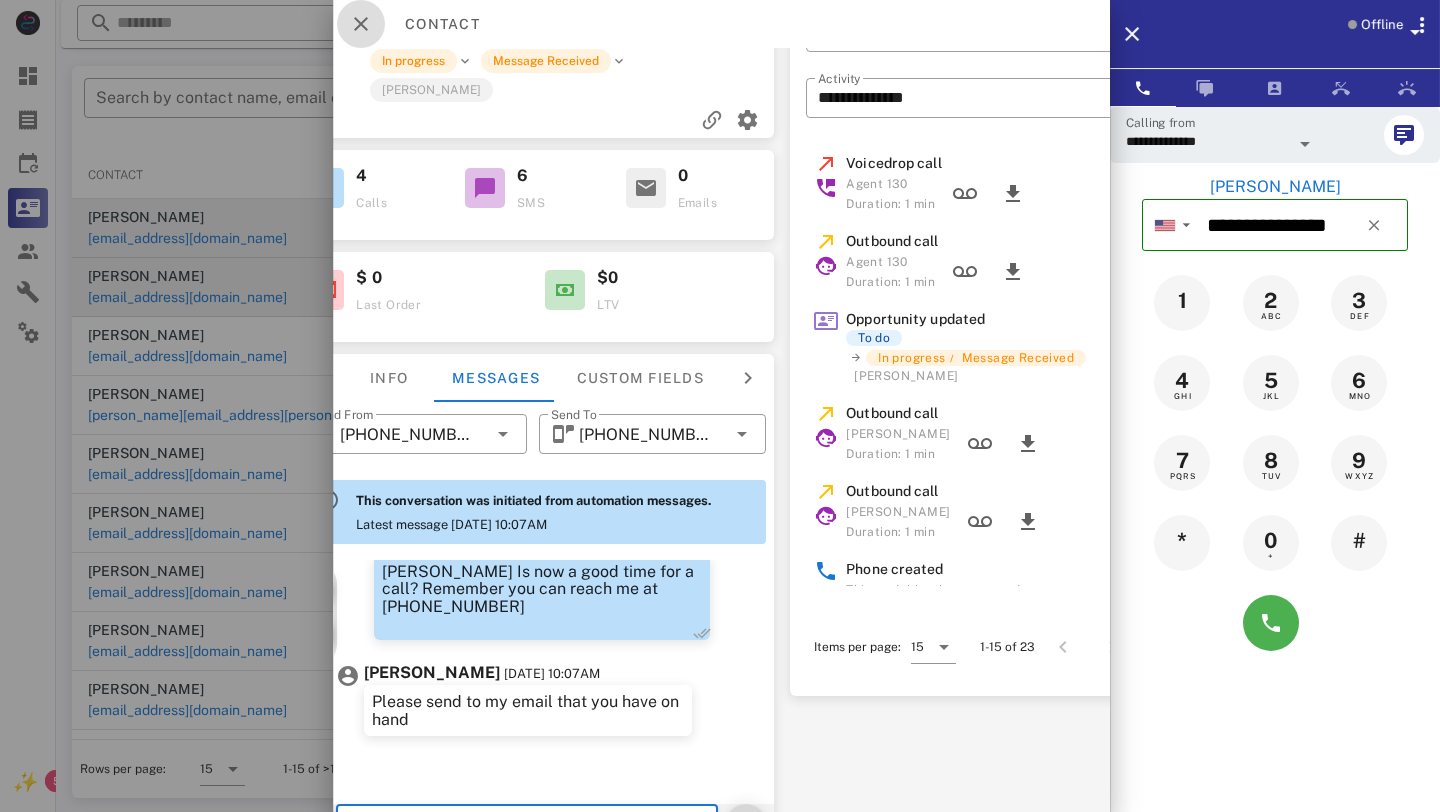 click at bounding box center (361, 24) 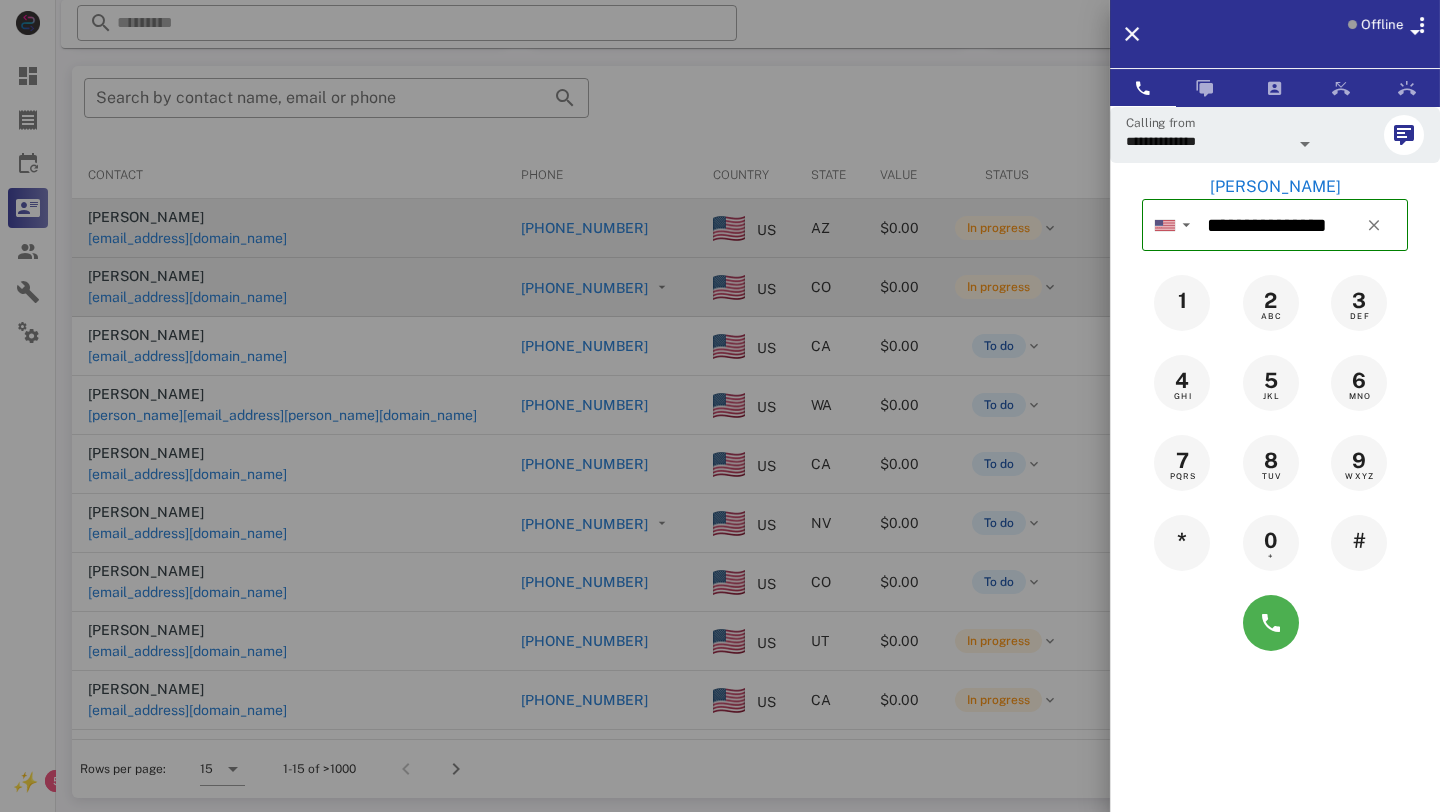 click at bounding box center [720, 406] 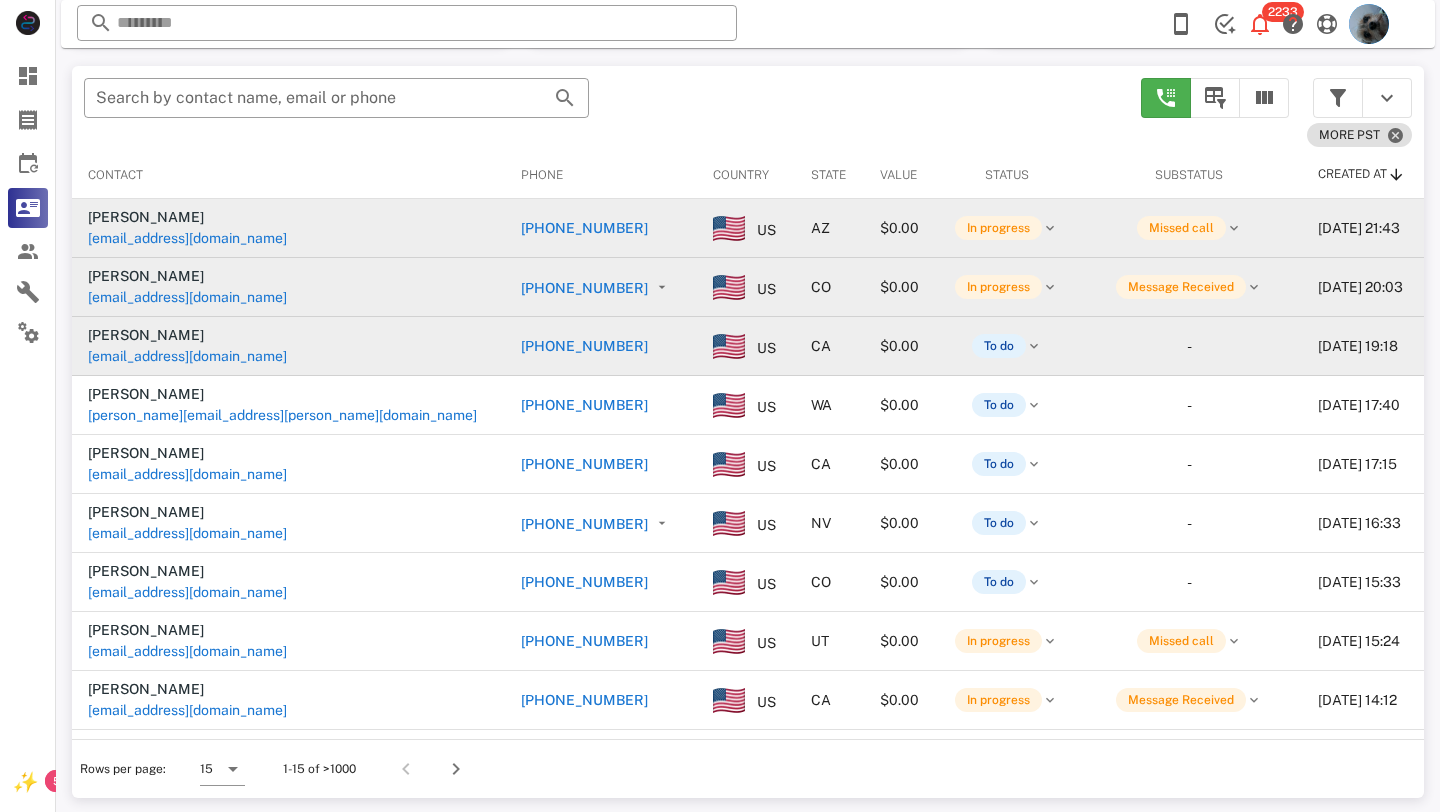 click on "[PHONE_NUMBER]" at bounding box center [584, 346] 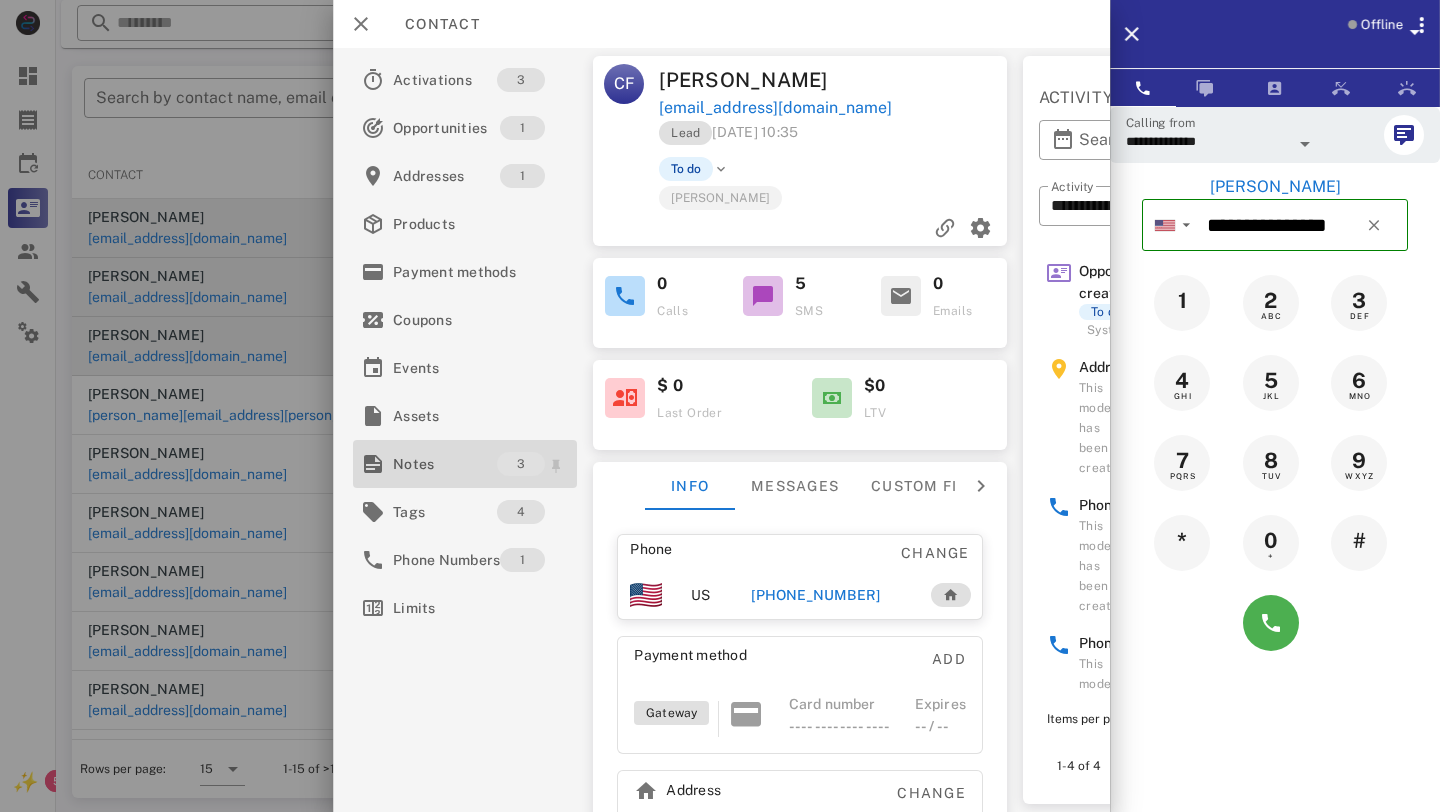 click on "Notes" at bounding box center (445, 464) 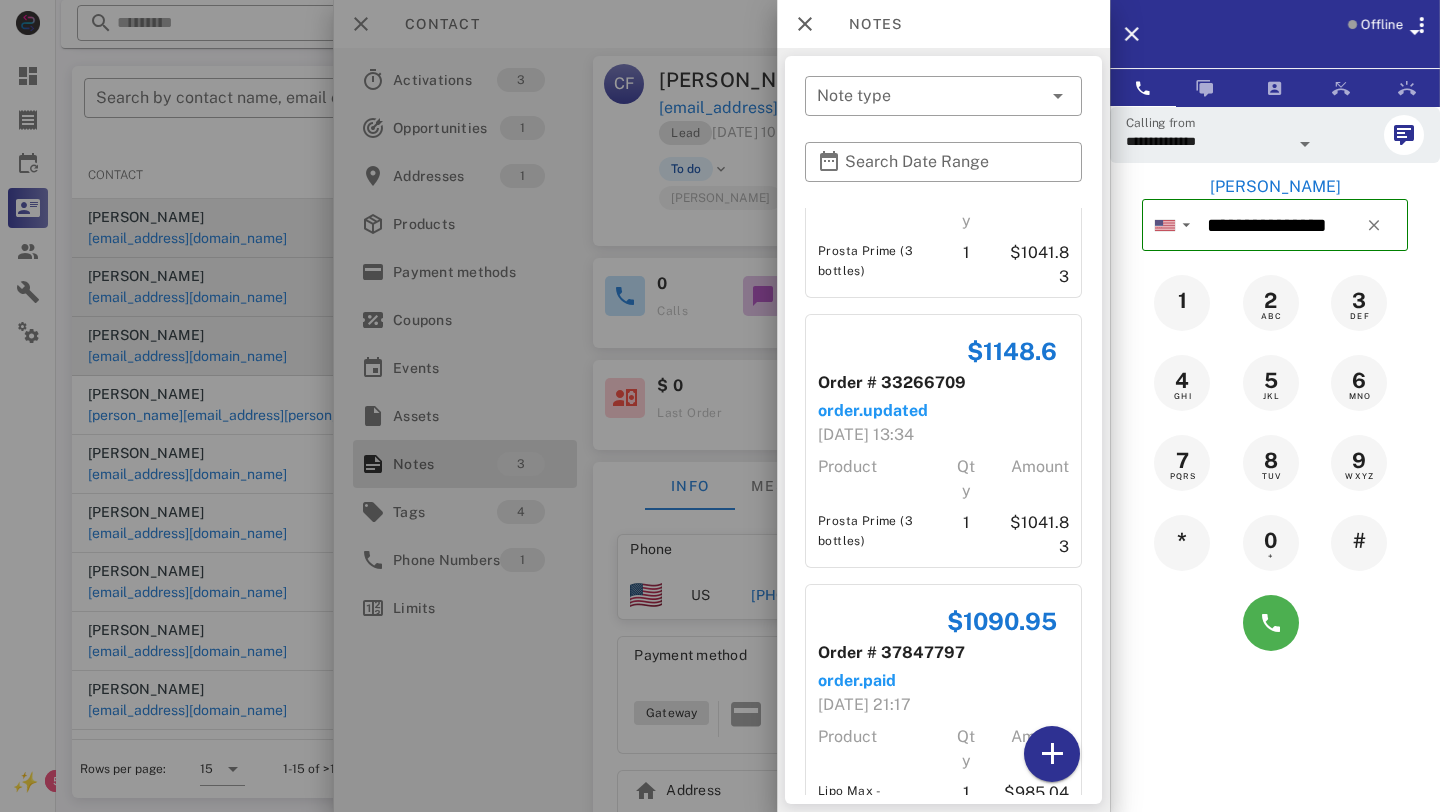 scroll, scrollTop: 211, scrollLeft: 0, axis: vertical 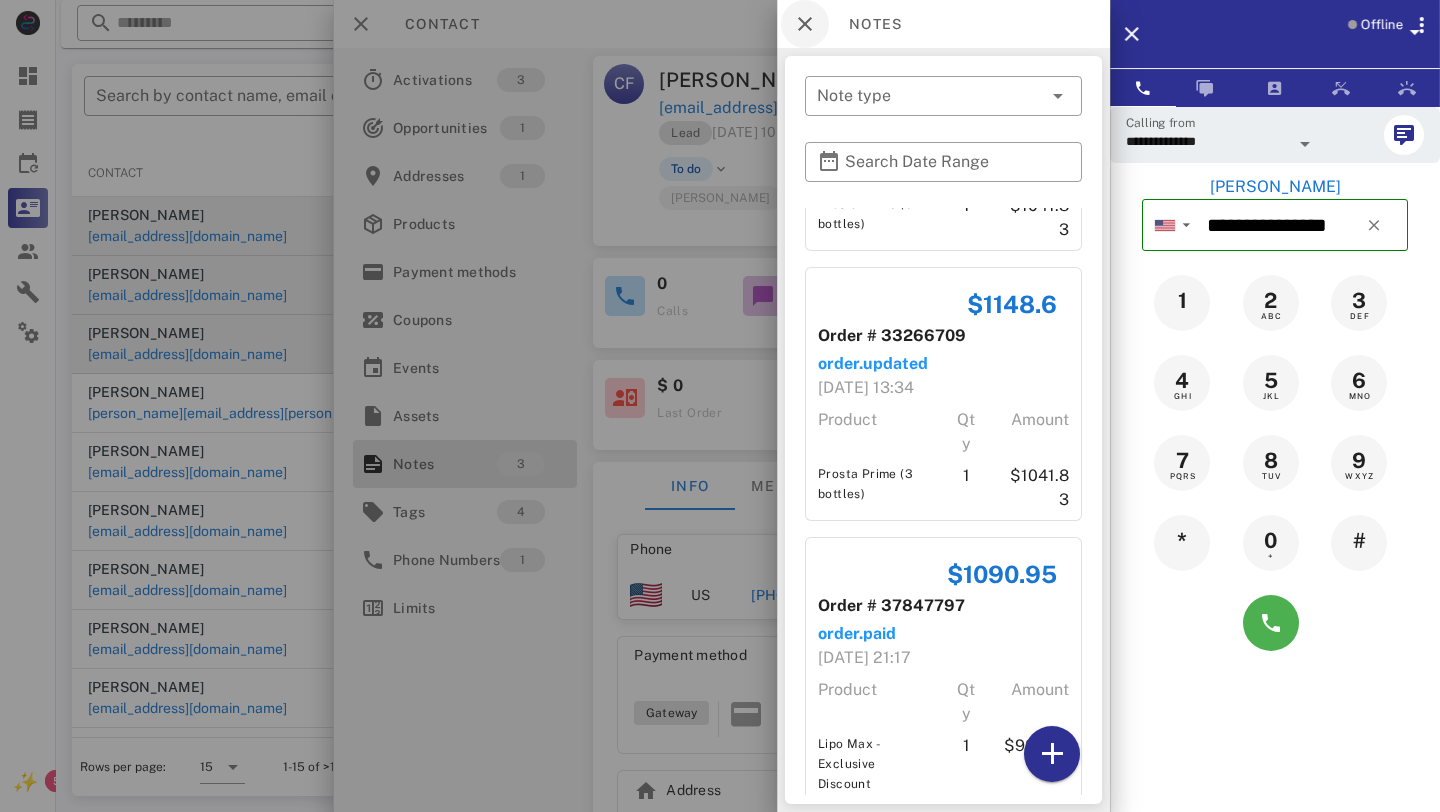 click at bounding box center (805, 24) 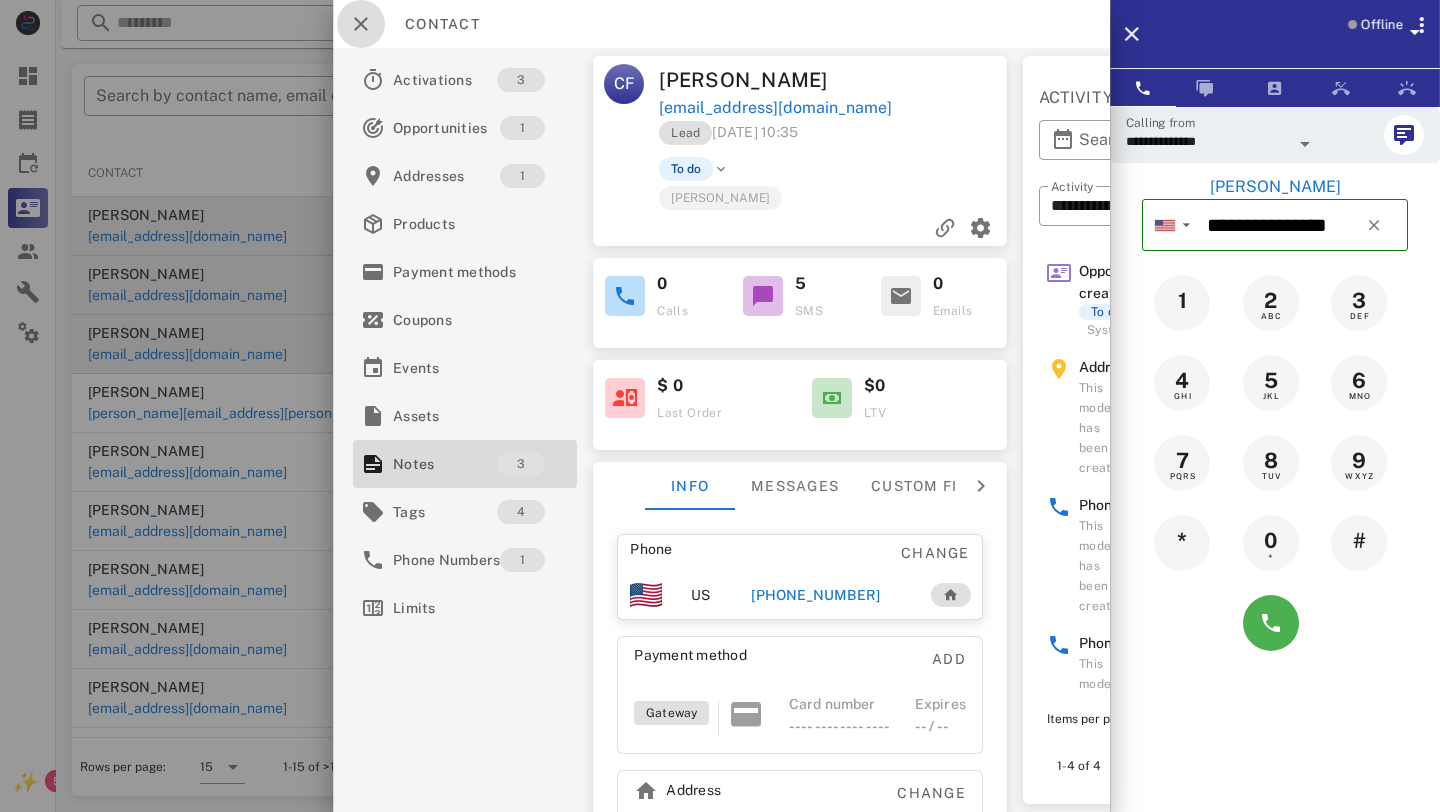 click at bounding box center [361, 24] 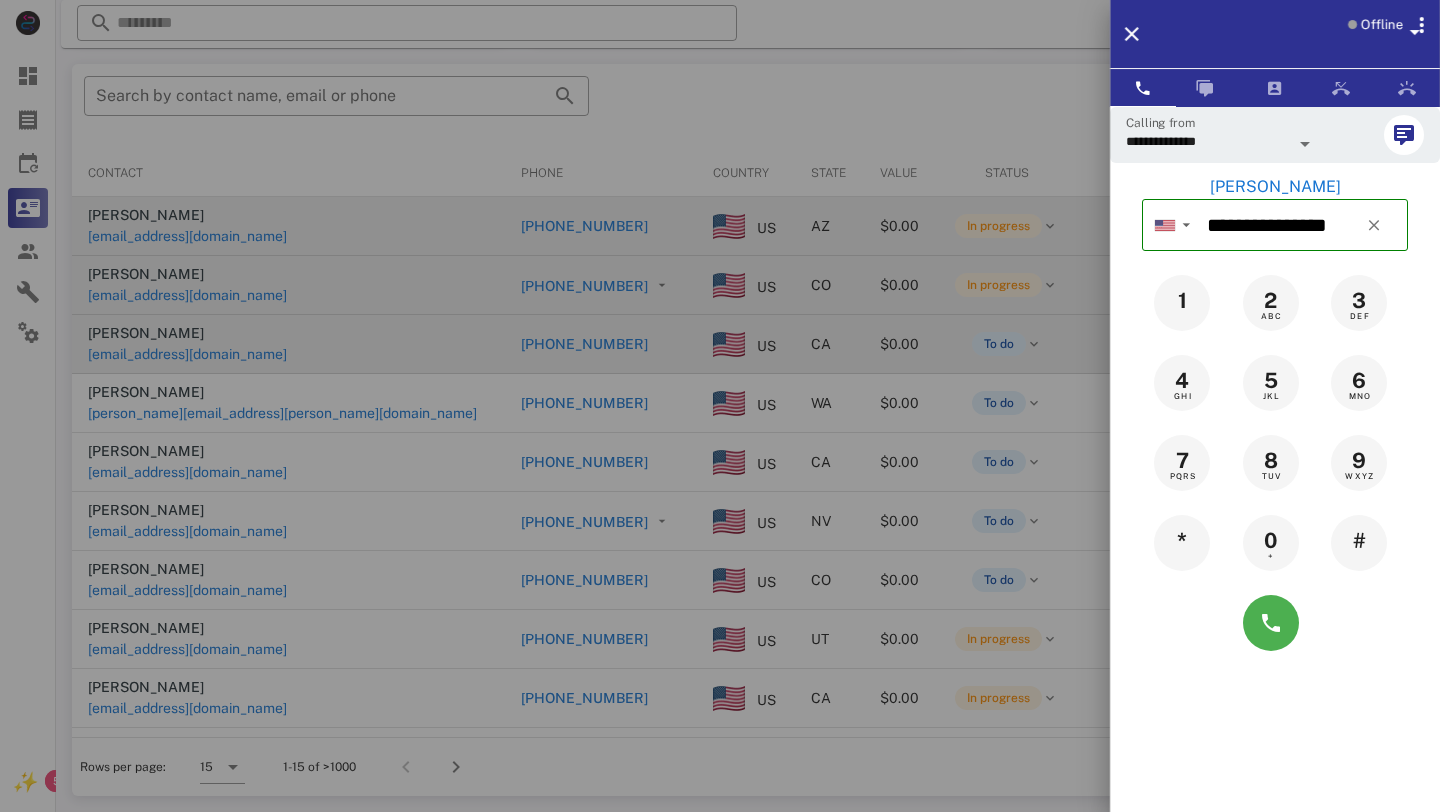 click at bounding box center (720, 406) 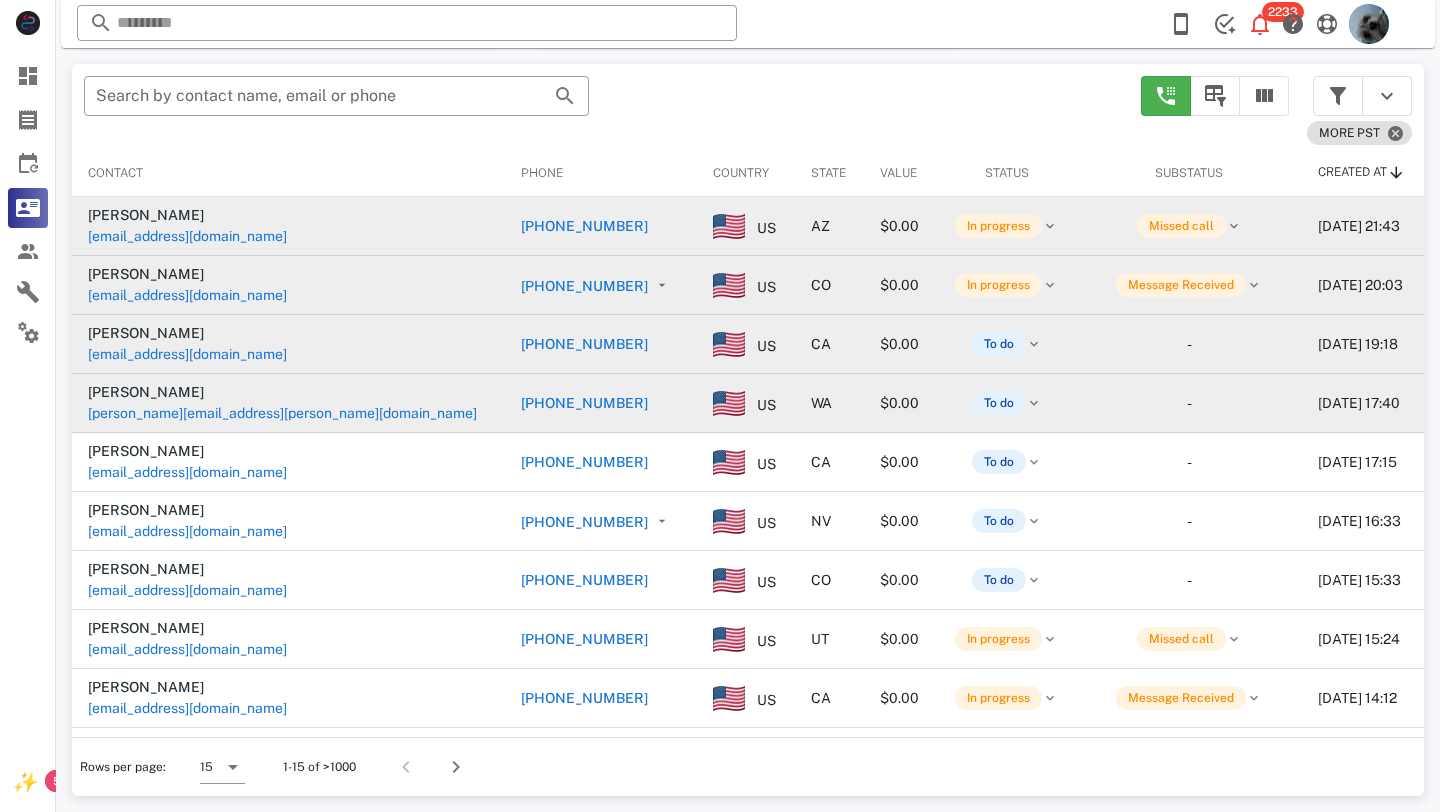 click on "[PHONE_NUMBER]" at bounding box center [584, 403] 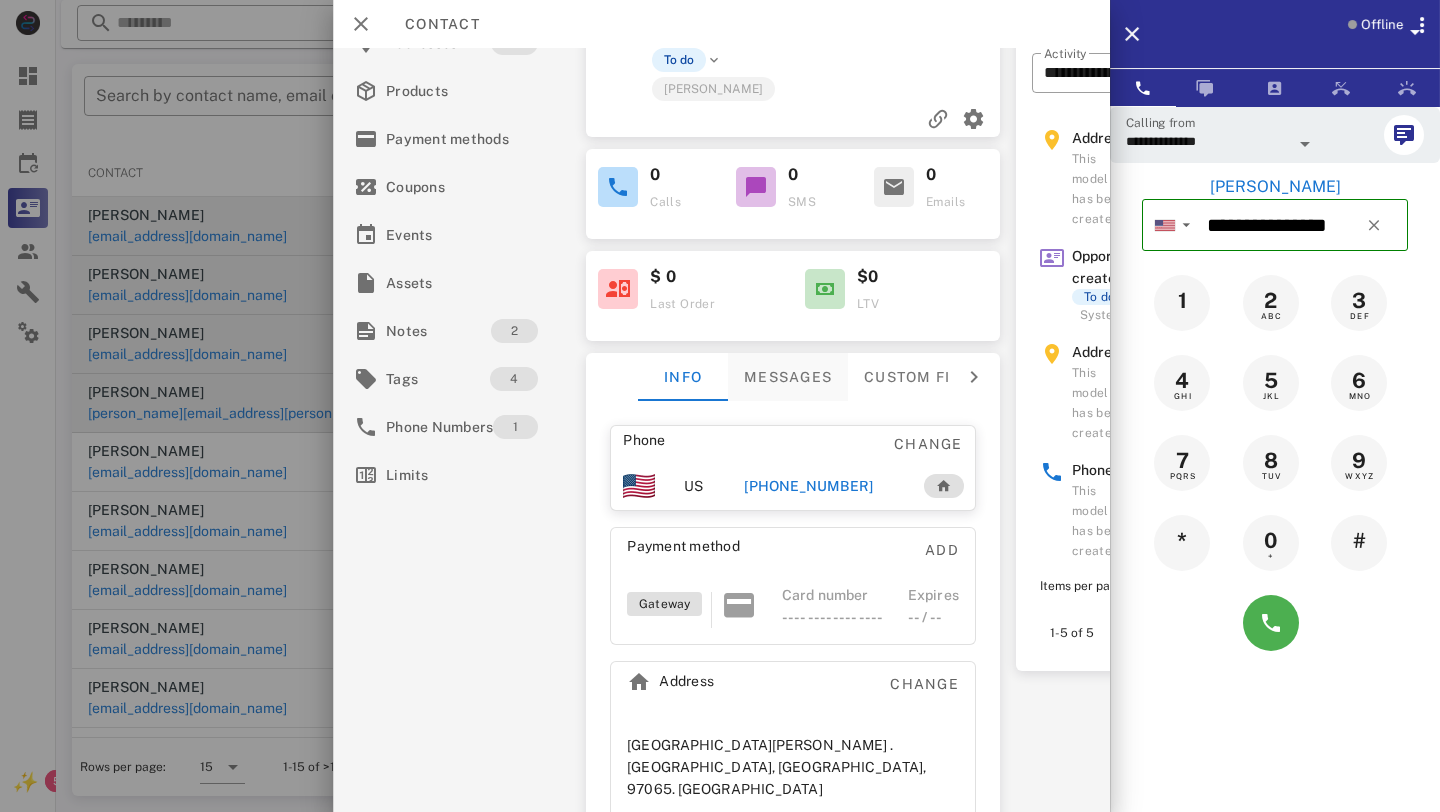 scroll, scrollTop: 133, scrollLeft: 0, axis: vertical 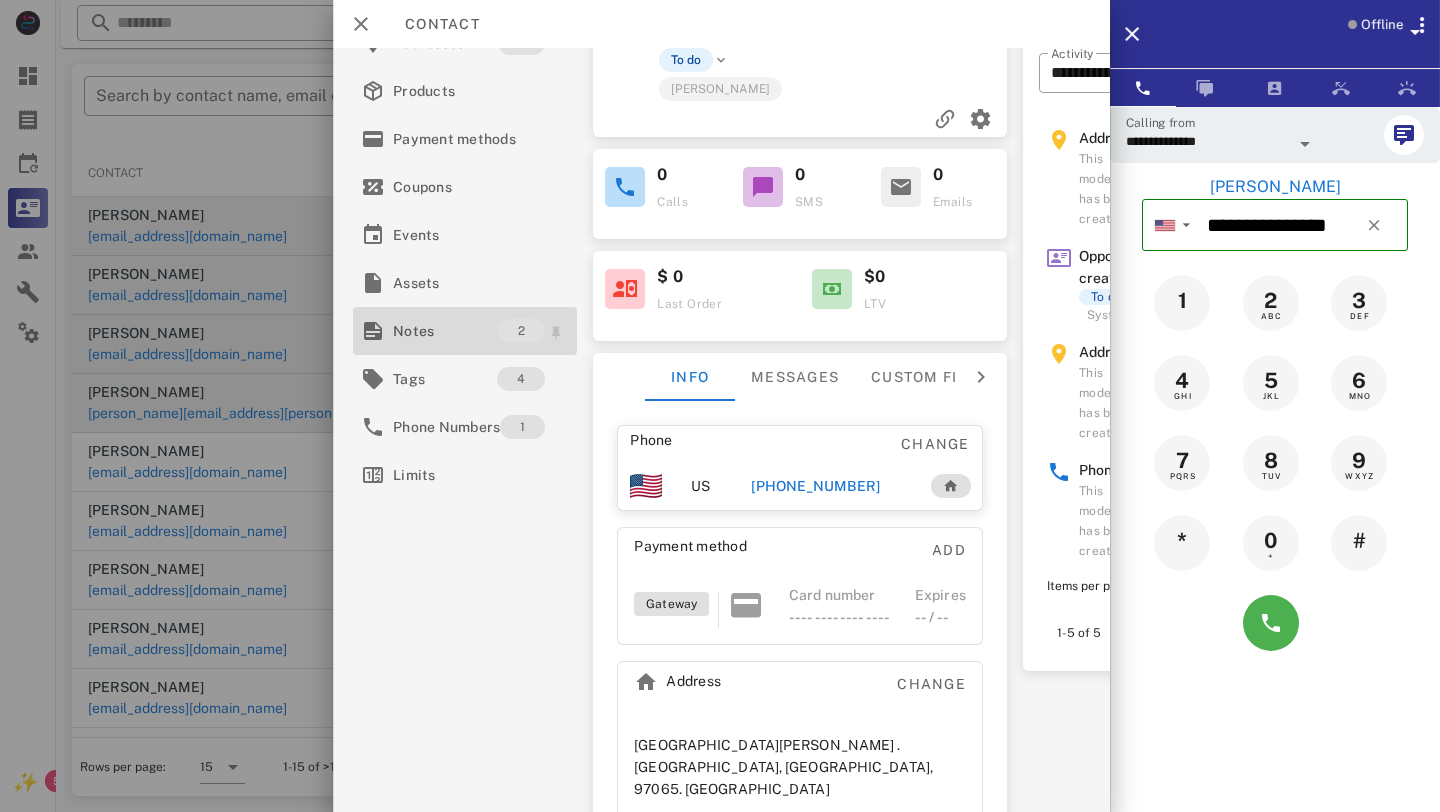 click on "Notes" at bounding box center [445, 331] 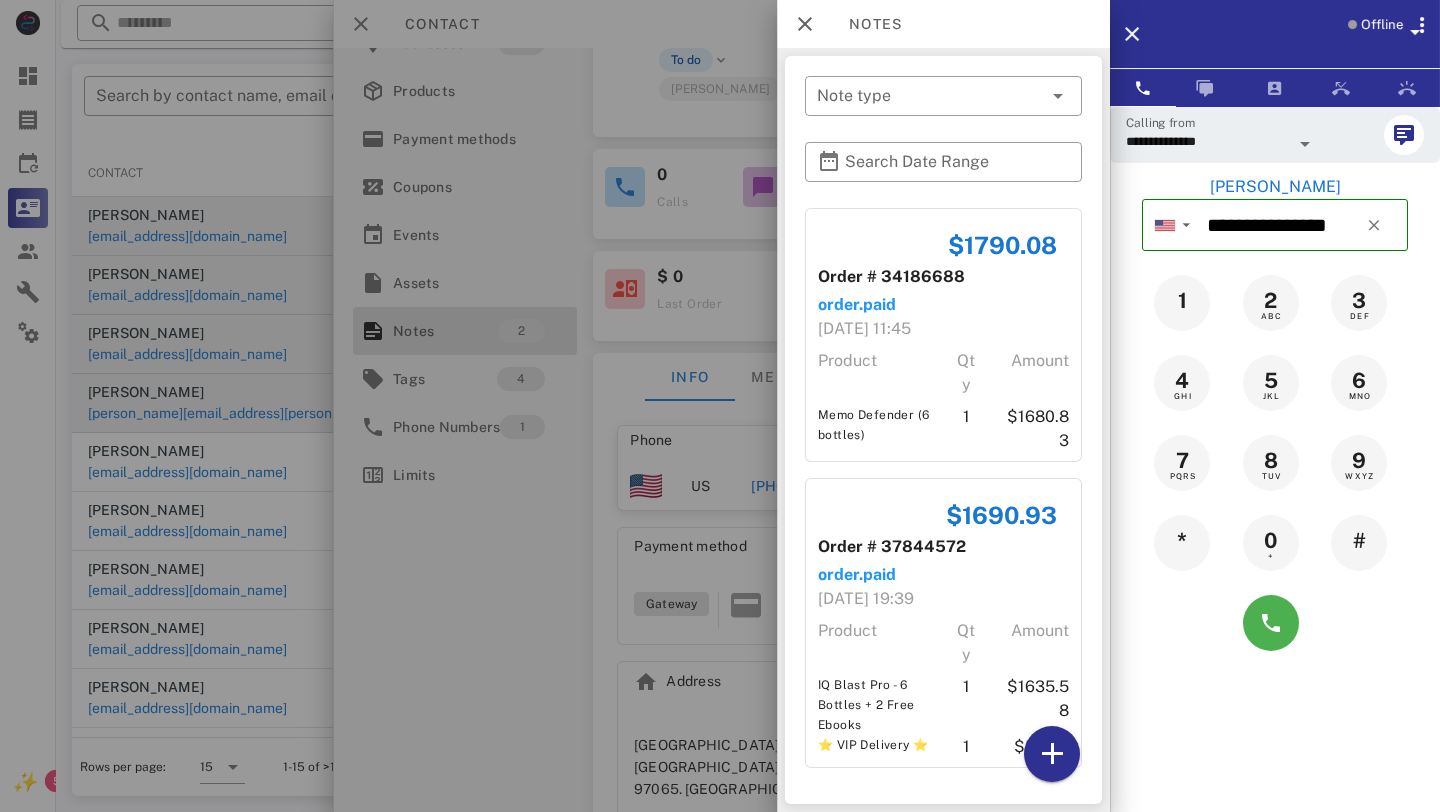 scroll, scrollTop: 1, scrollLeft: 0, axis: vertical 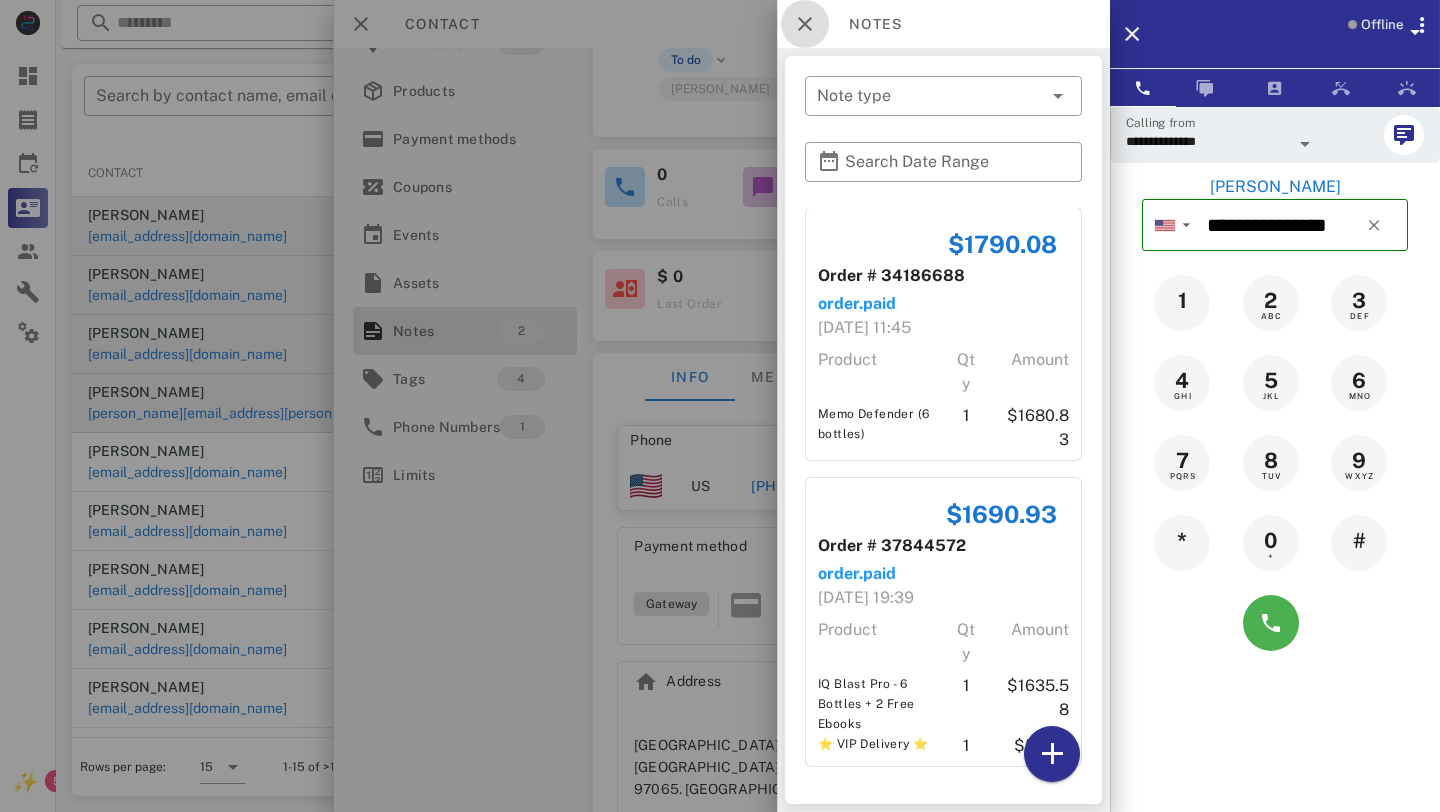 click at bounding box center [805, 24] 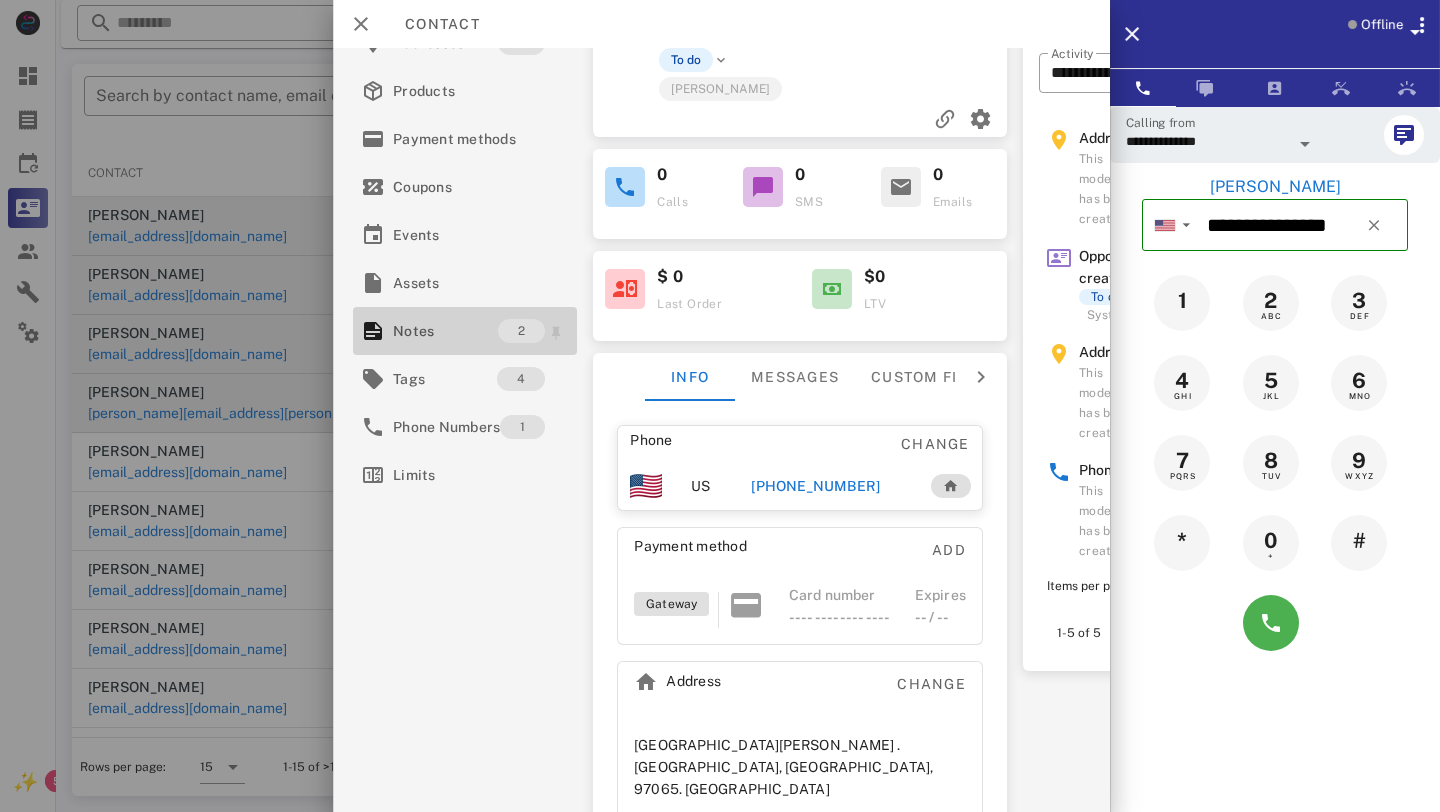 click on "Notes" at bounding box center [445, 331] 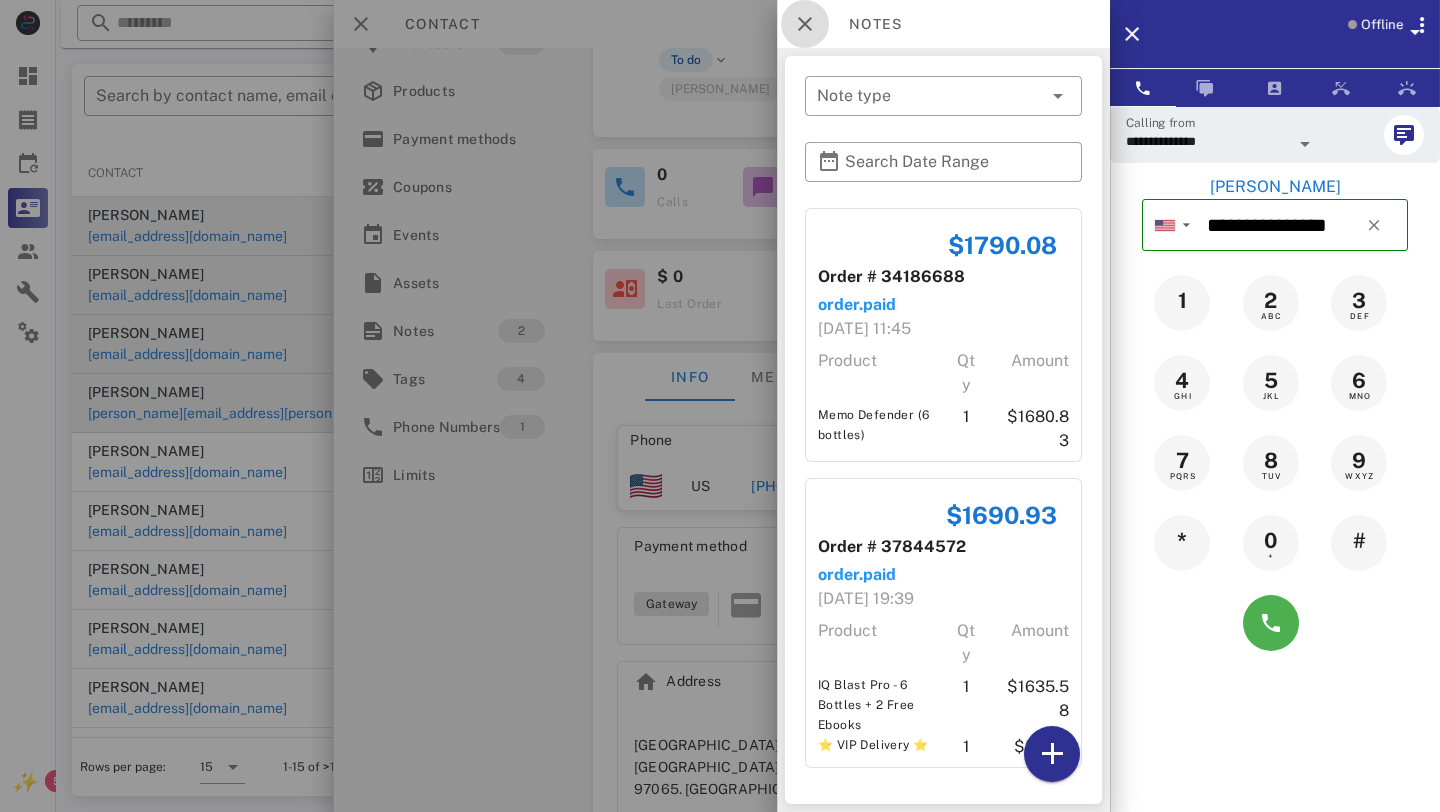 click at bounding box center [805, 24] 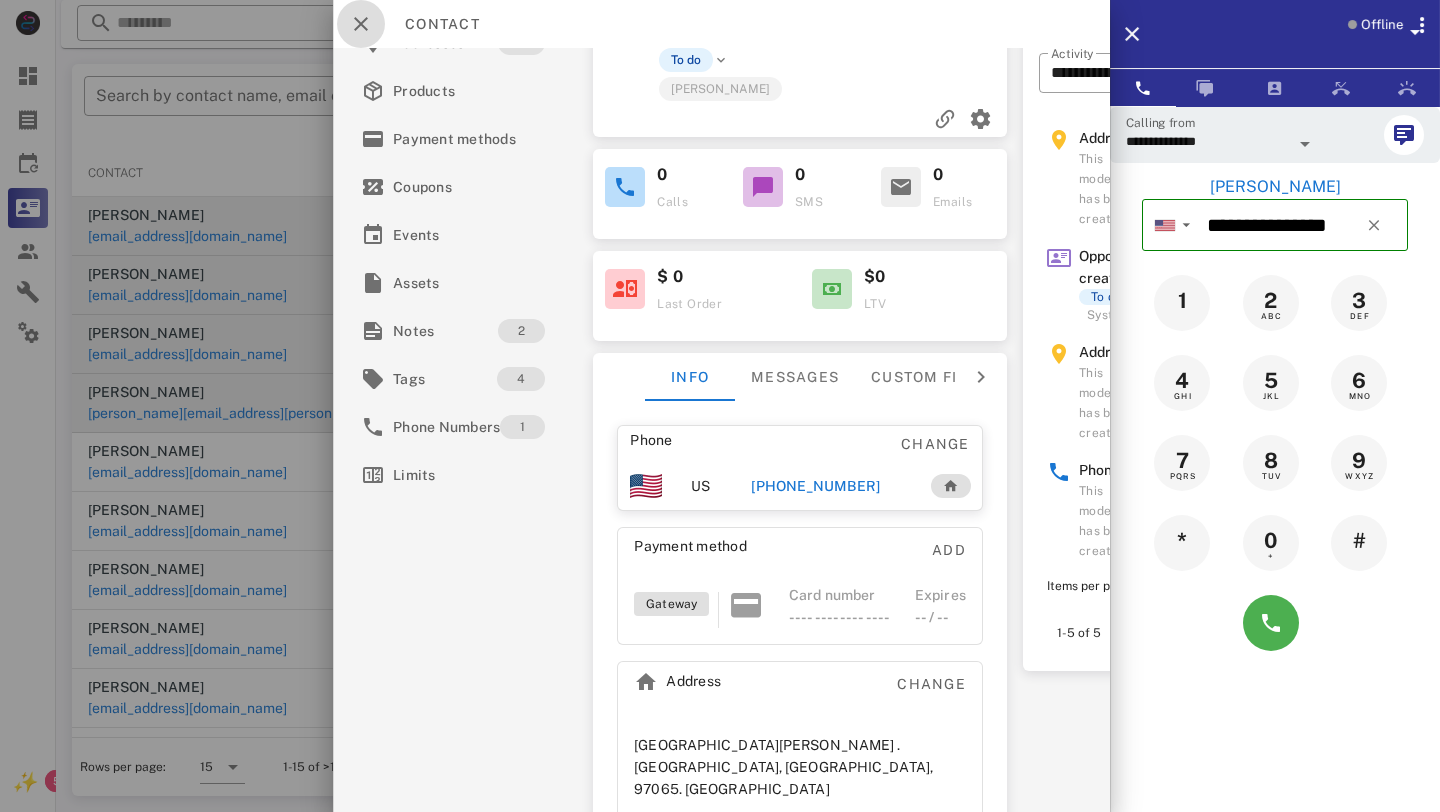 click at bounding box center (361, 24) 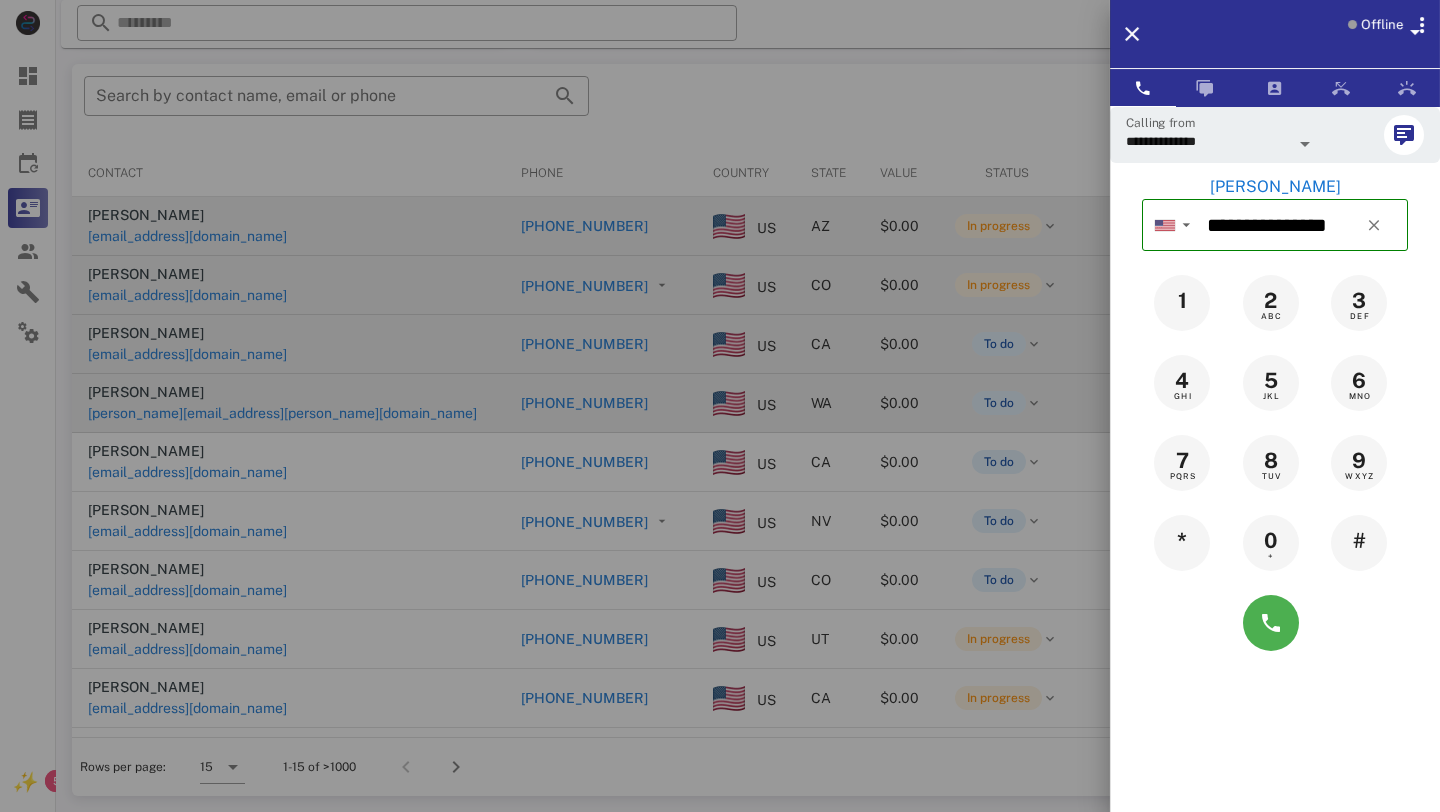 click at bounding box center [720, 406] 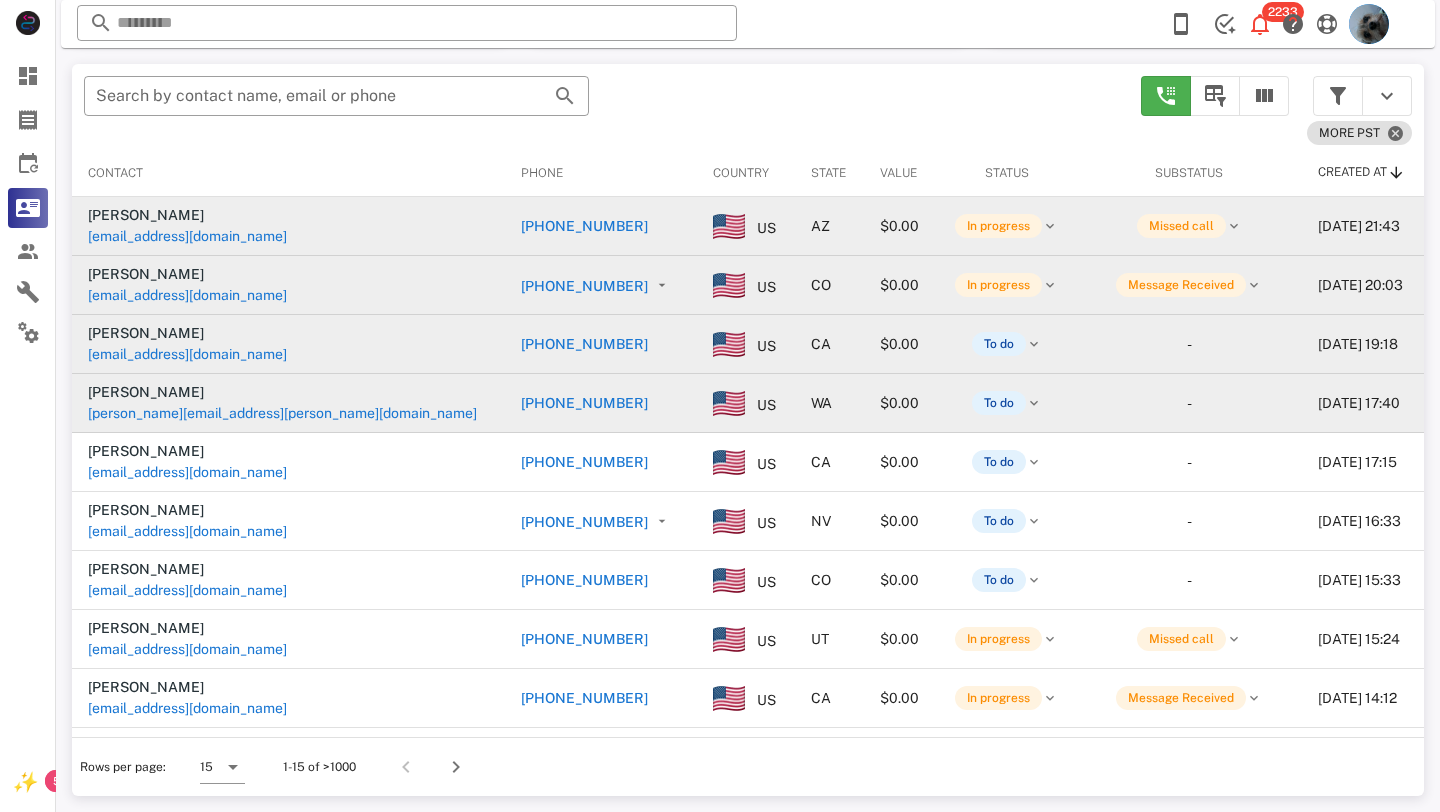 click on "[EMAIL_ADDRESS][DOMAIN_NAME]" at bounding box center [187, 354] 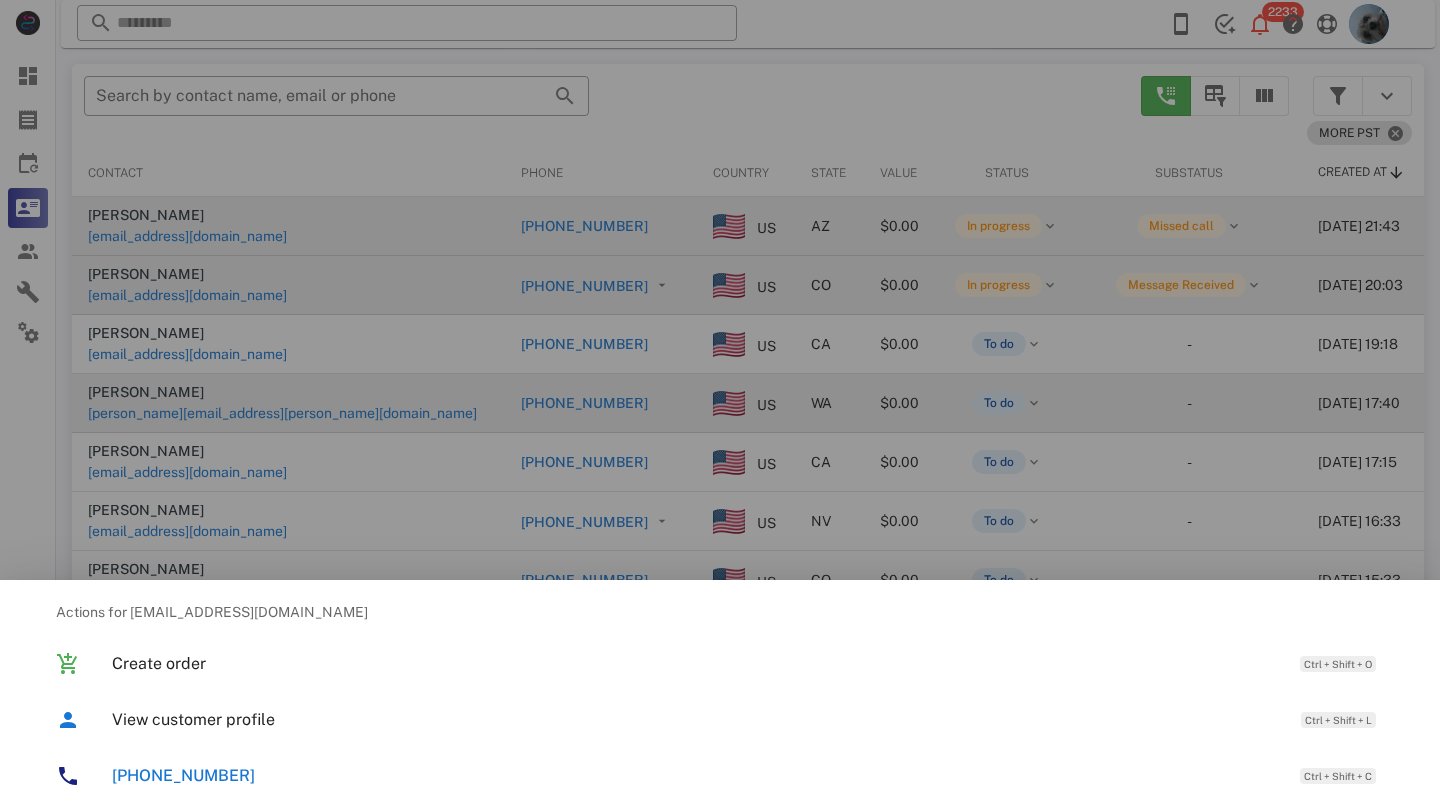 click at bounding box center (720, 406) 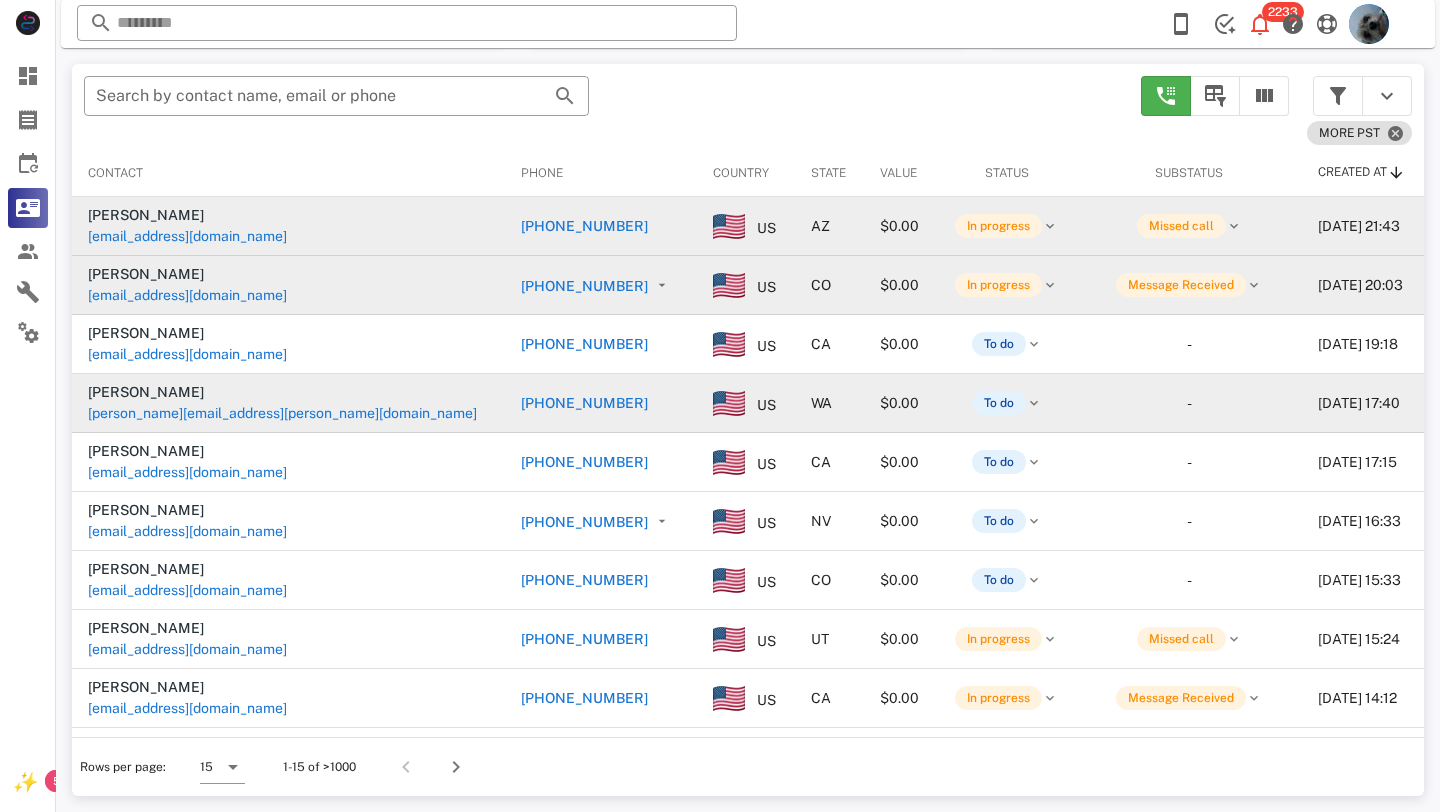 click on "[PHONE_NUMBER]" at bounding box center [584, 344] 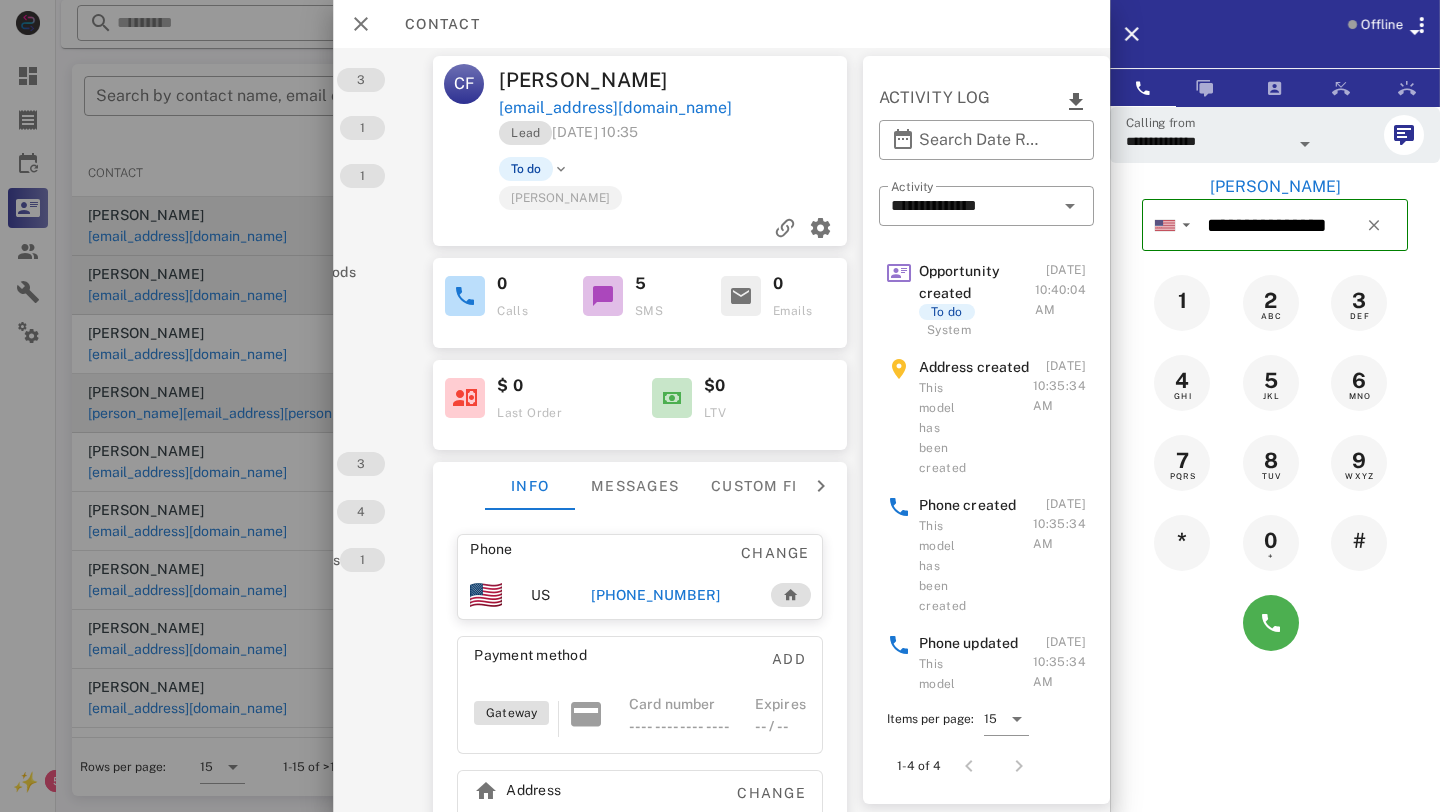 scroll, scrollTop: 0, scrollLeft: 0, axis: both 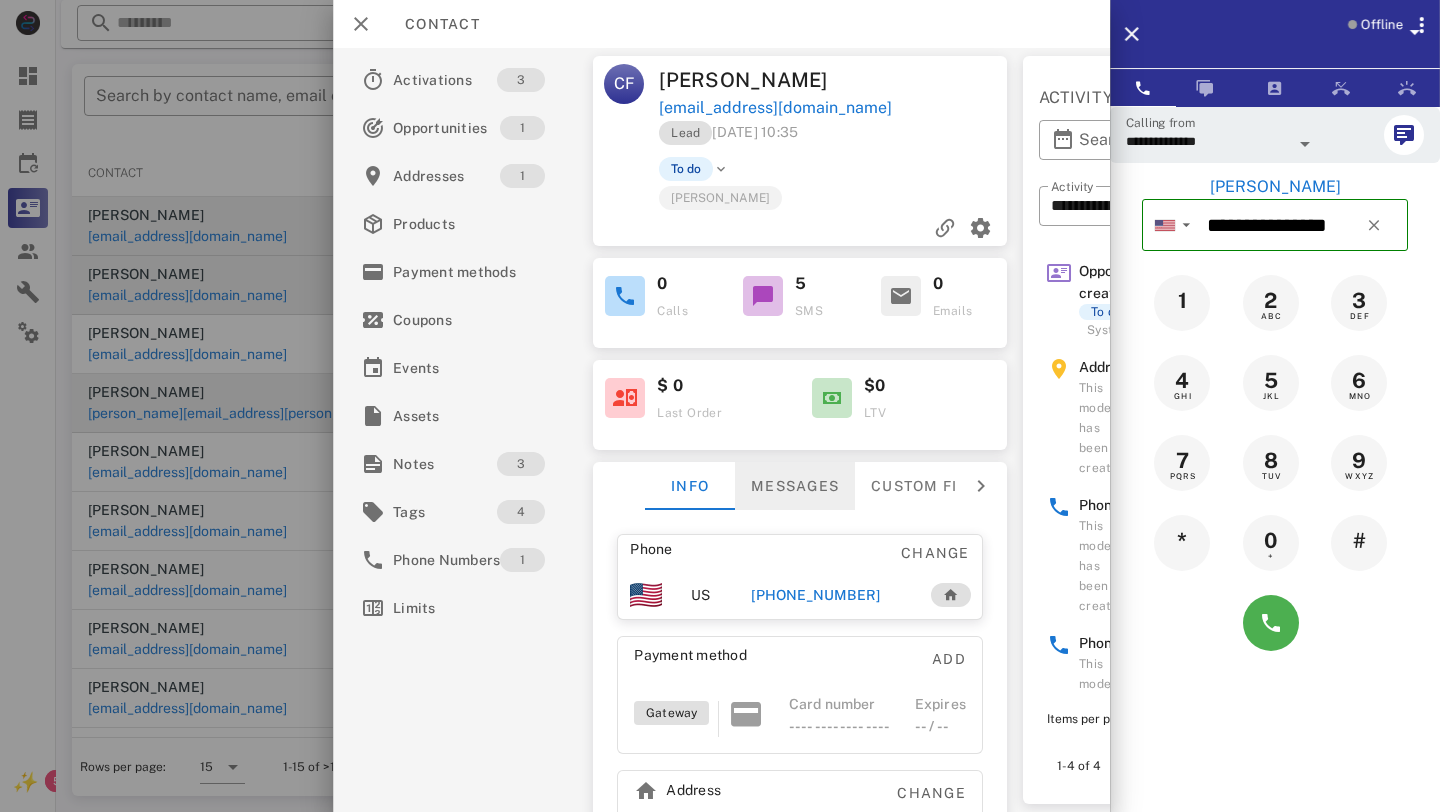 click on "Messages" at bounding box center (795, 486) 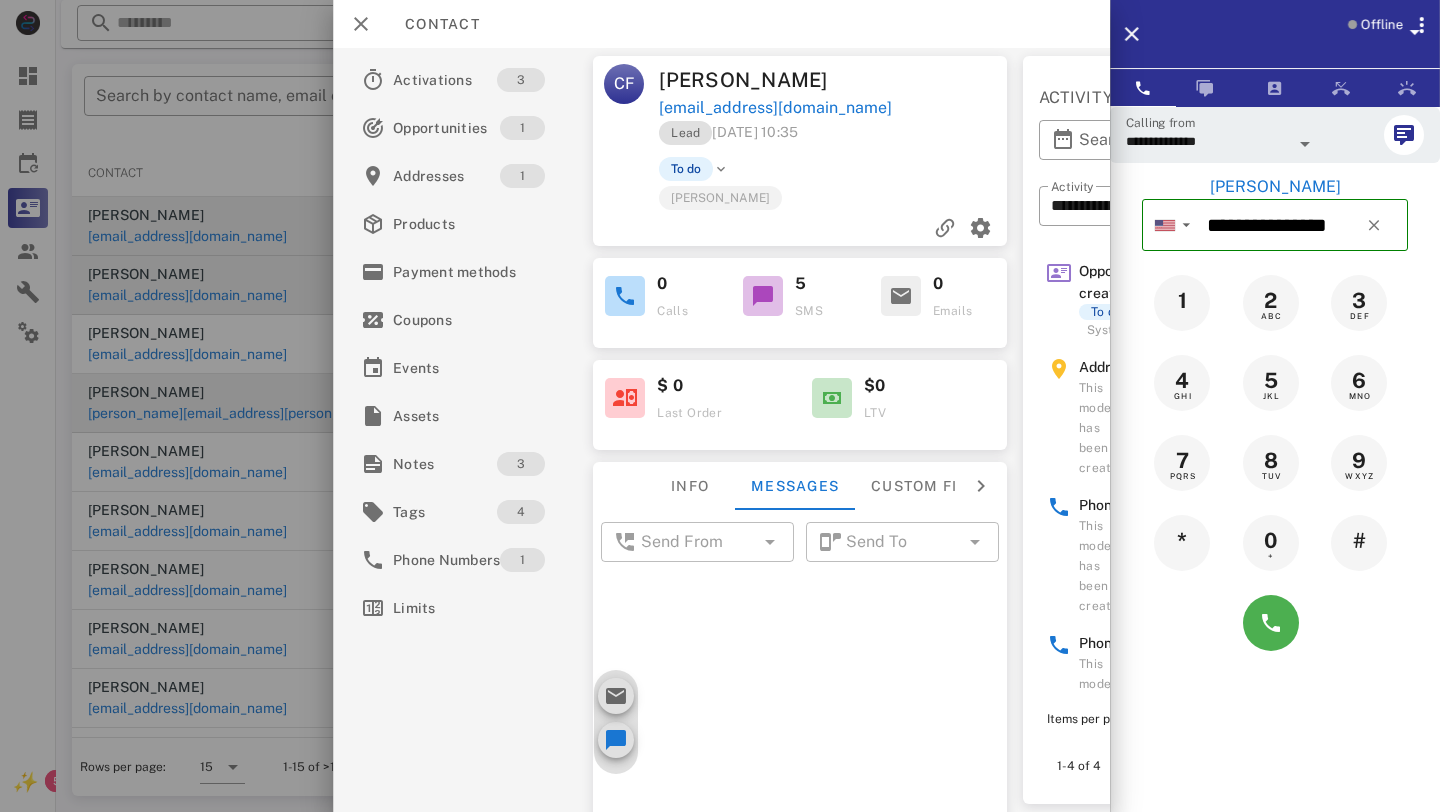scroll, scrollTop: 612, scrollLeft: 0, axis: vertical 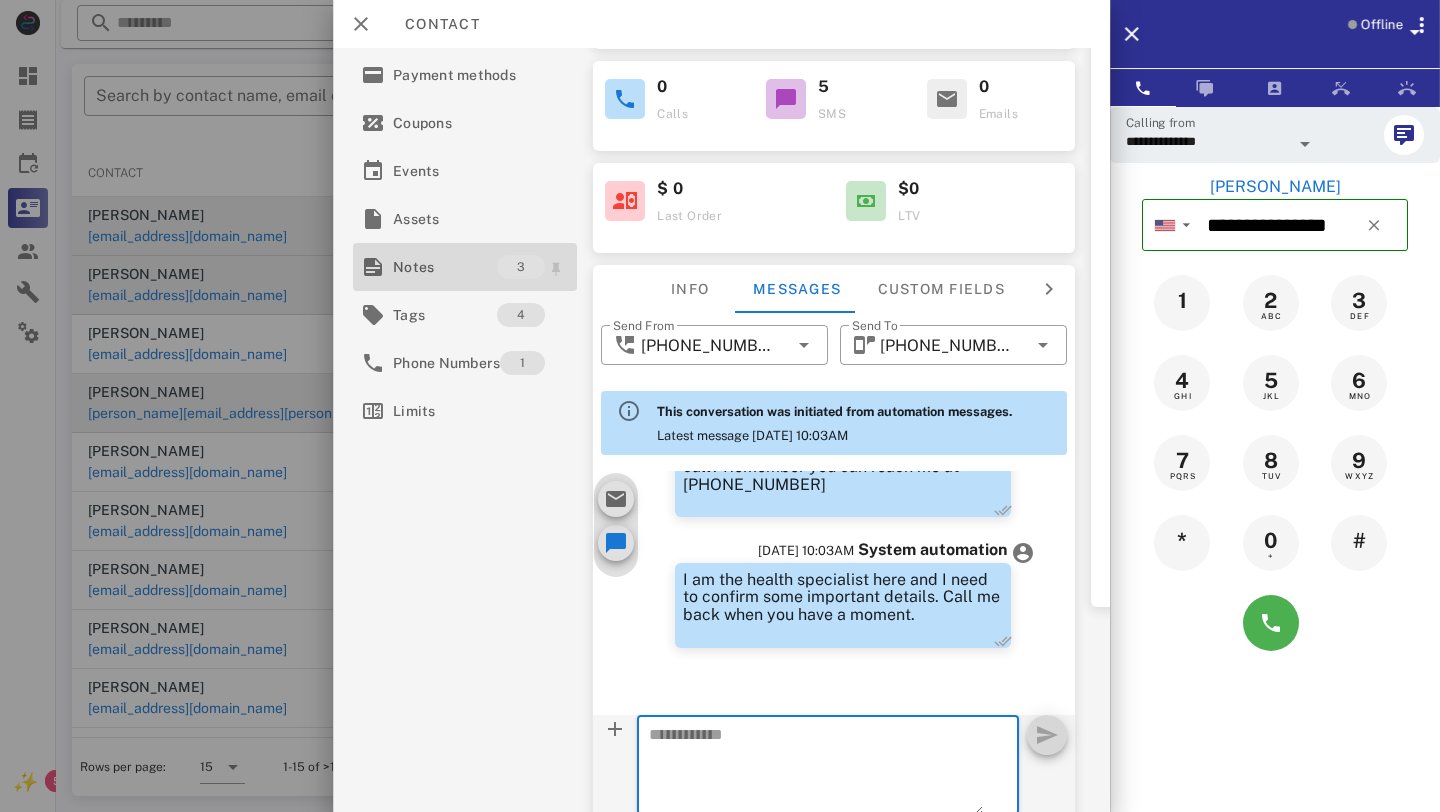 click on "Notes" at bounding box center (445, 267) 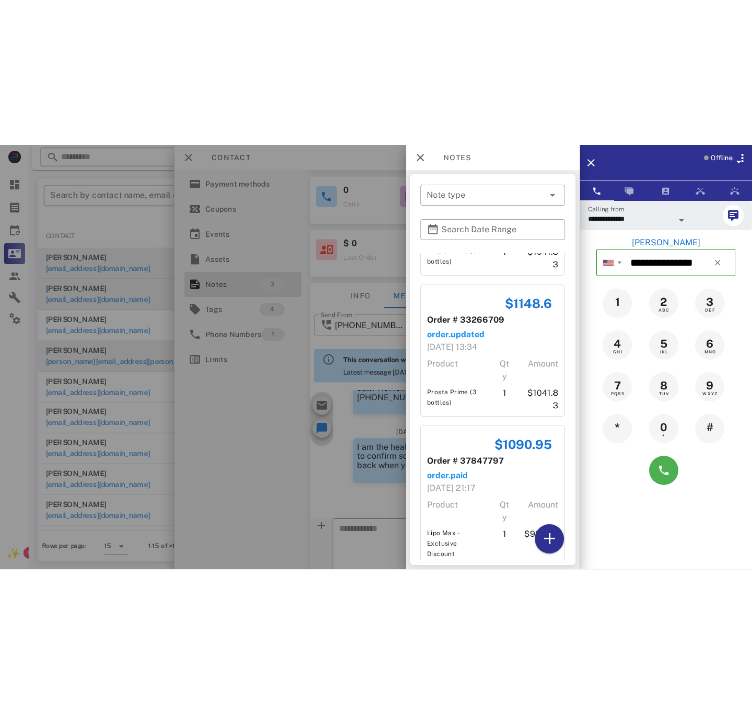 scroll, scrollTop: 0, scrollLeft: 0, axis: both 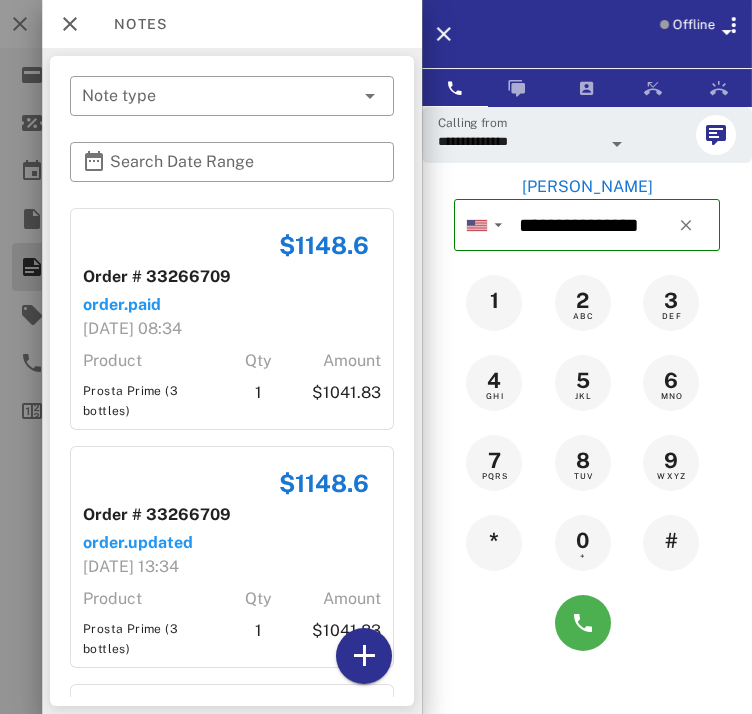 click at bounding box center (617, 144) 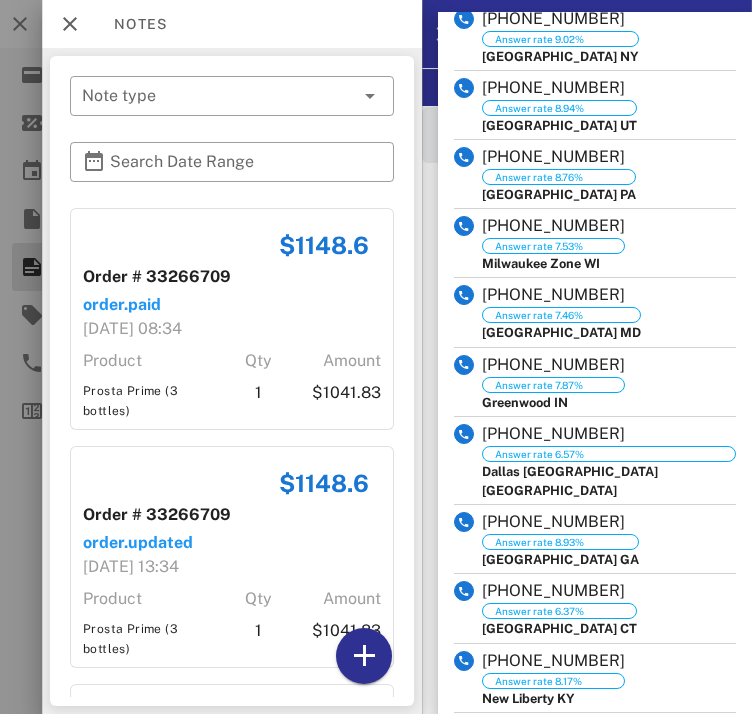 scroll, scrollTop: 1539, scrollLeft: 0, axis: vertical 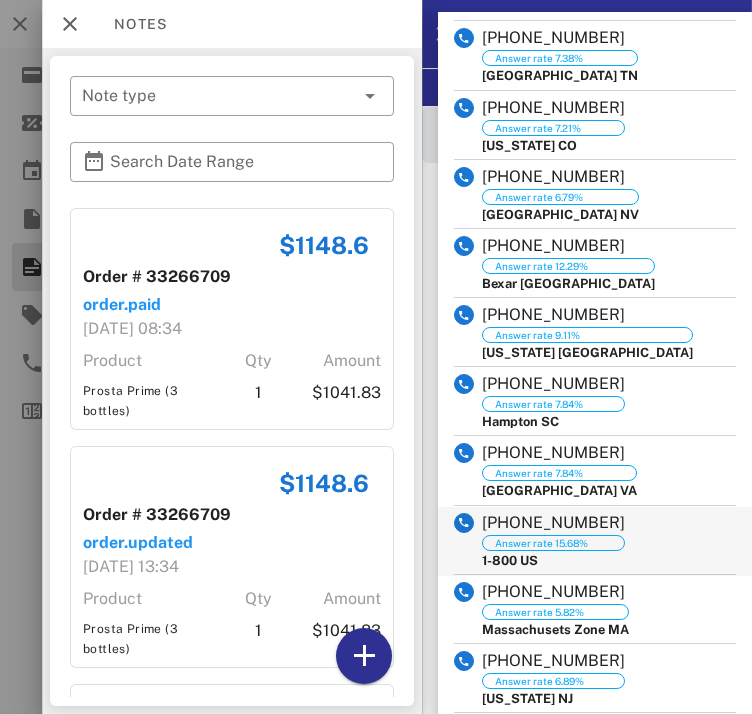 click on "[PHONE_NUMBER]" at bounding box center (553, 523) 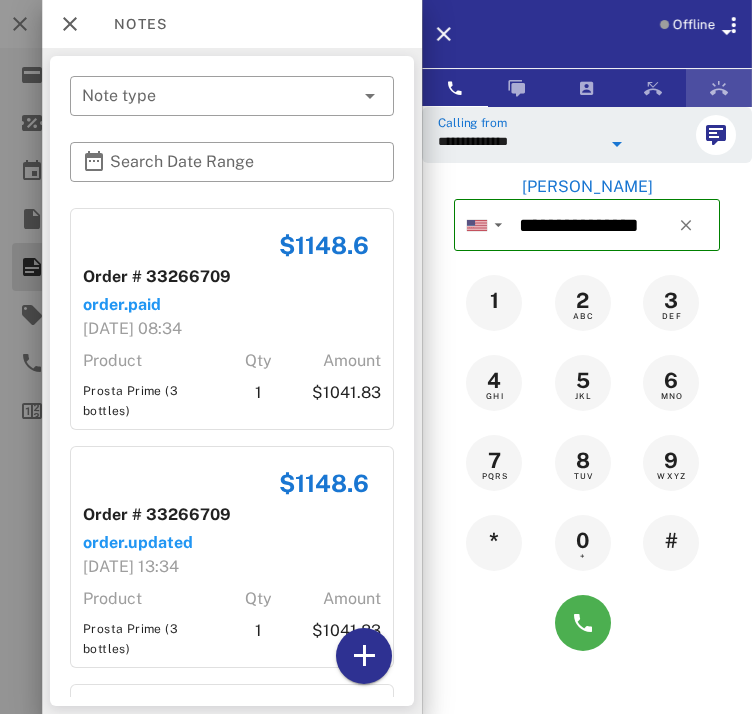 click at bounding box center (719, 88) 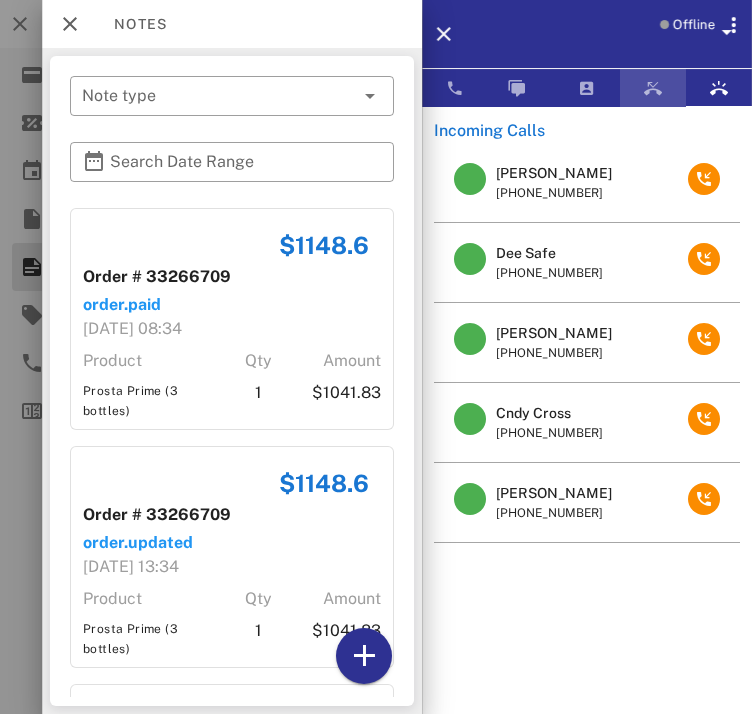 click at bounding box center (653, 88) 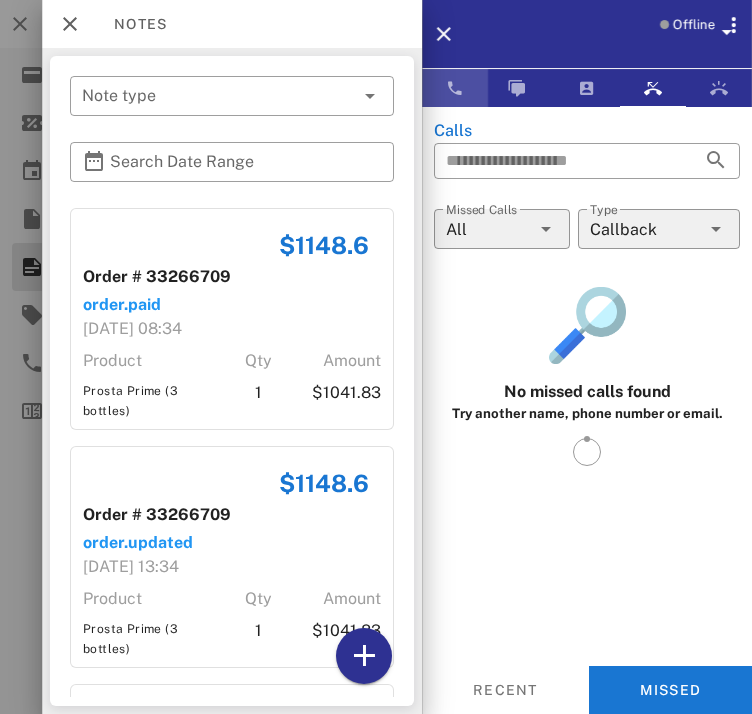 click at bounding box center [455, 88] 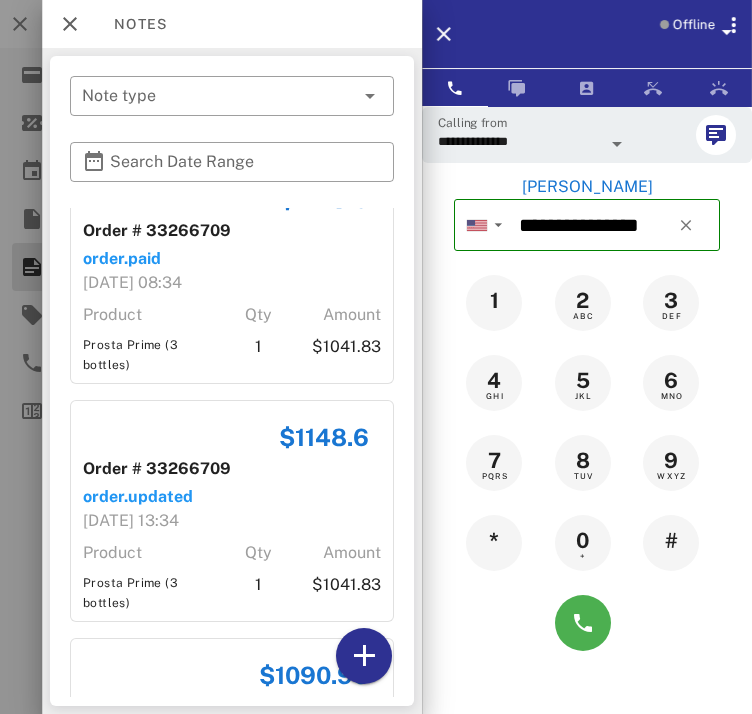 scroll, scrollTop: 0, scrollLeft: 0, axis: both 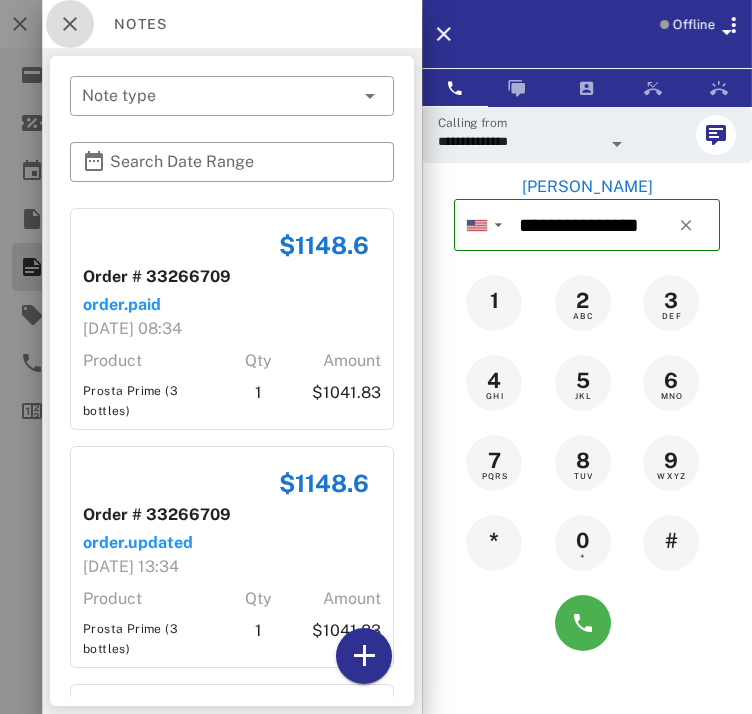 click at bounding box center (70, 24) 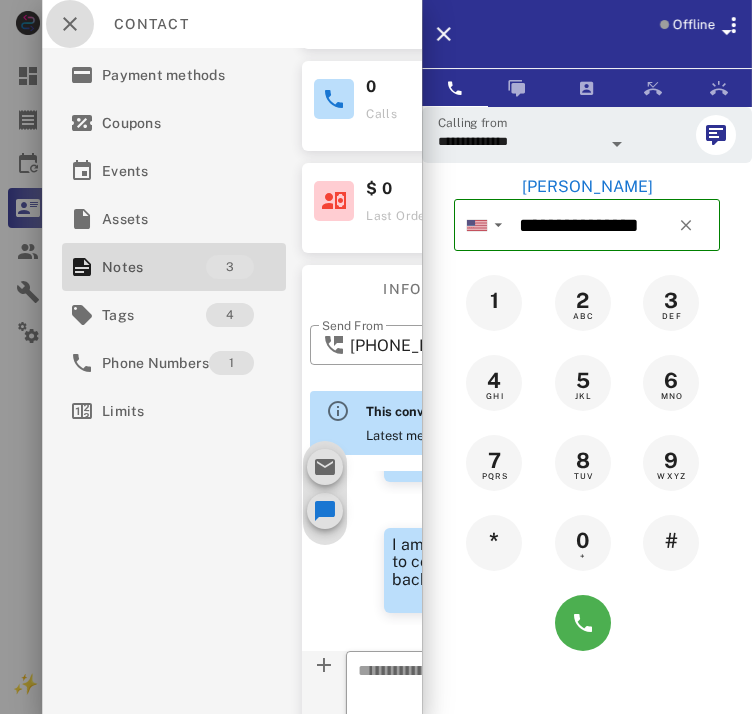 click at bounding box center [70, 24] 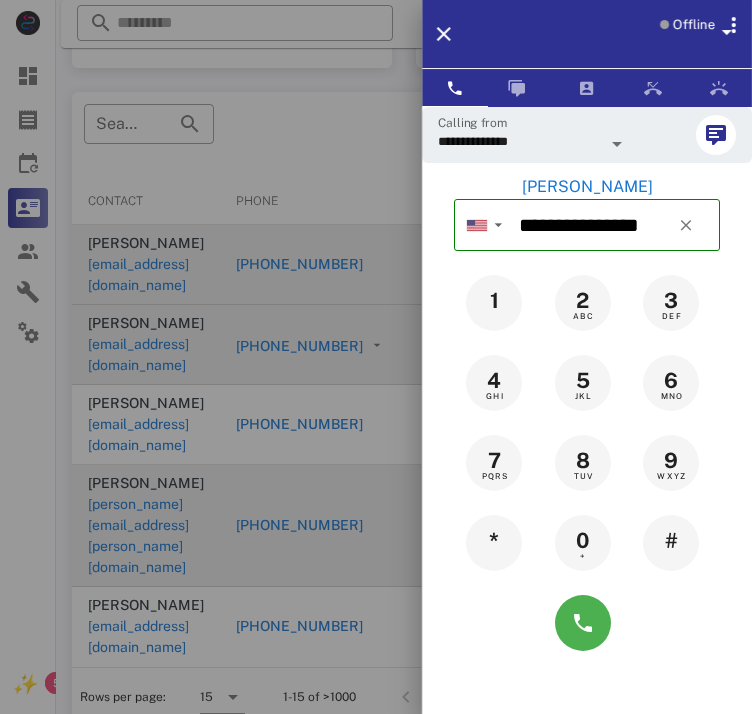 click at bounding box center [376, 357] 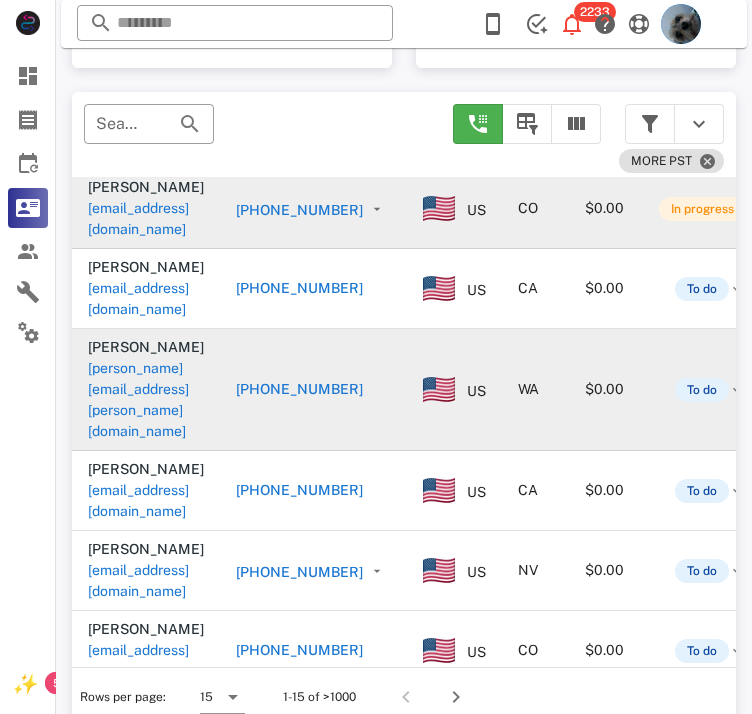 scroll, scrollTop: 138, scrollLeft: 0, axis: vertical 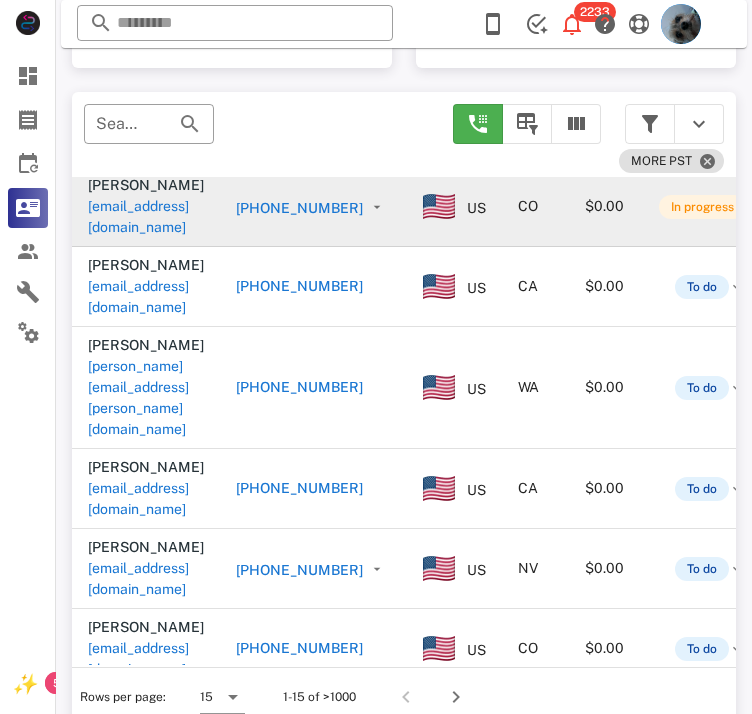 click on "[PHONE_NUMBER]" at bounding box center [299, 387] 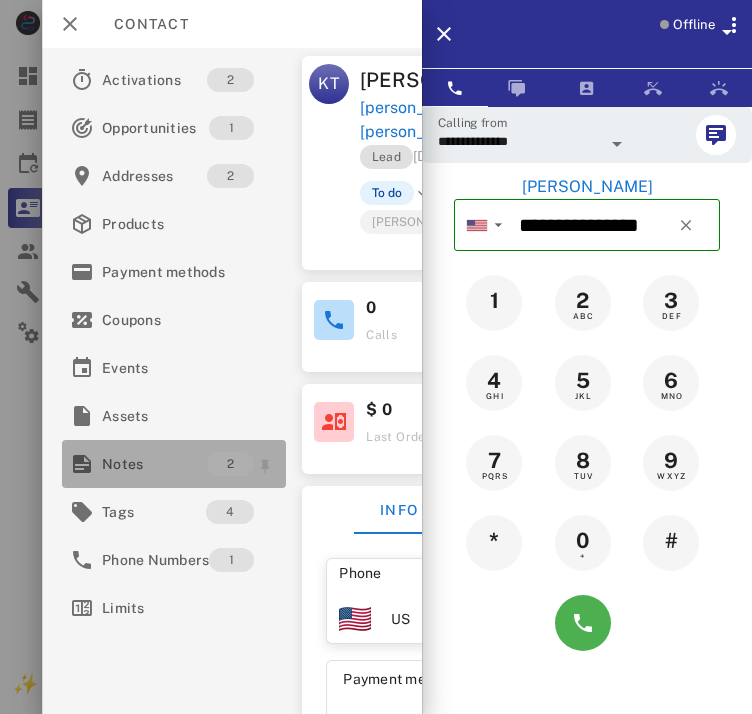 click on "Notes" at bounding box center (154, 464) 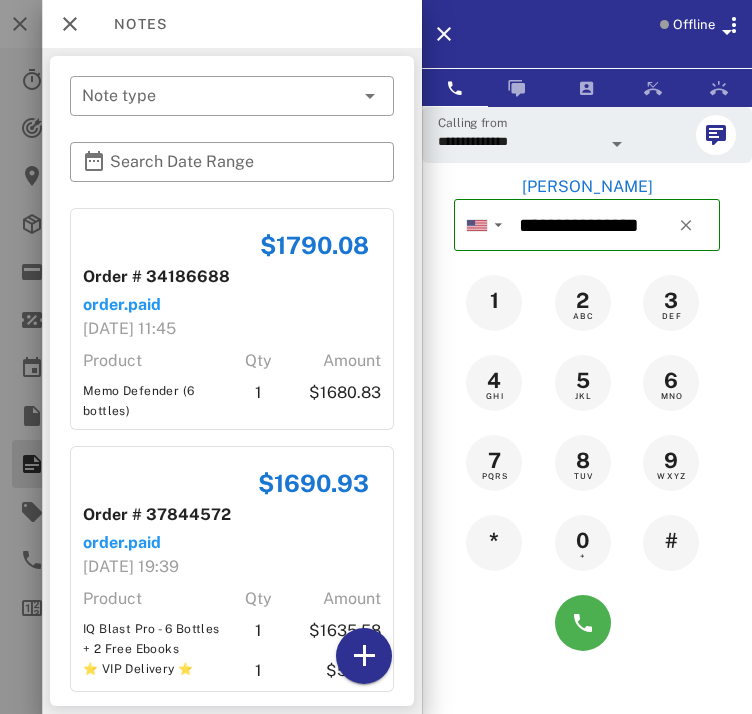 scroll, scrollTop: 23, scrollLeft: 0, axis: vertical 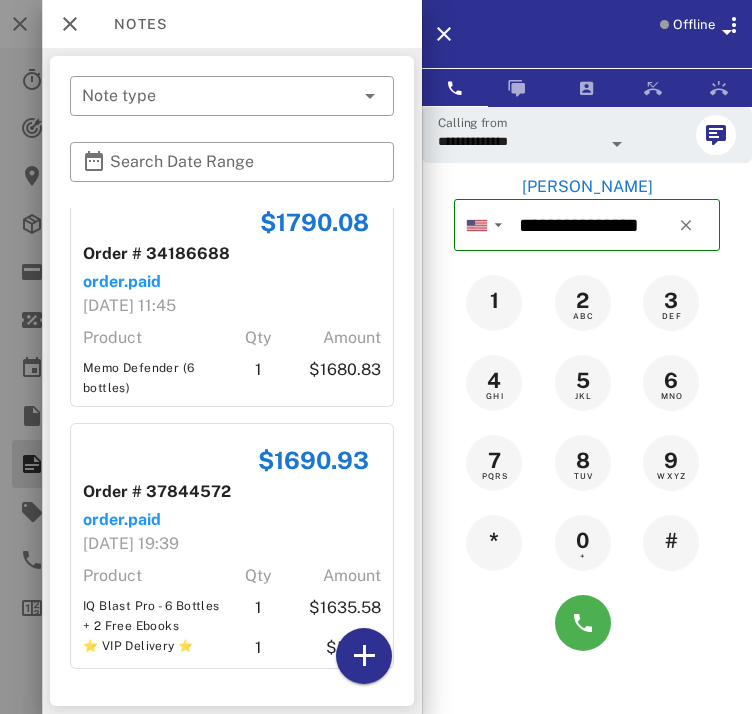 type 